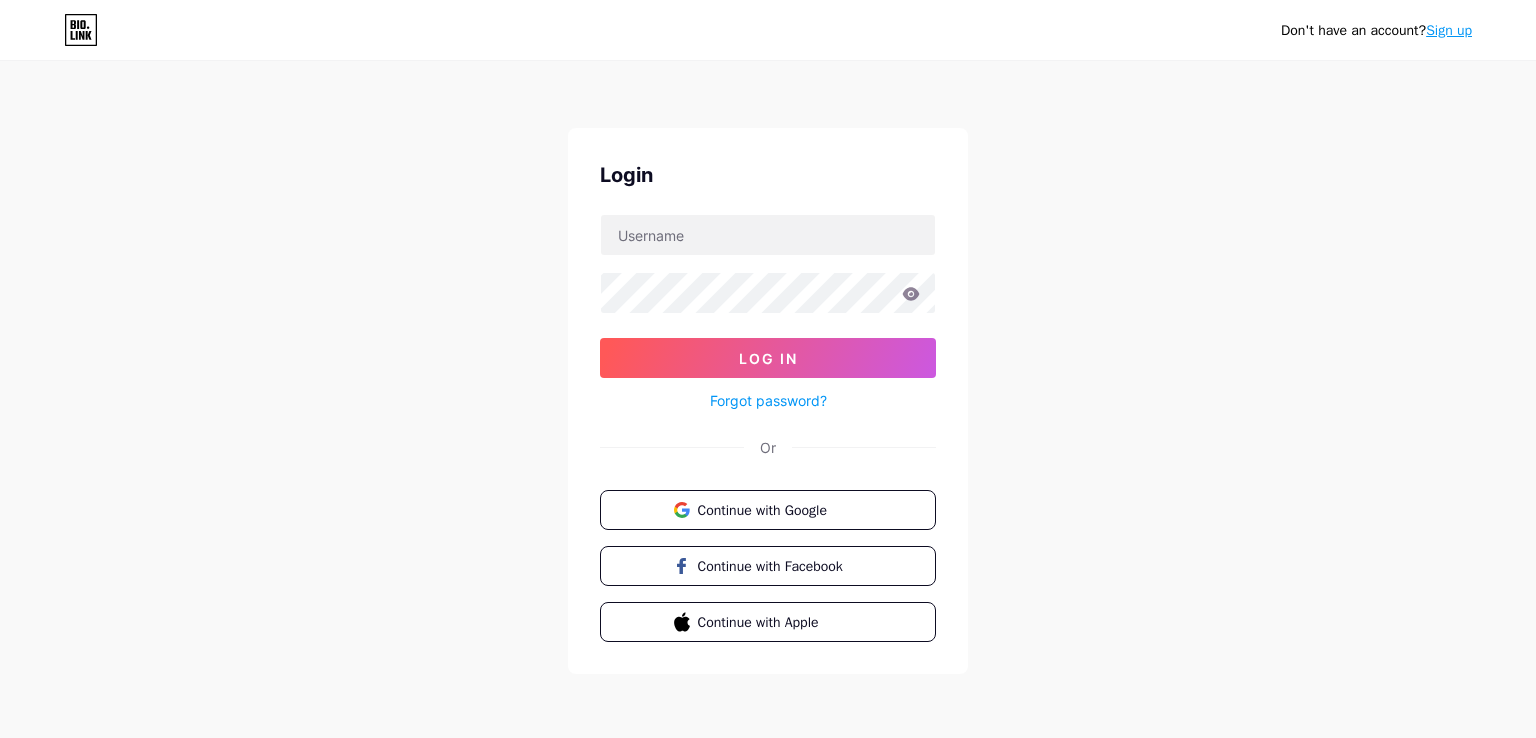 scroll, scrollTop: 0, scrollLeft: 0, axis: both 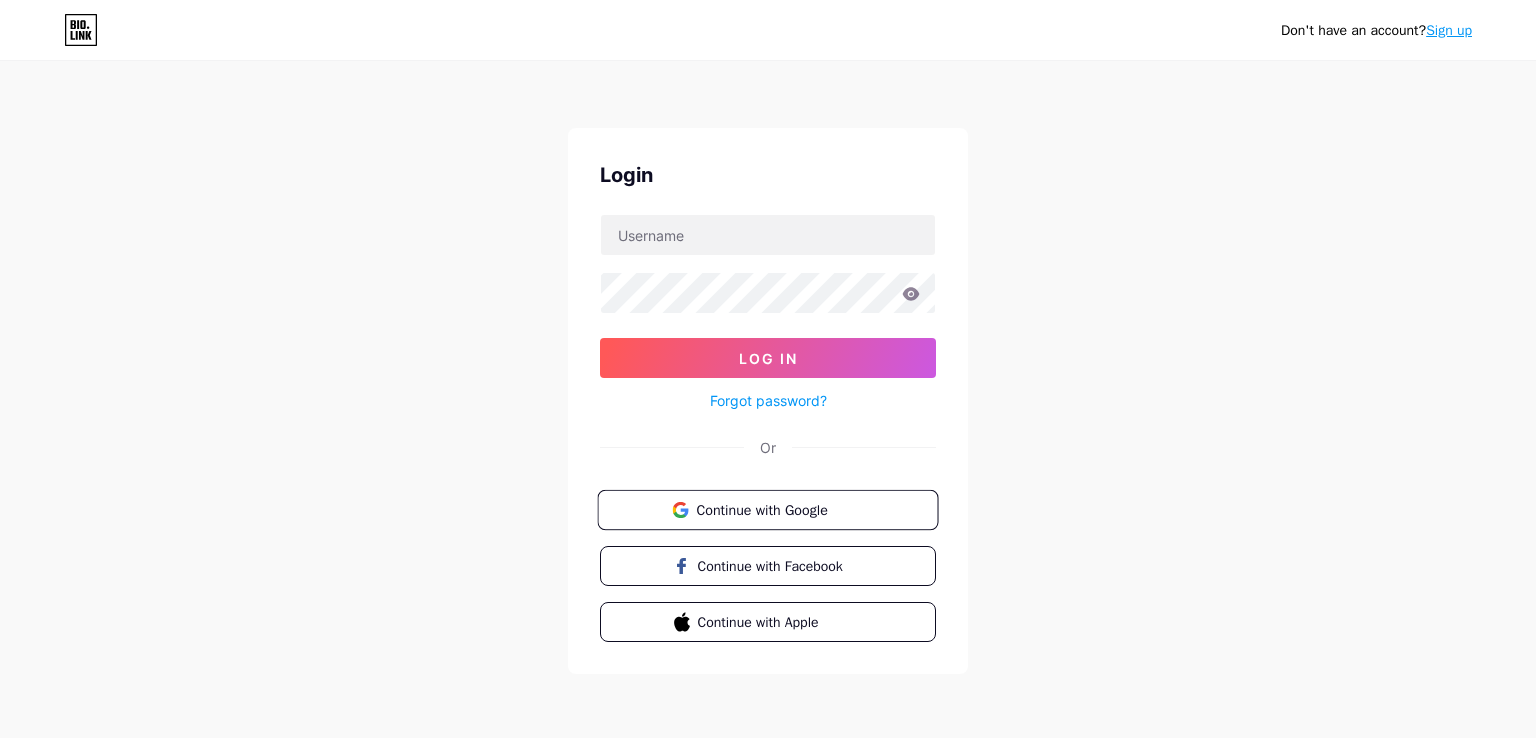 click on "Continue with Google" at bounding box center (779, 509) 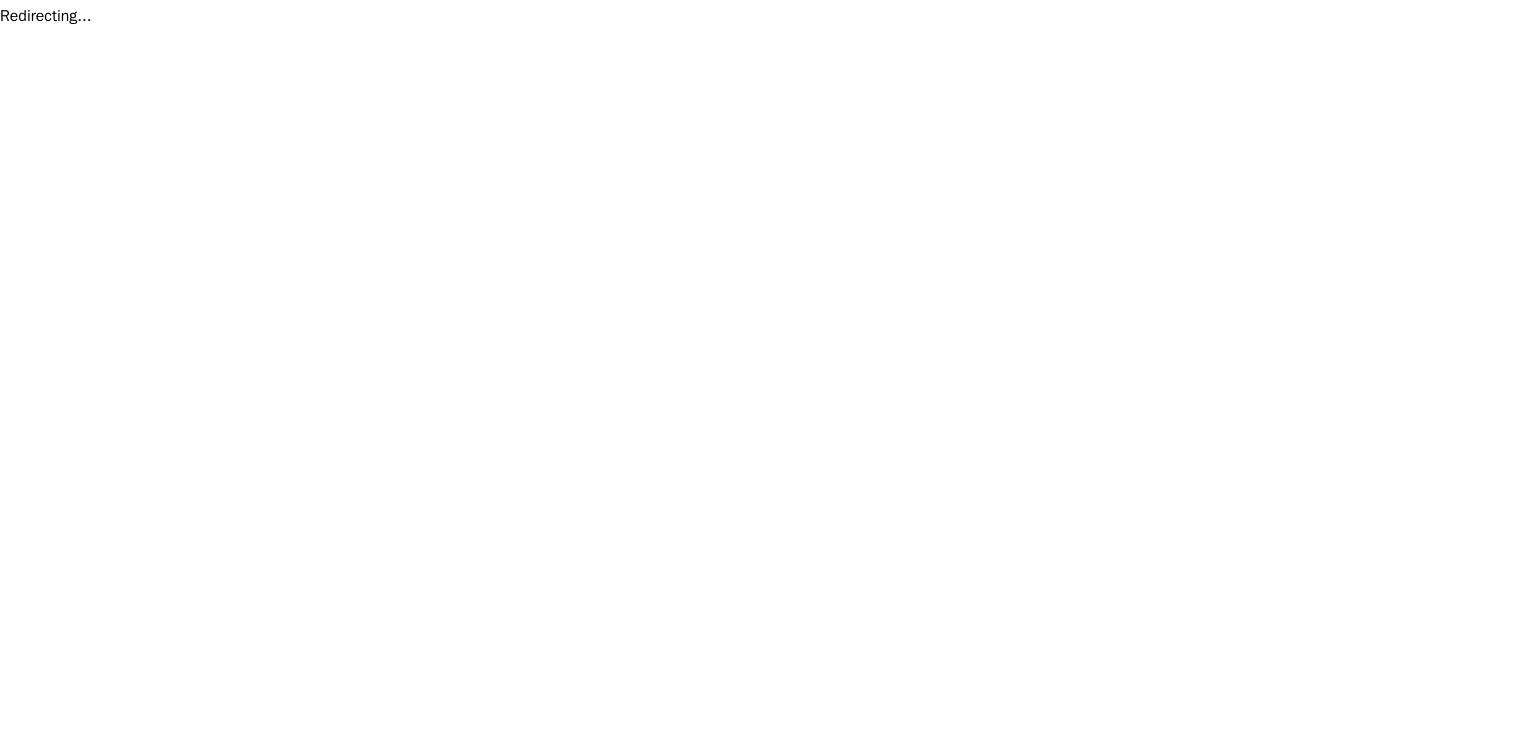 scroll, scrollTop: 0, scrollLeft: 0, axis: both 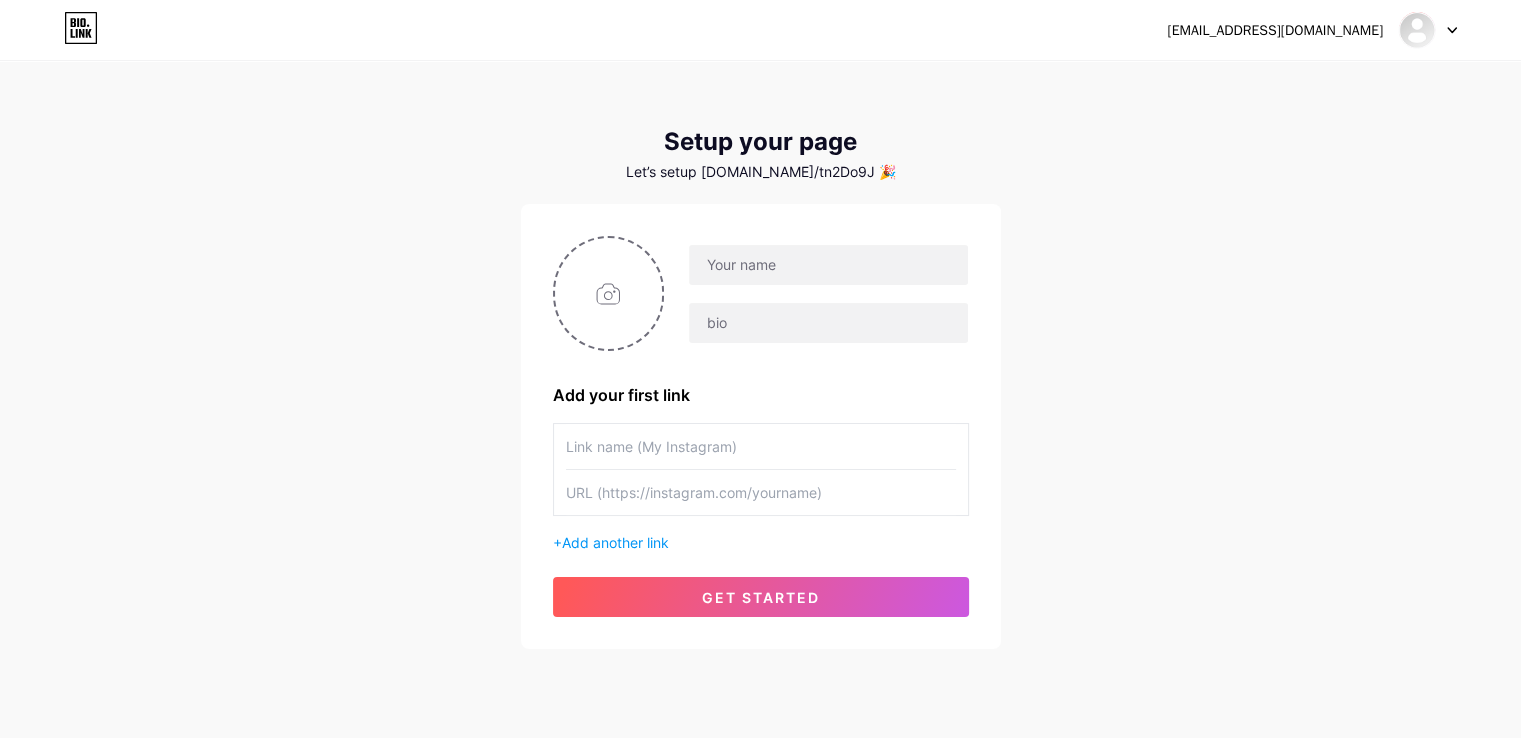 click at bounding box center (761, 446) 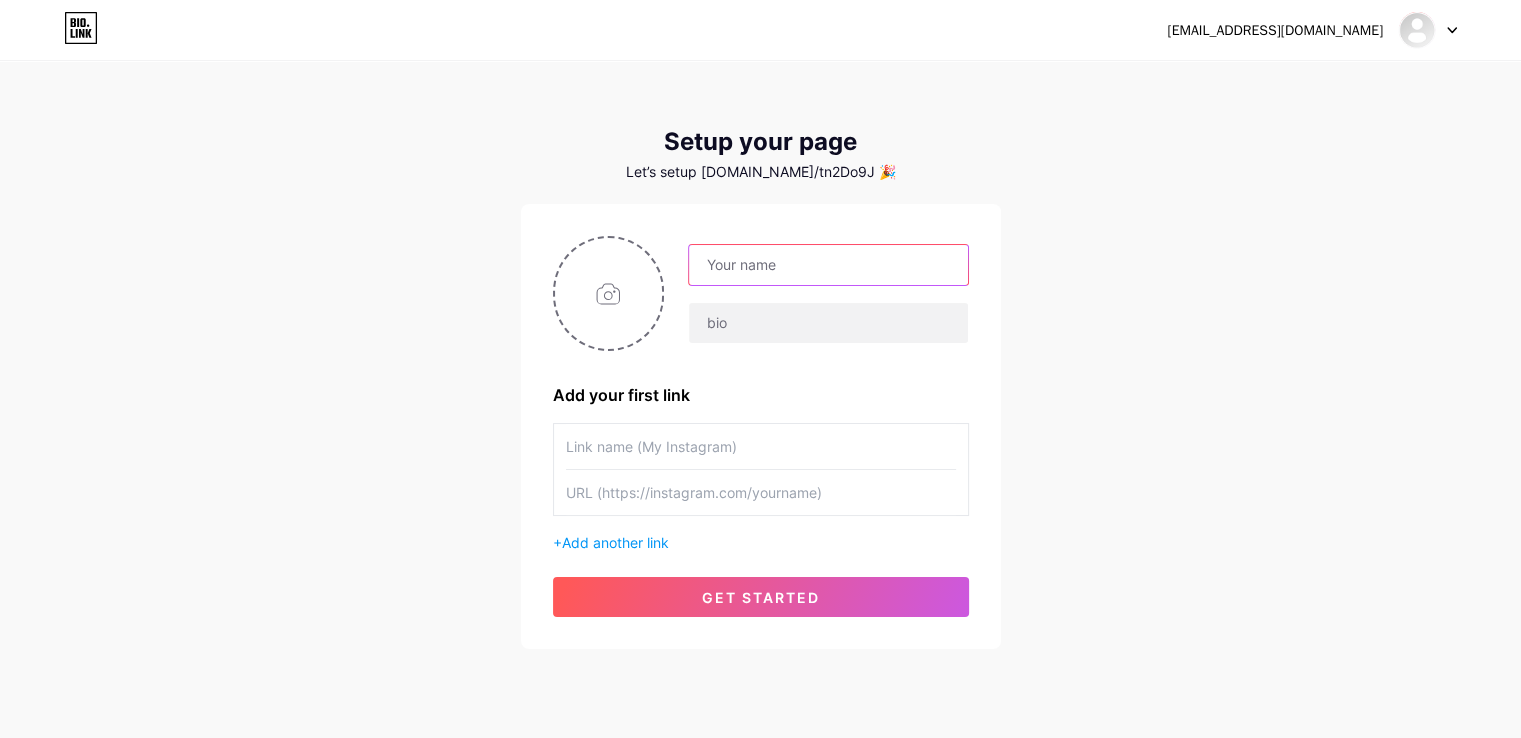 click at bounding box center [828, 265] 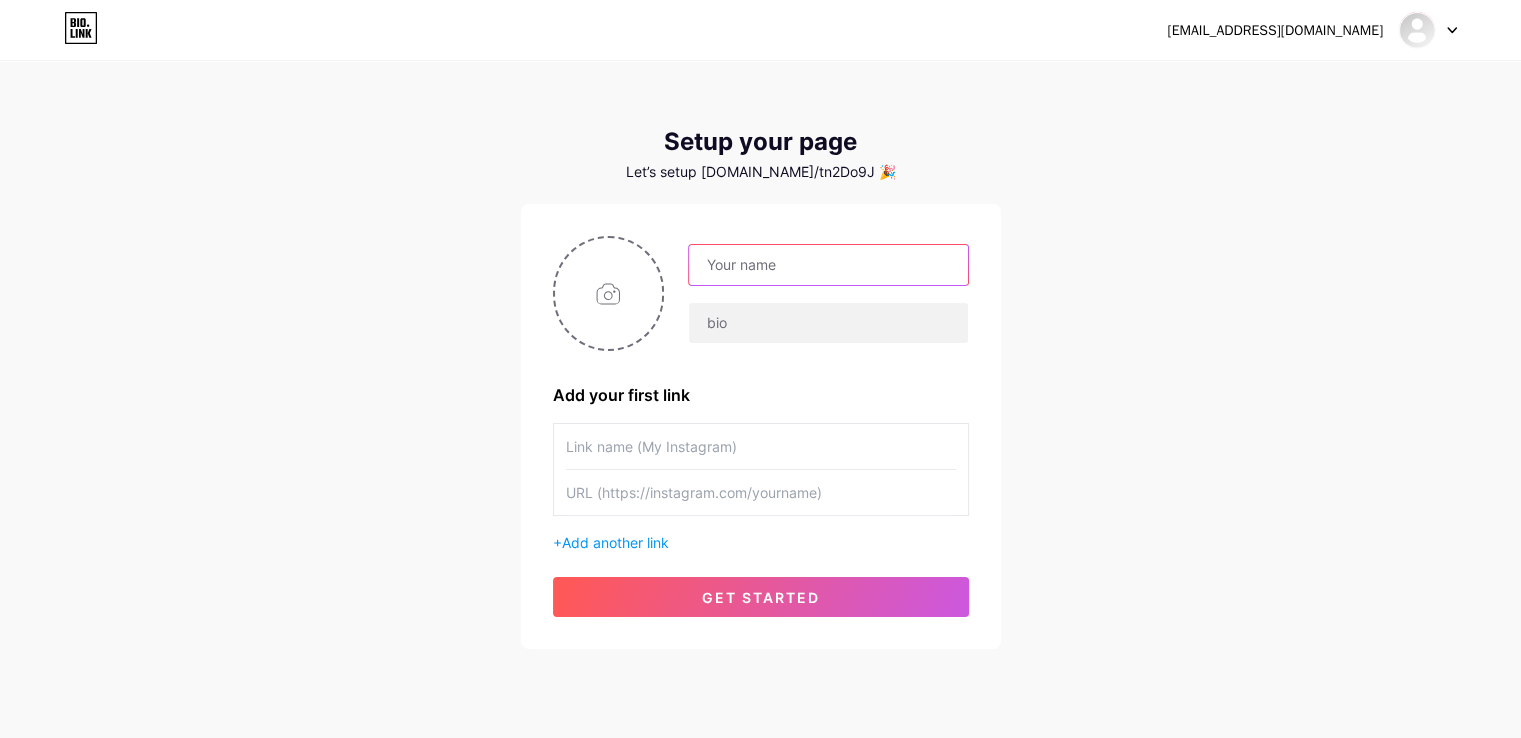 type on "langnghetruyenthongdoitam@gmail.com" 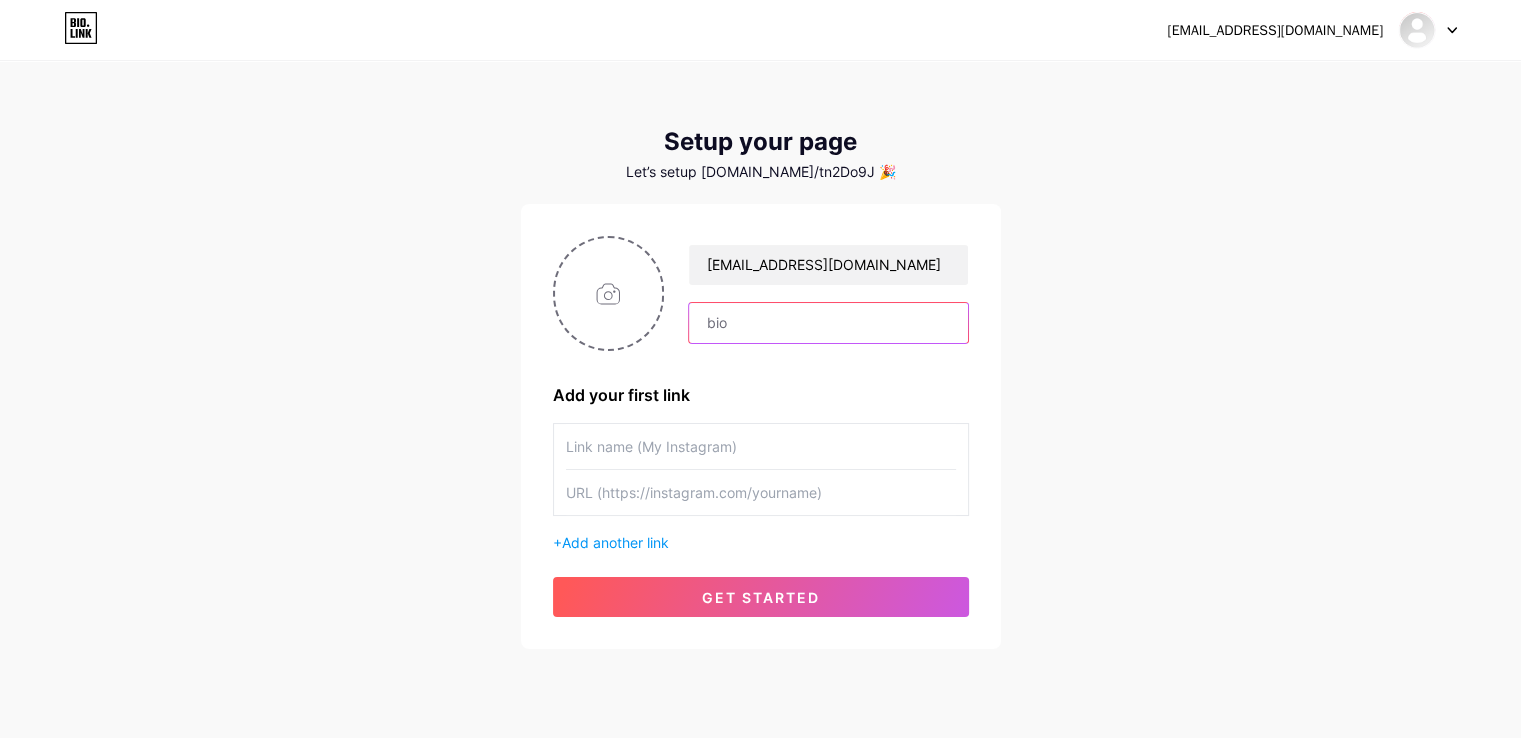 click at bounding box center [828, 323] 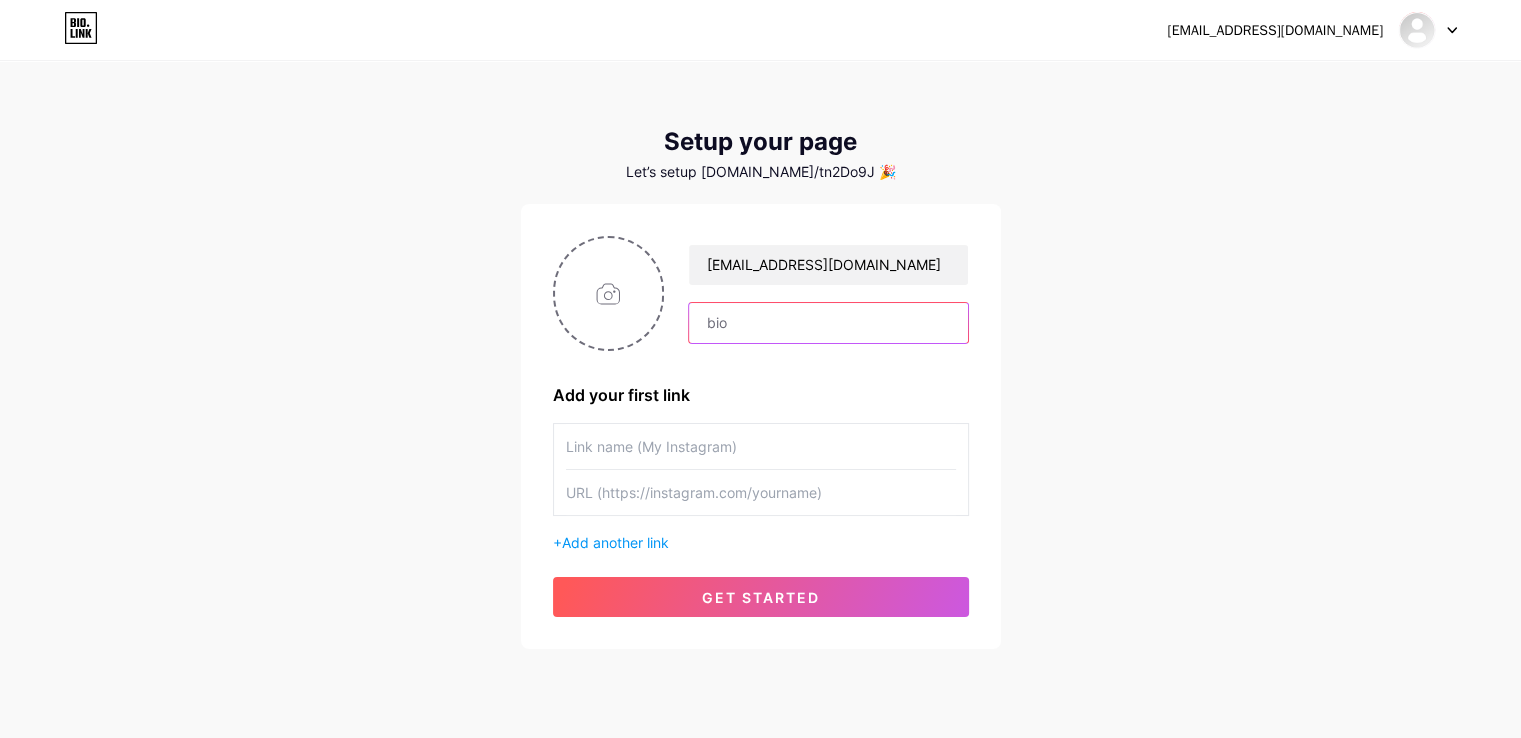 click at bounding box center [828, 323] 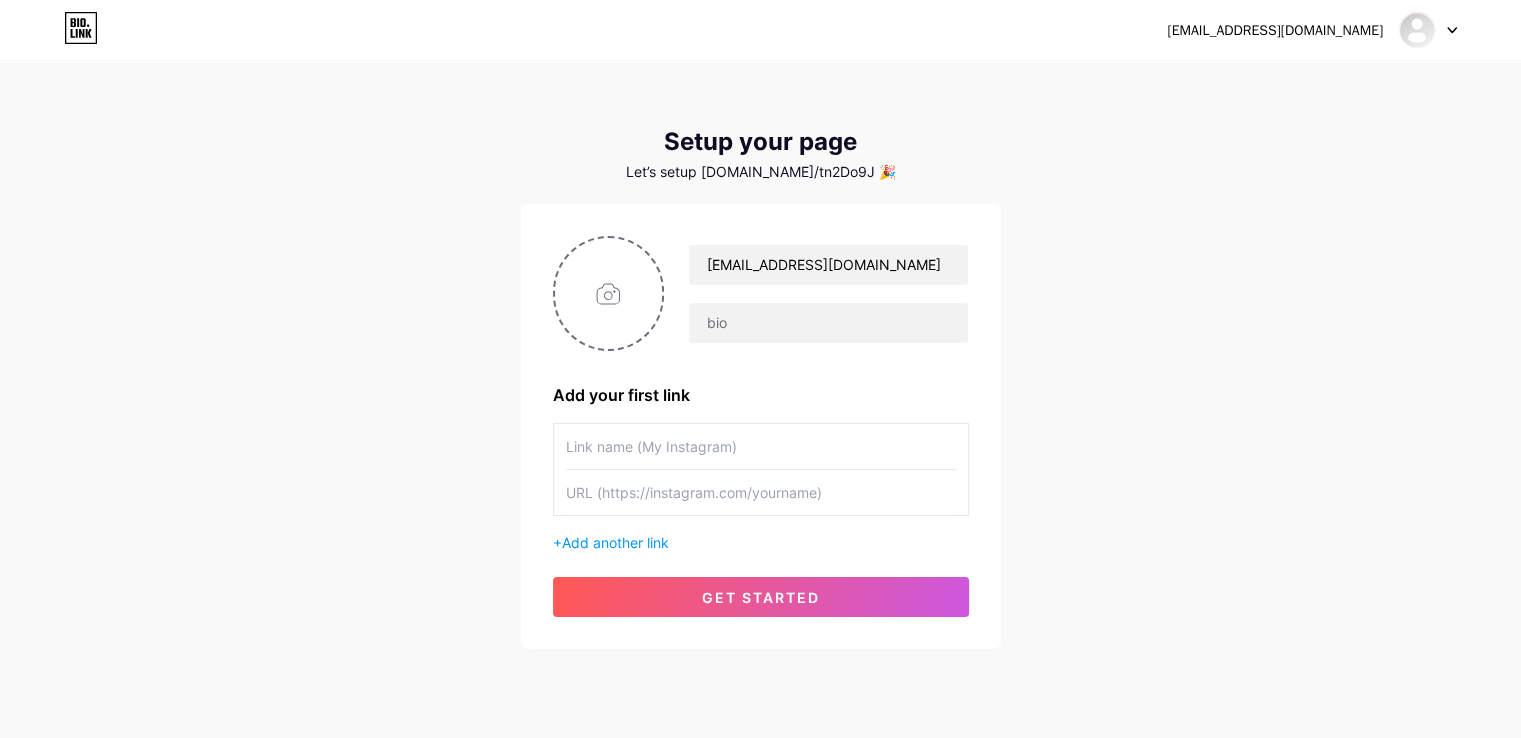 click at bounding box center [761, 446] 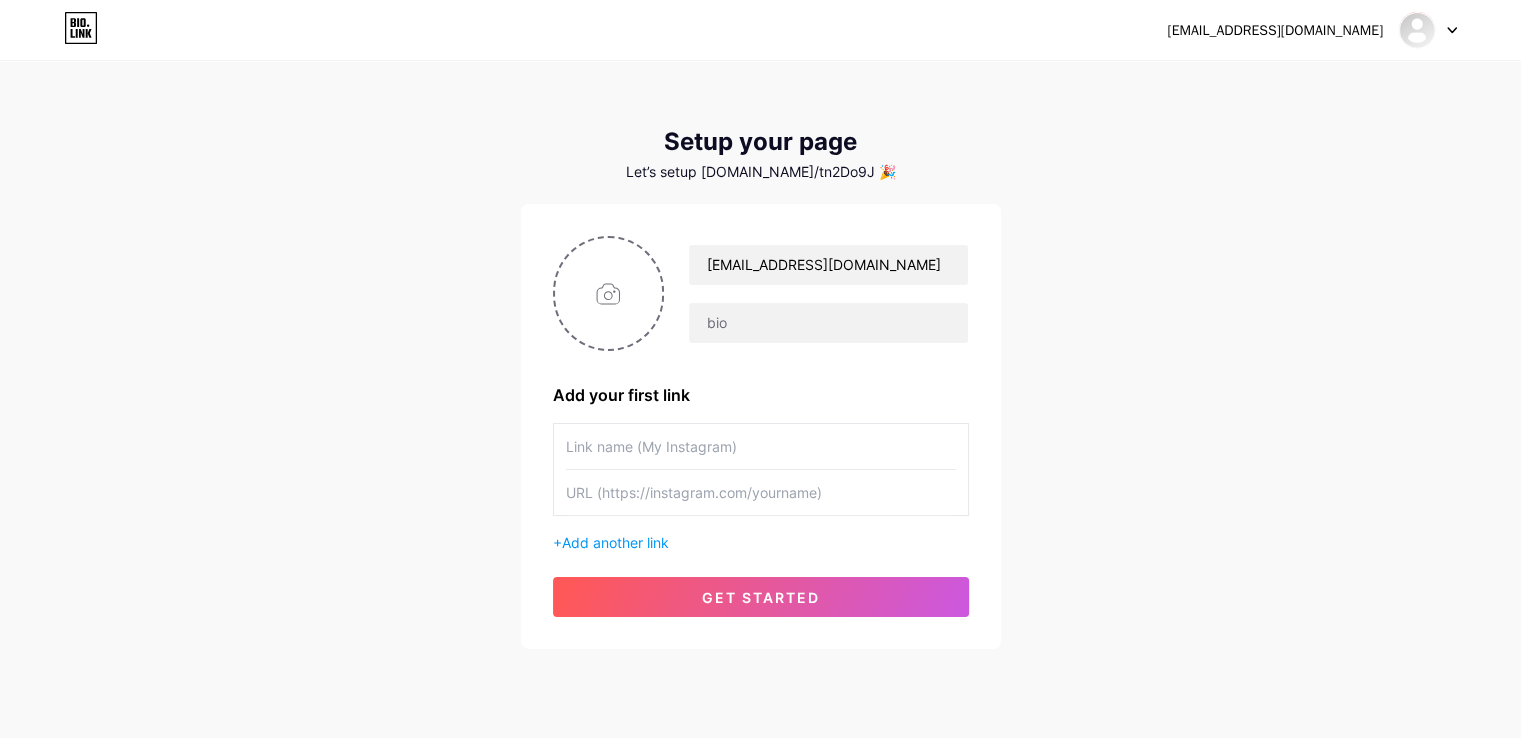 click at bounding box center (761, 446) 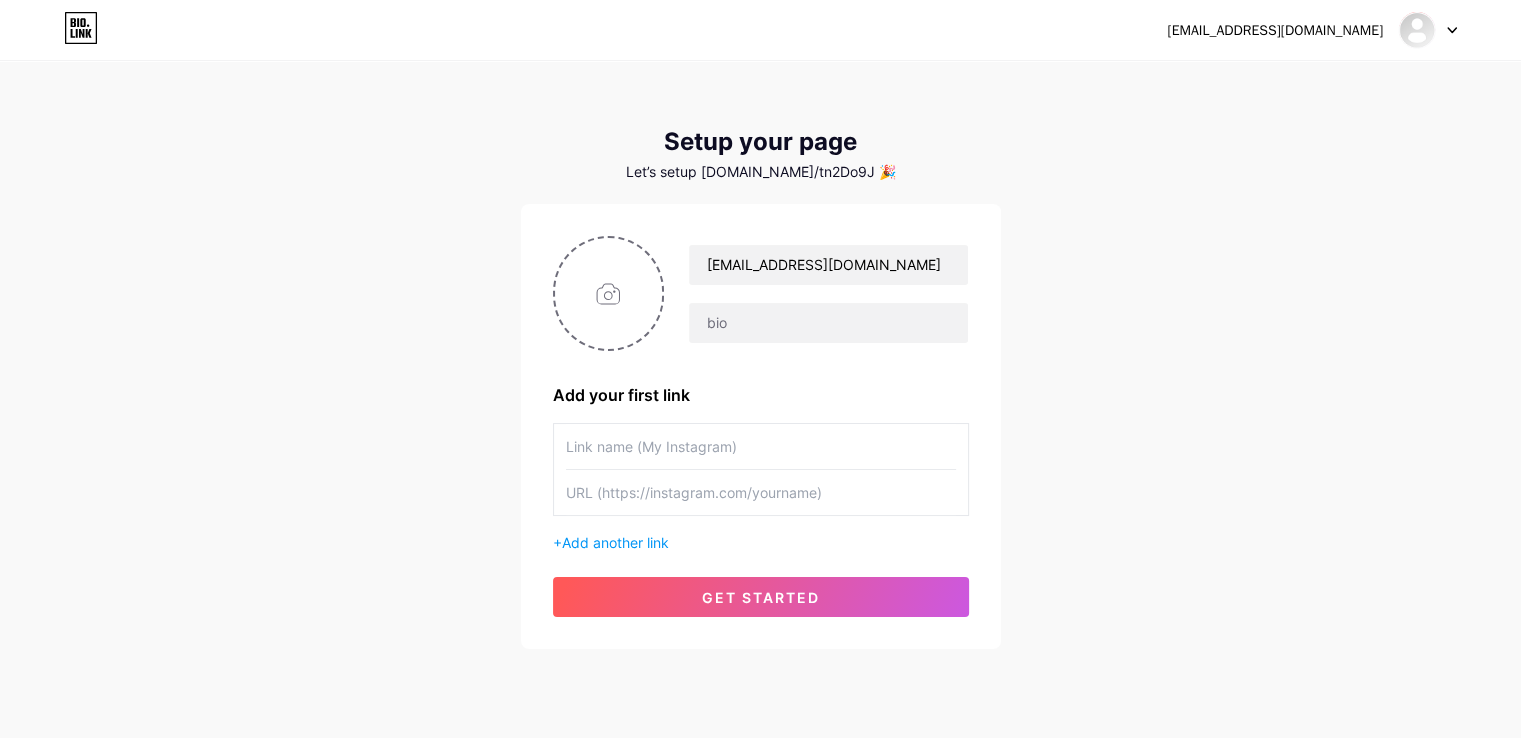 scroll, scrollTop: 55, scrollLeft: 0, axis: vertical 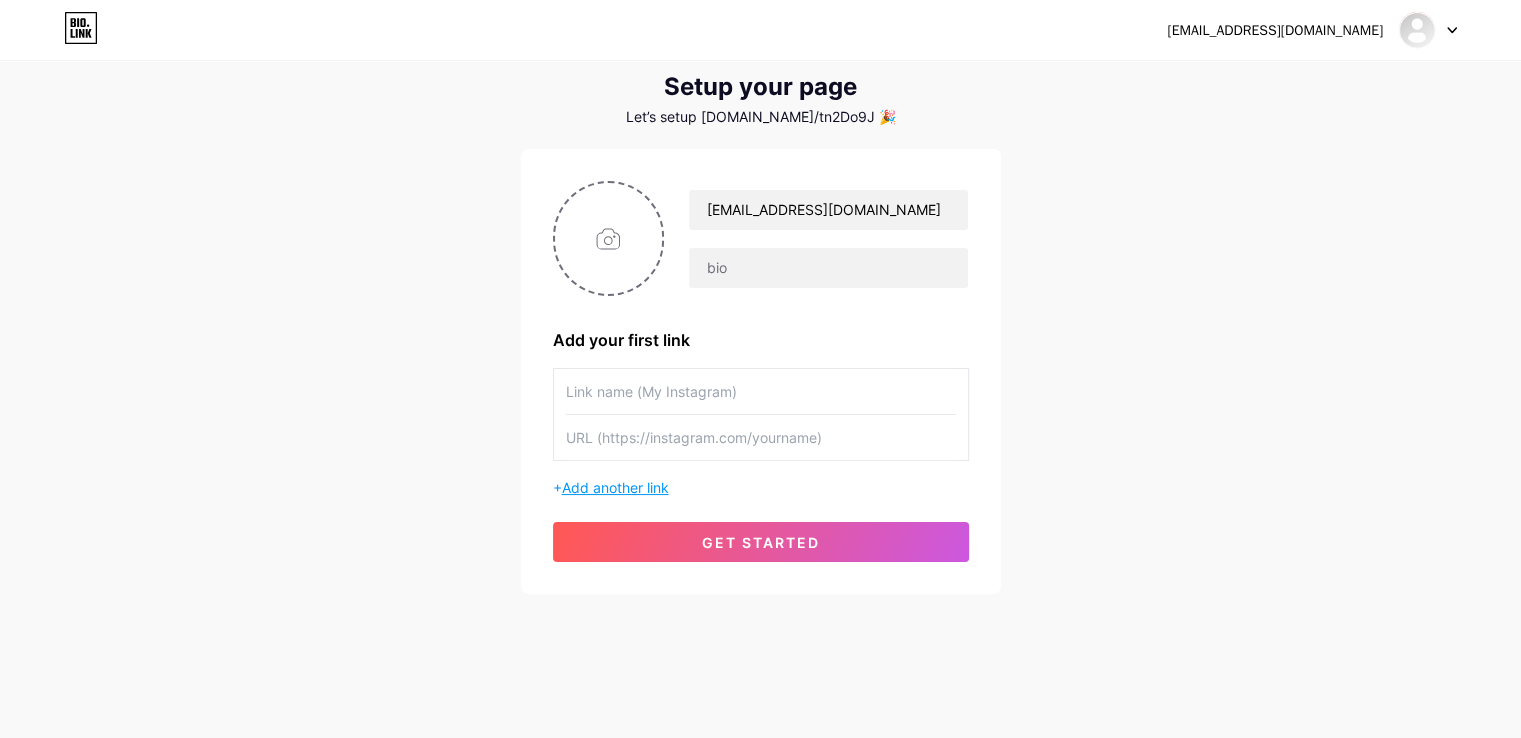 click on "Add another link" at bounding box center [615, 487] 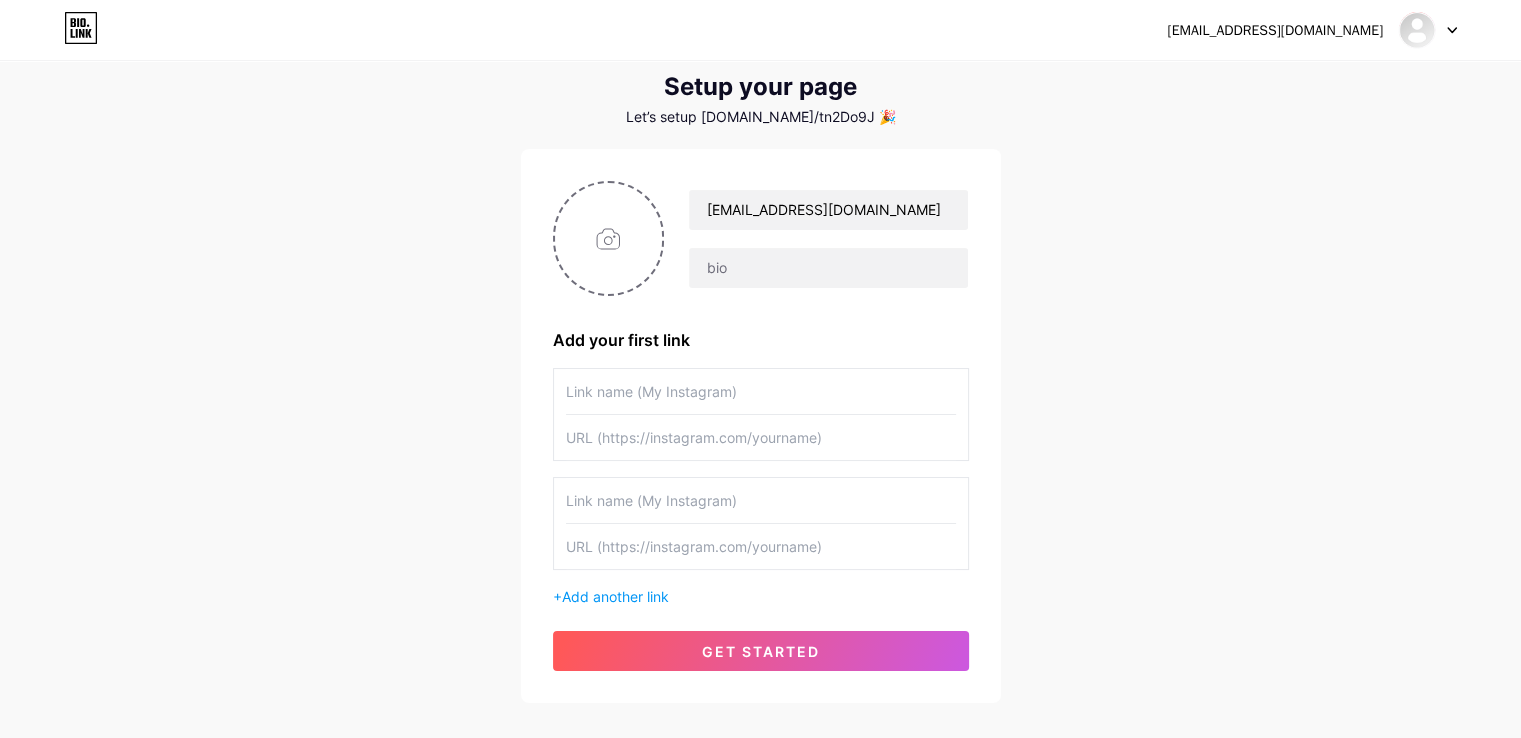 click at bounding box center (761, 391) 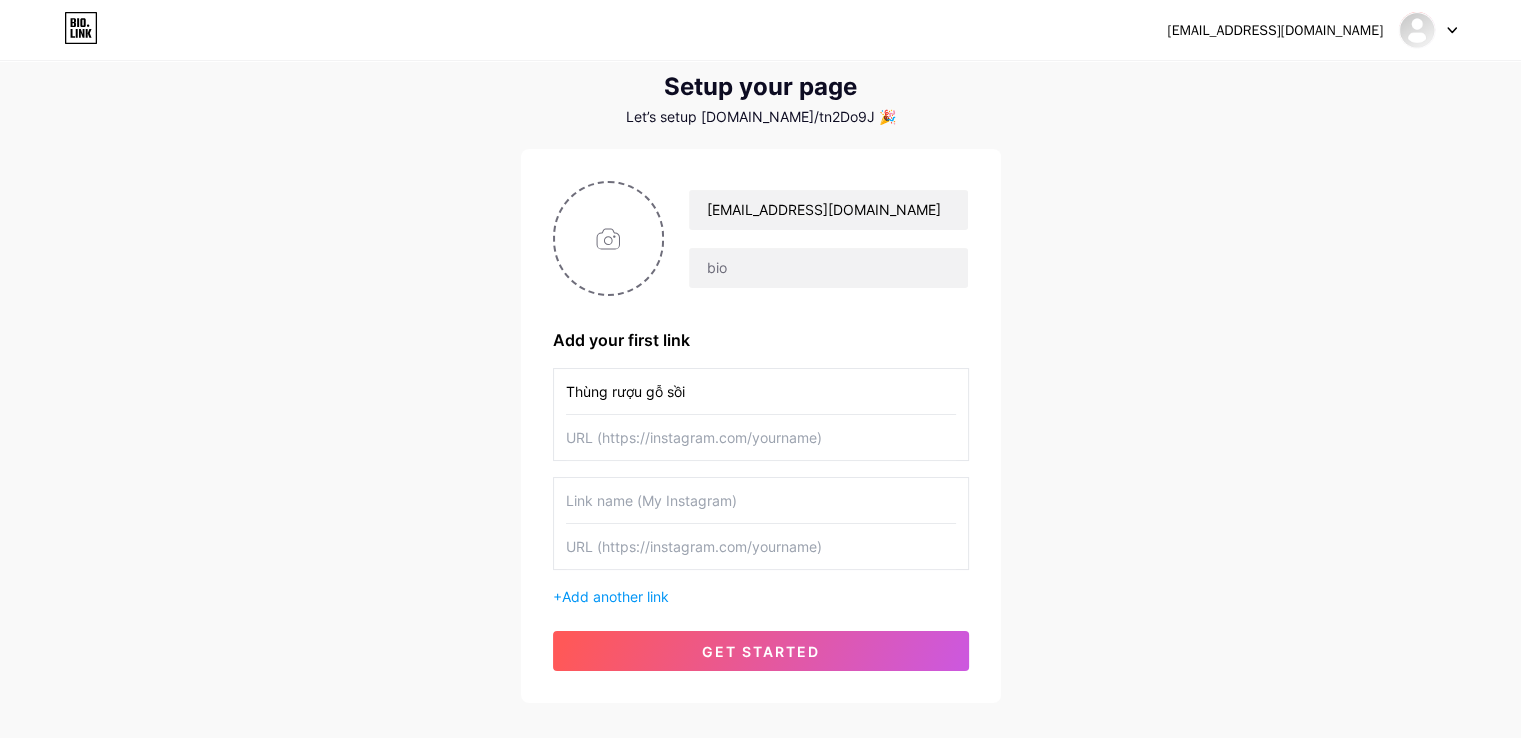 type on "Thùng rượu gỗ sồi" 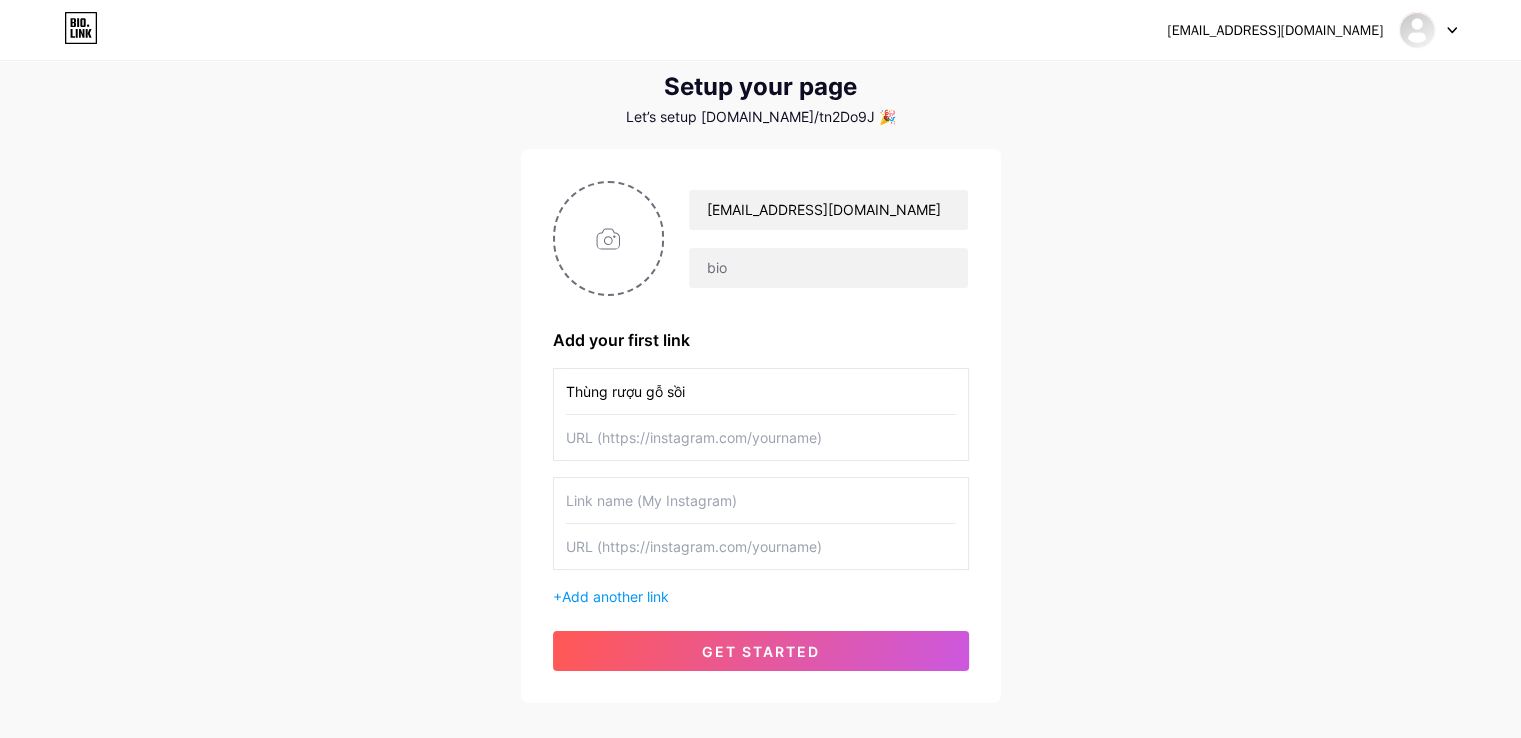 click at bounding box center (761, 437) 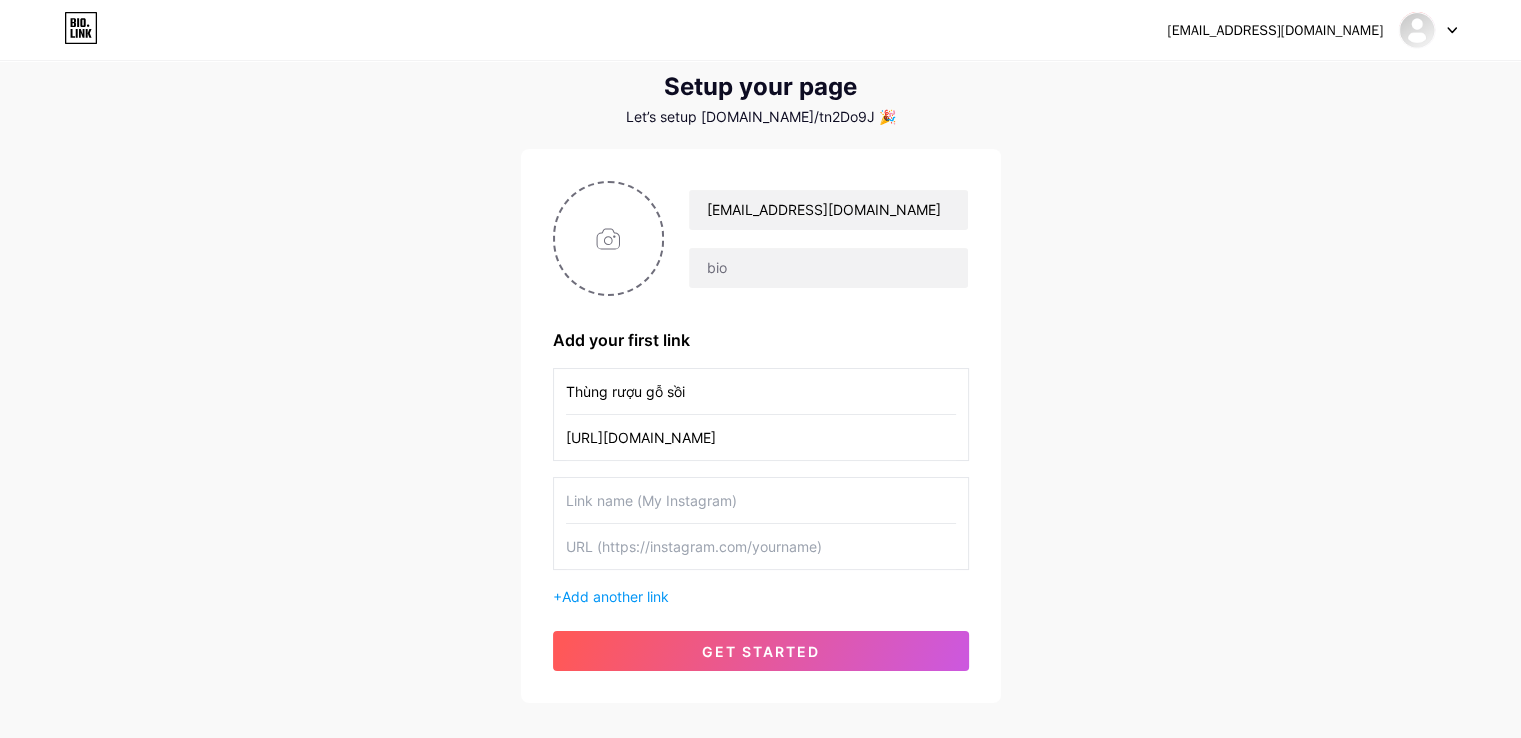 type on "https://dogodoitam.com/thung-go-soi.html" 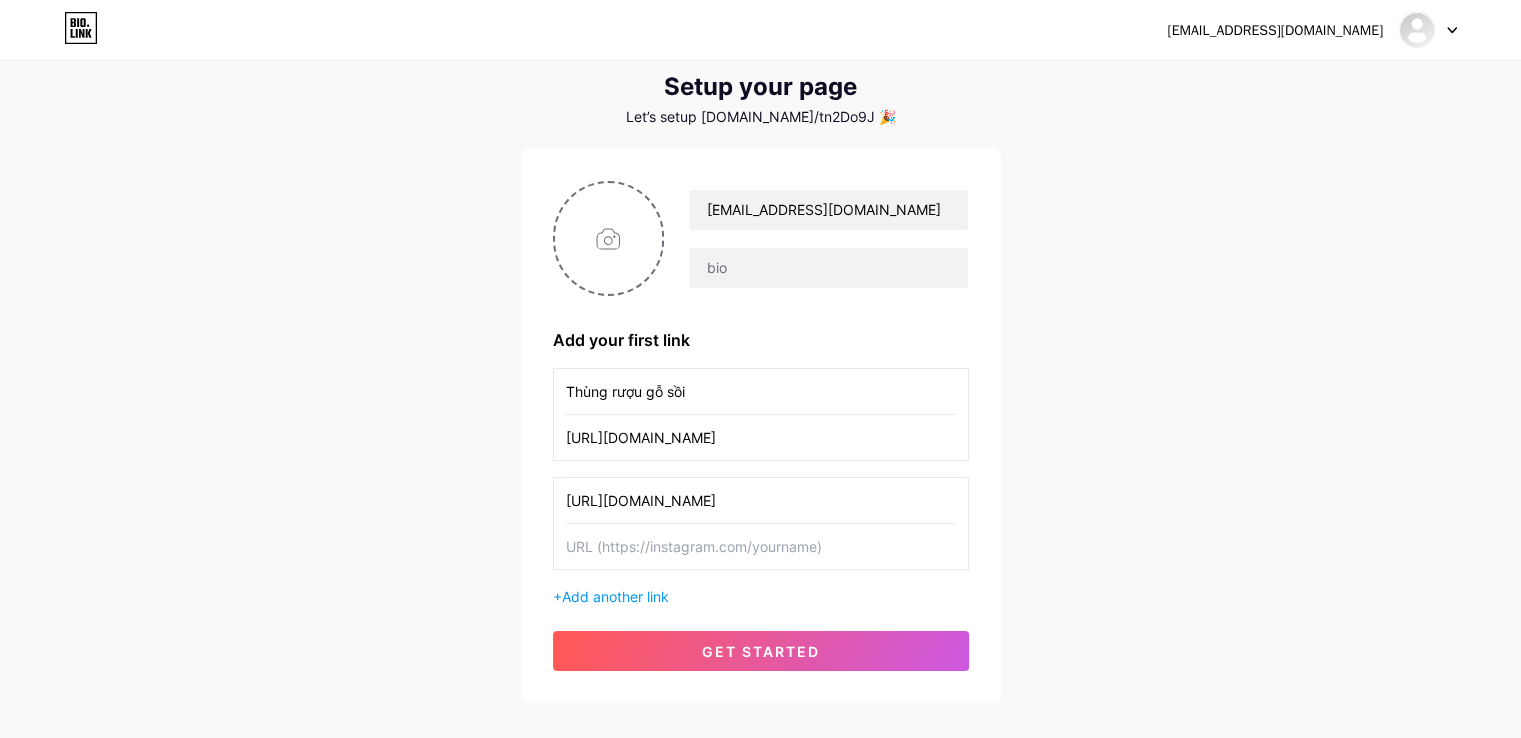 type on "https://dogodoitam.com/bon-tam-go.html" 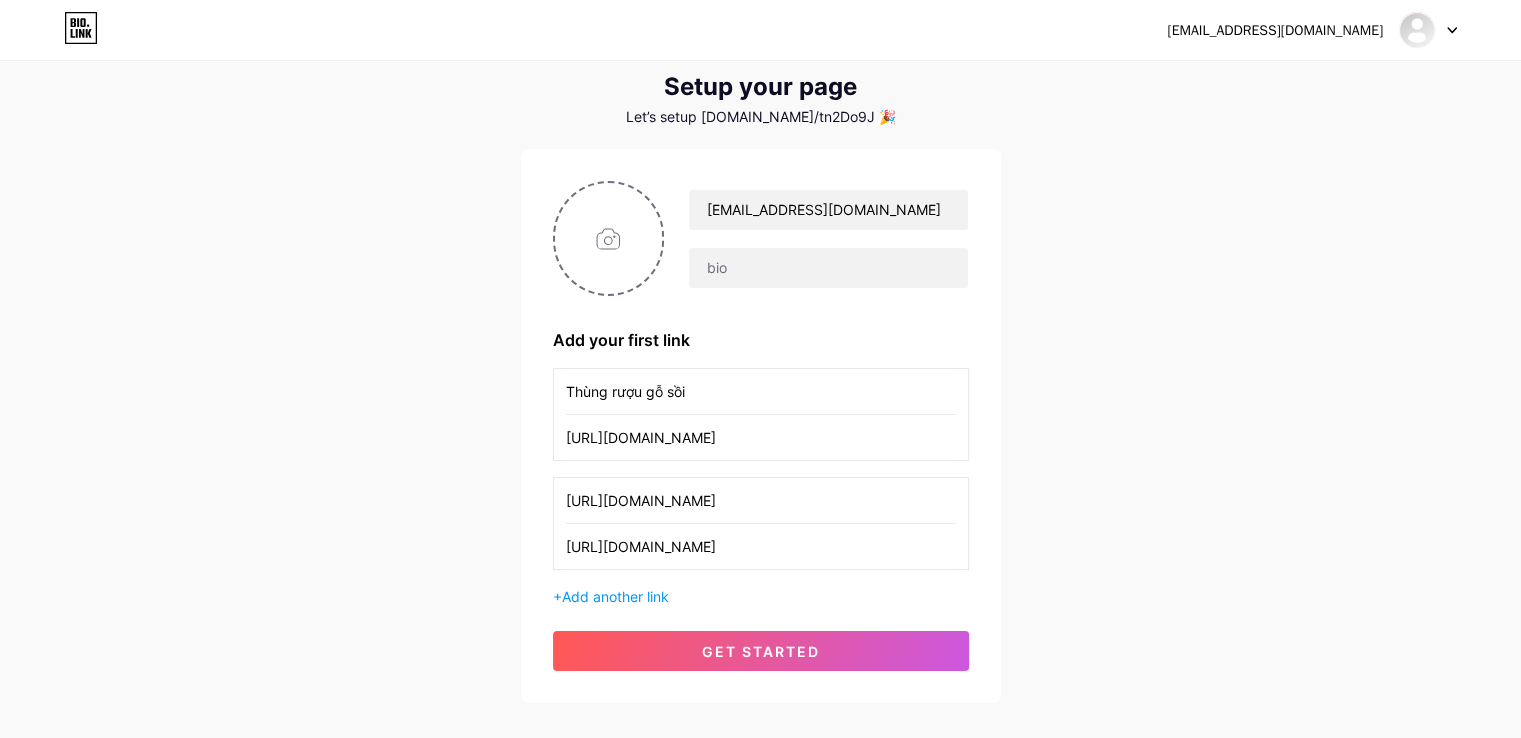 type on "https://dogodoitam.com/bon-tam-go.html" 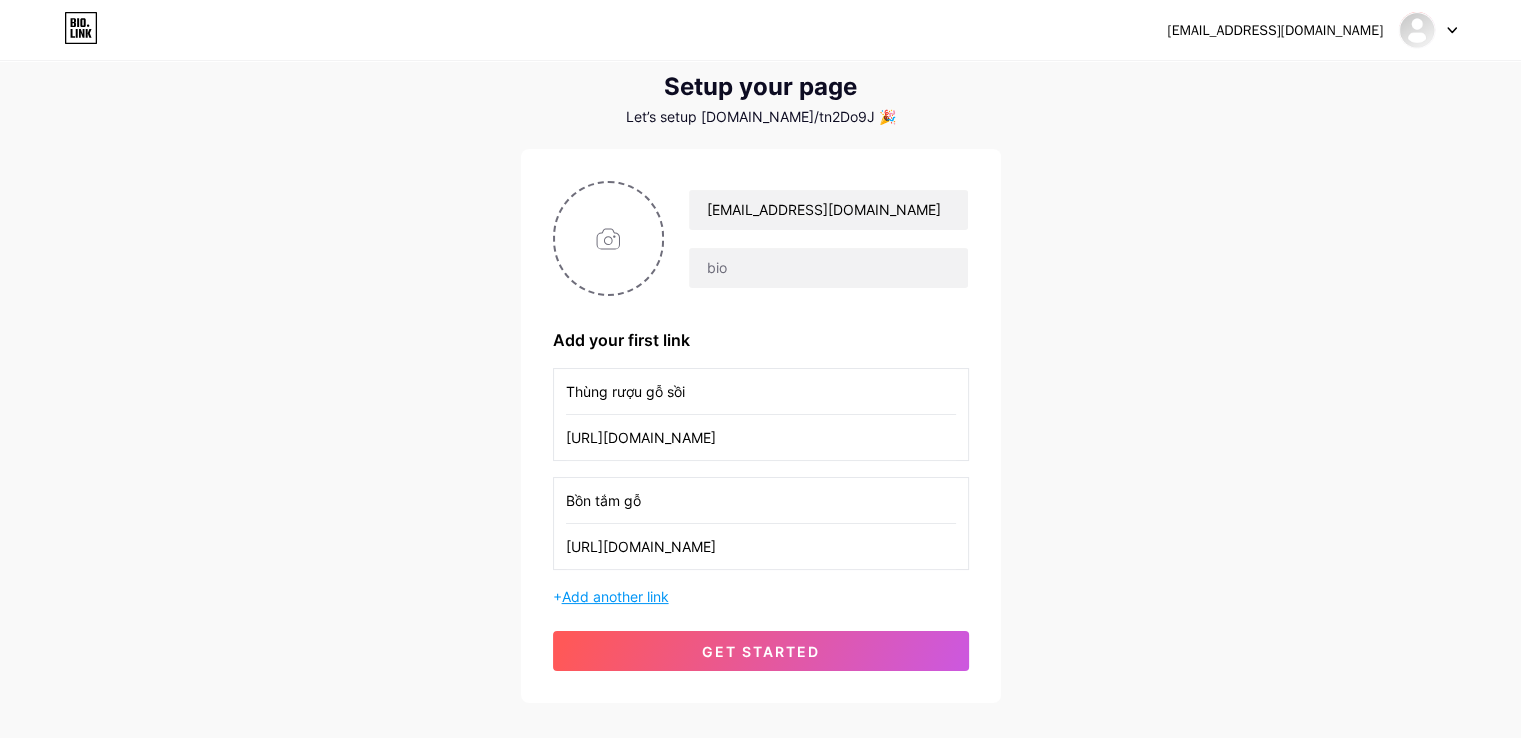 type on "Bồn tắm gỗ" 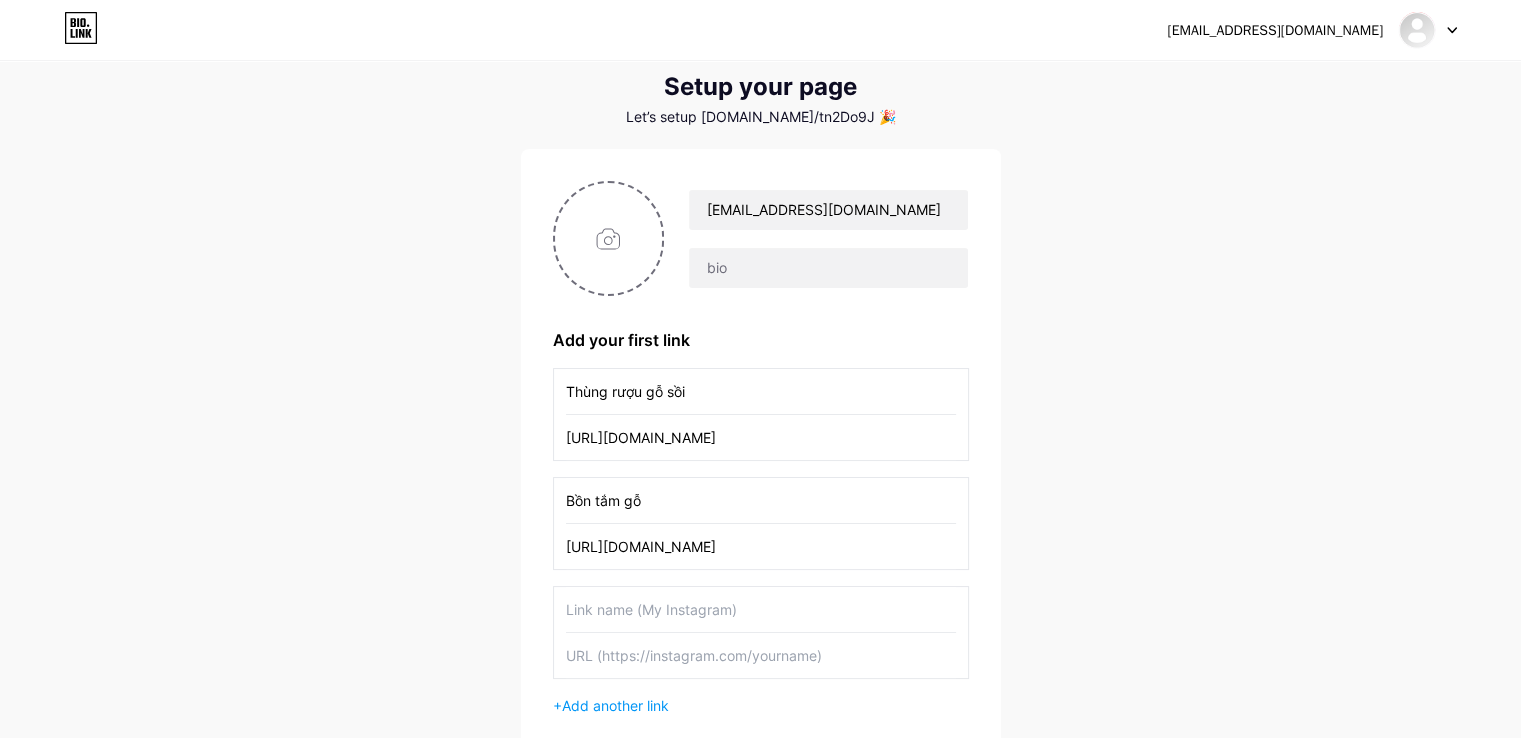 click at bounding box center (761, 609) 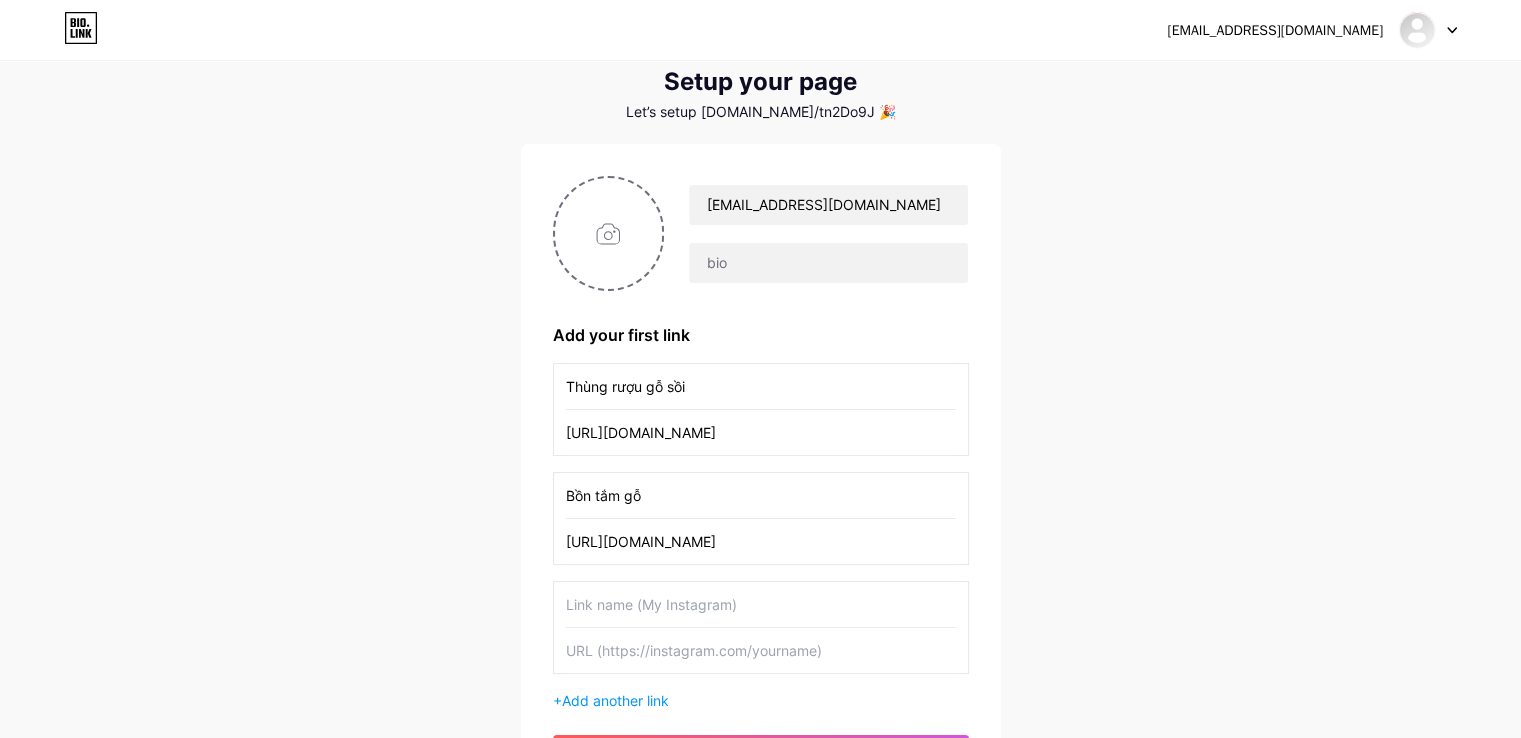 scroll, scrollTop: 155, scrollLeft: 0, axis: vertical 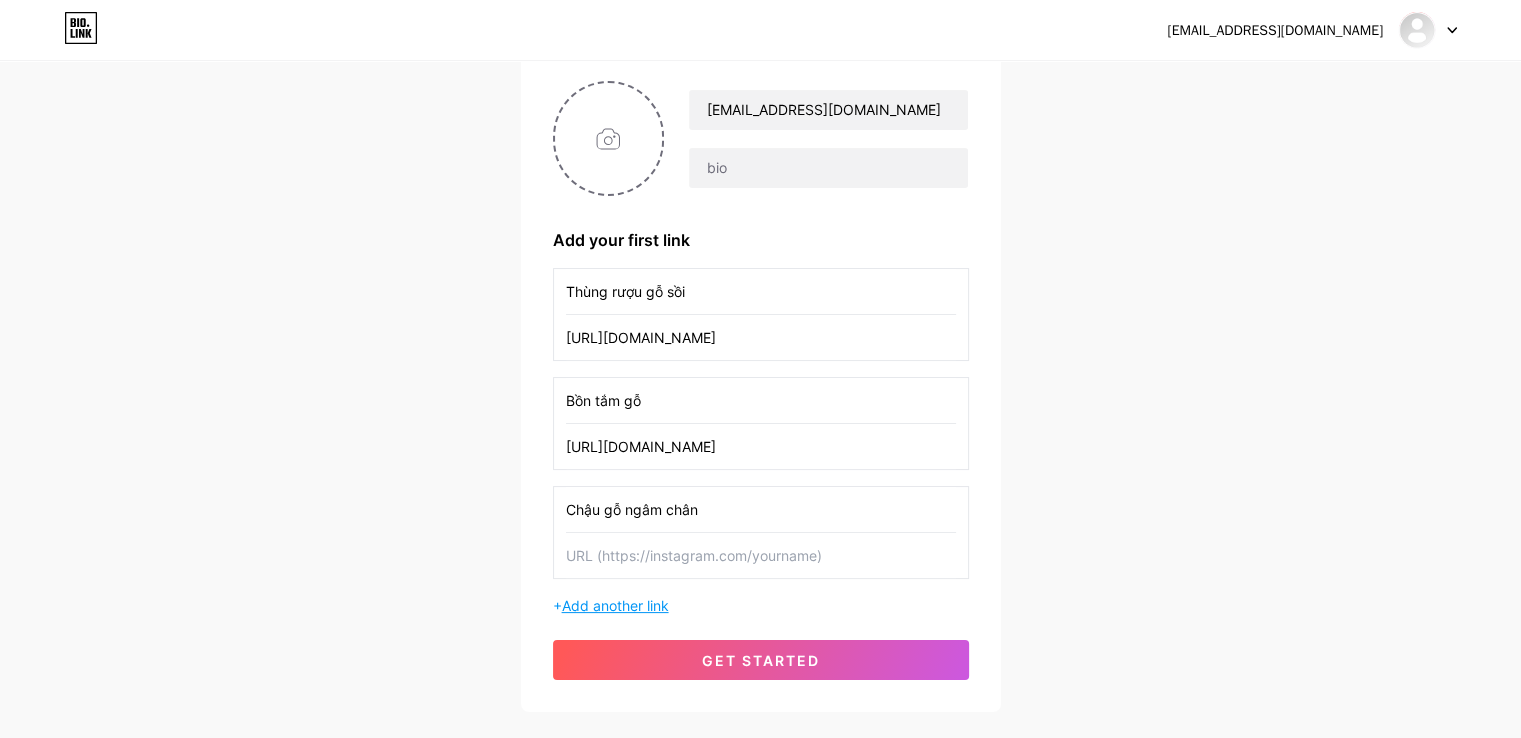 type on "Chậu gỗ ngâm chân" 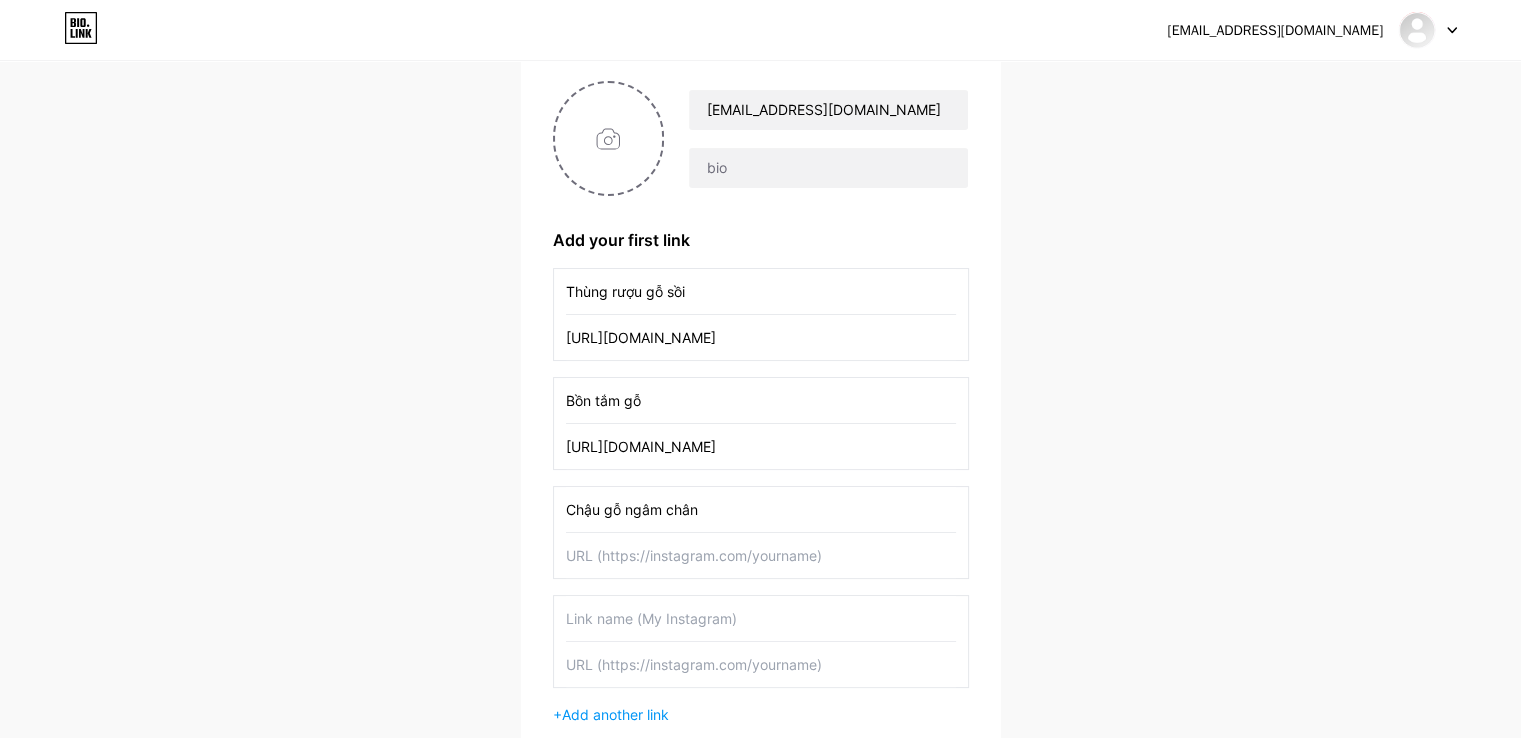 click at bounding box center (761, 555) 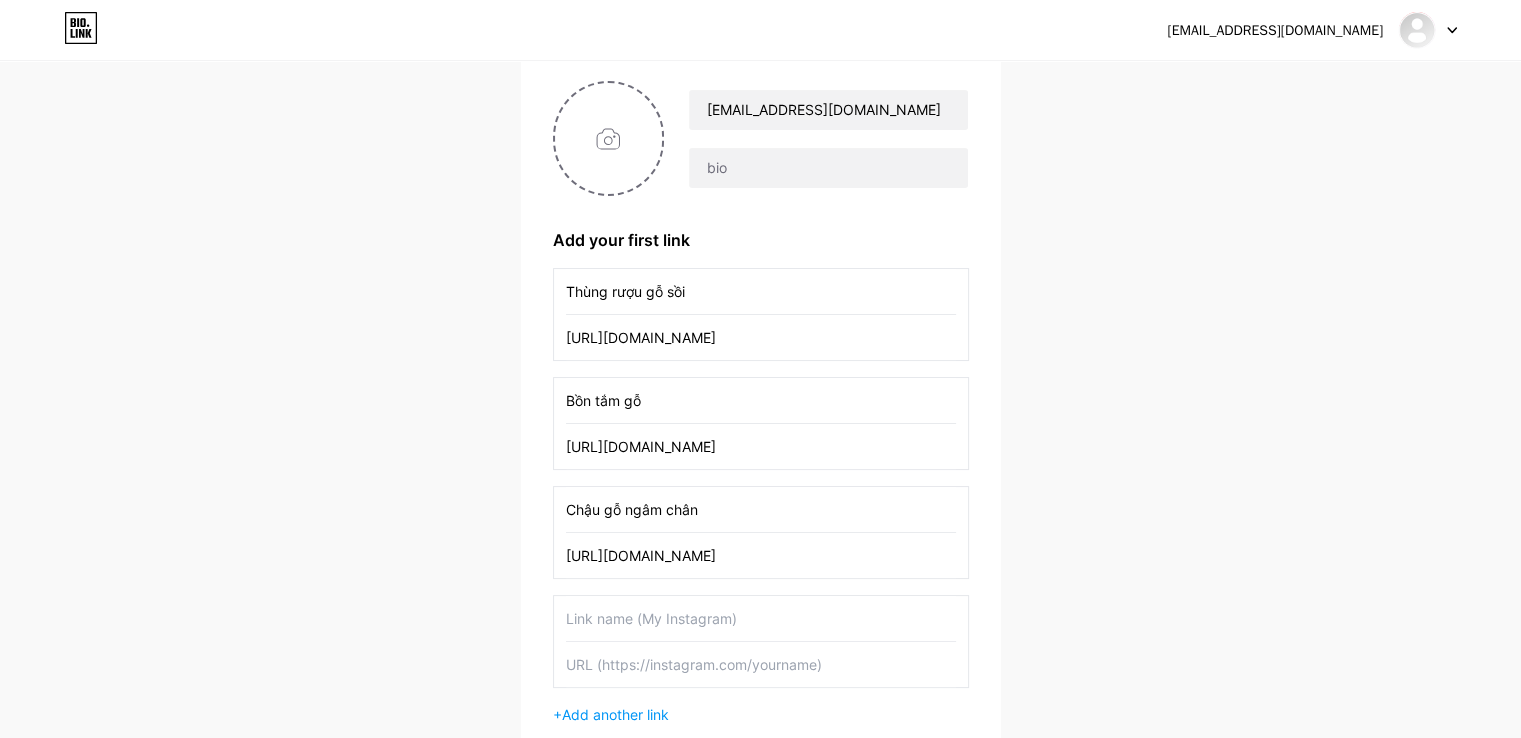 type on "https://dogodoitam.com/chau-ngam-chan.html" 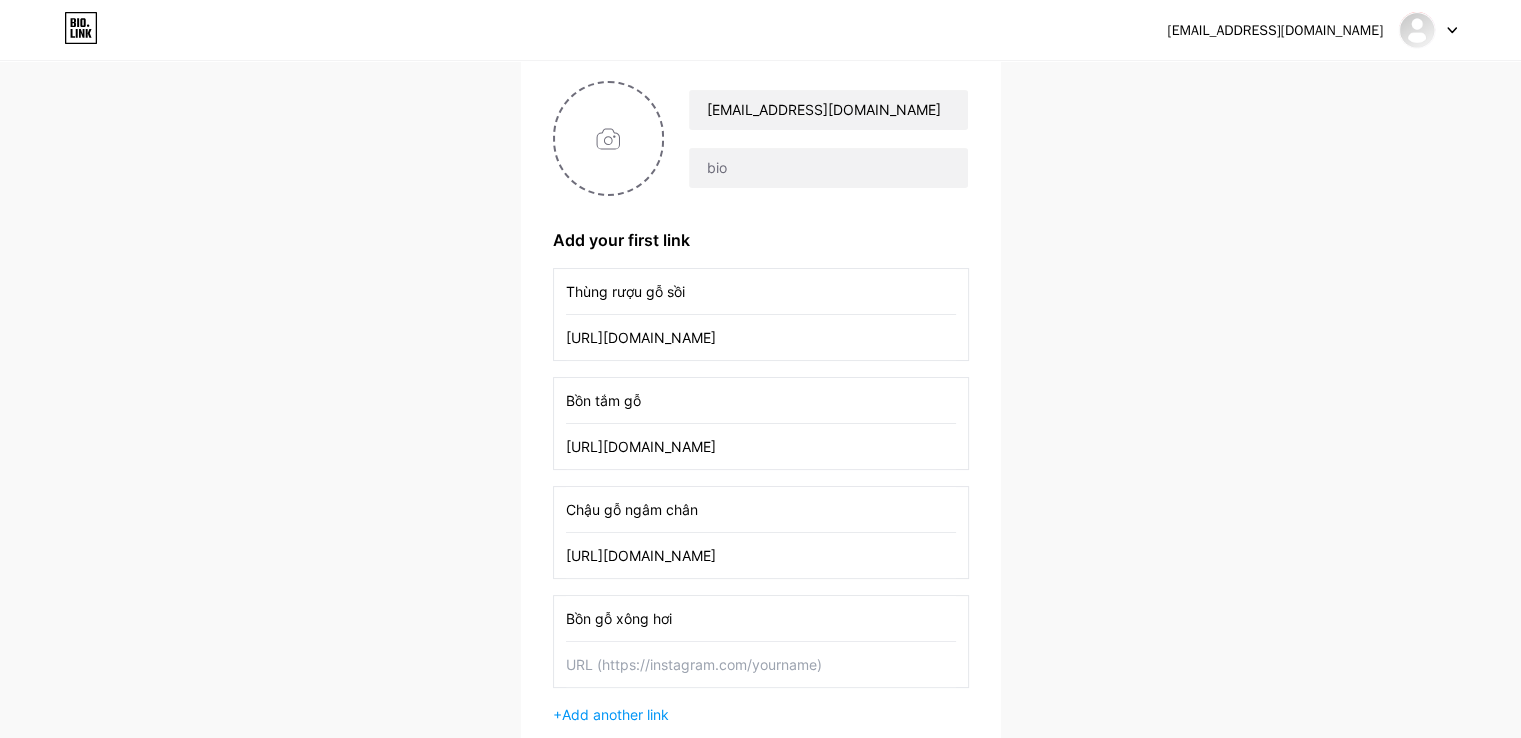 type on "Bồn gỗ xông hơi" 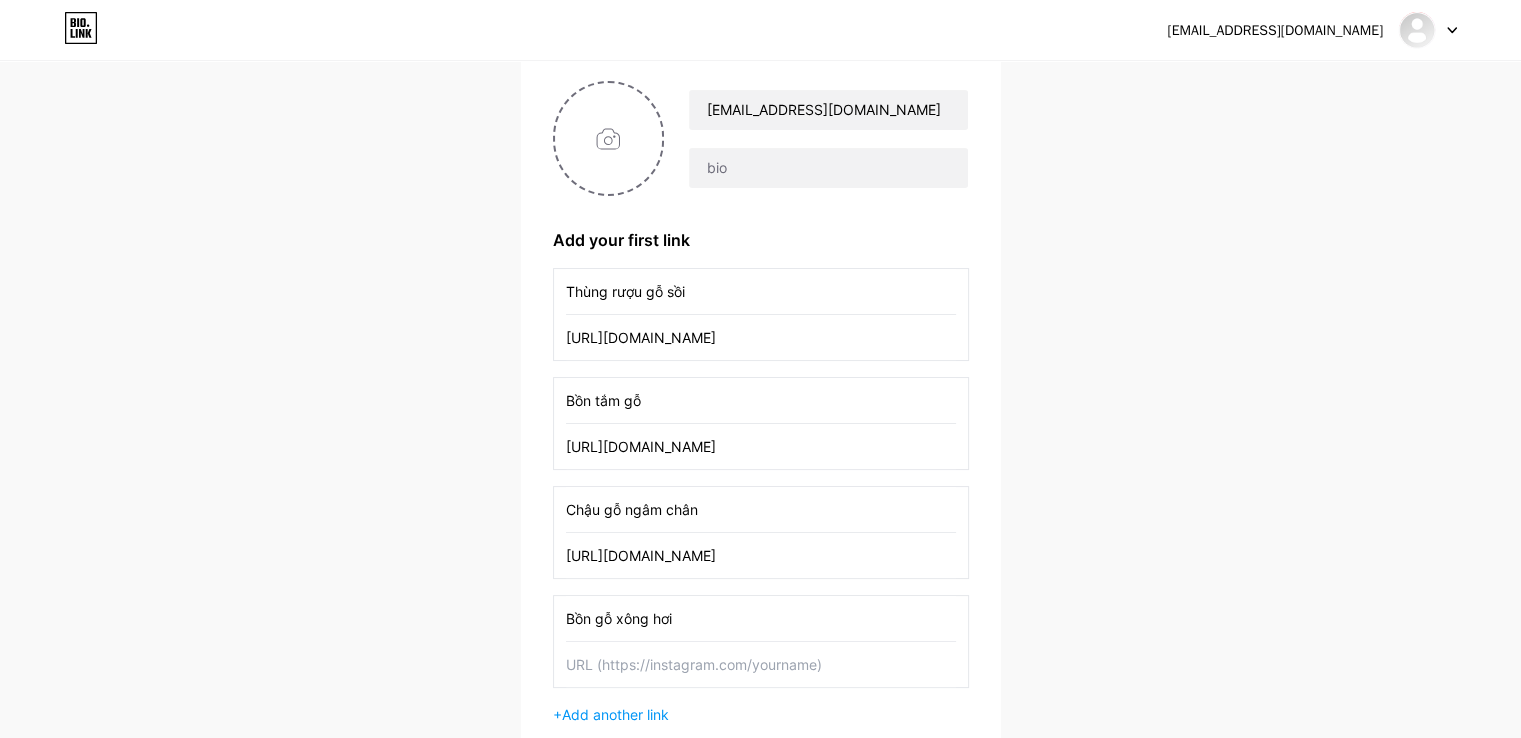 click at bounding box center [761, 664] 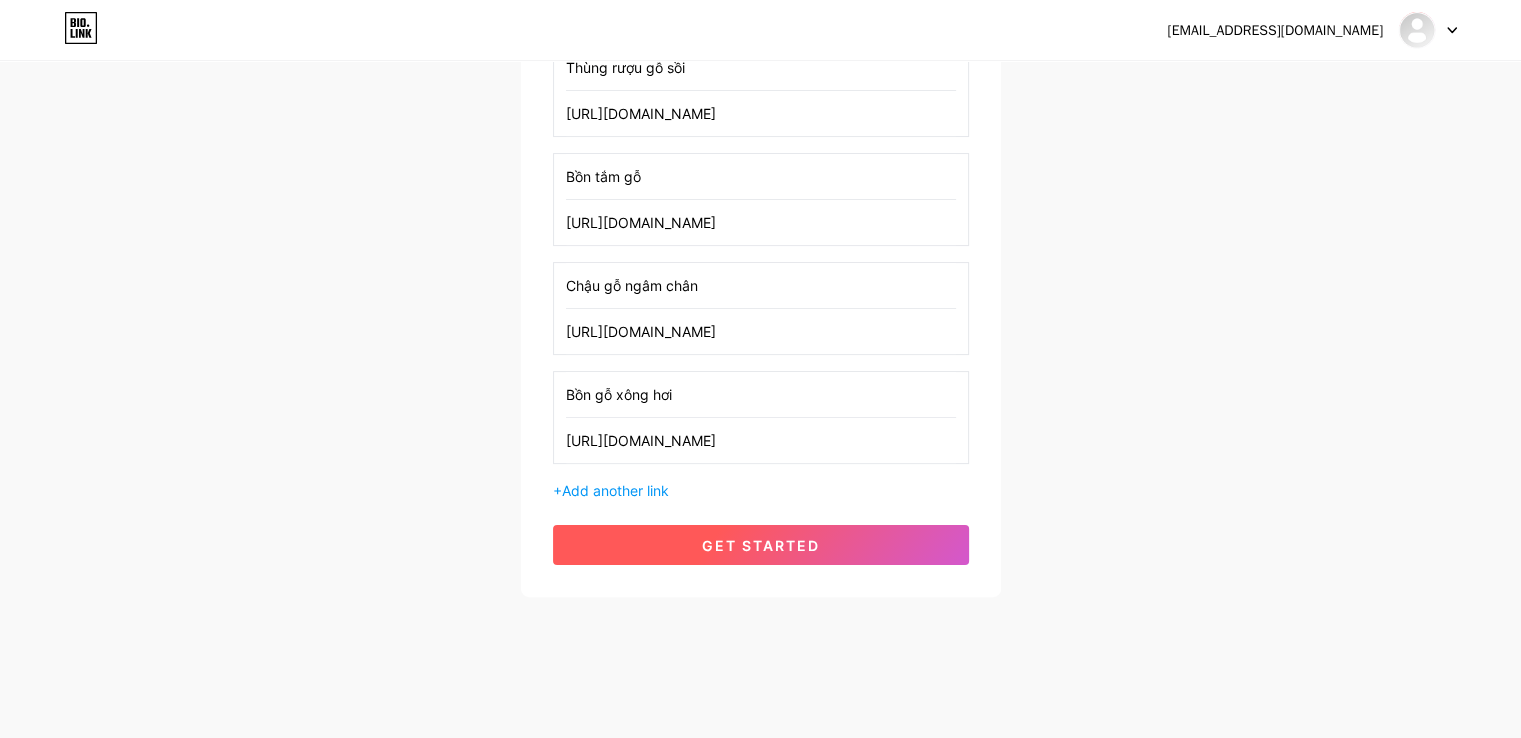 scroll, scrollTop: 380, scrollLeft: 0, axis: vertical 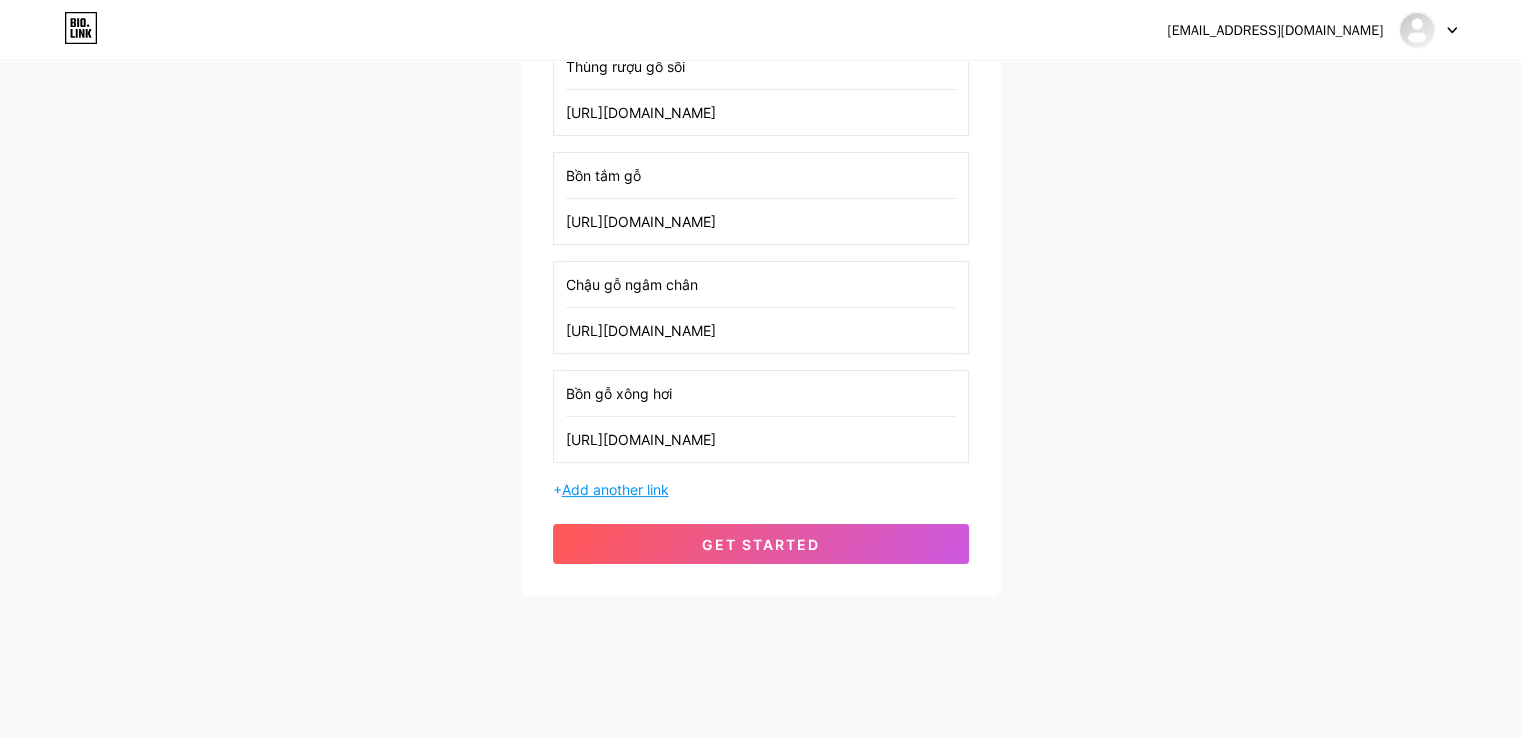 type on "https://dogodoitam.com/bon-go-xong-hoi.html" 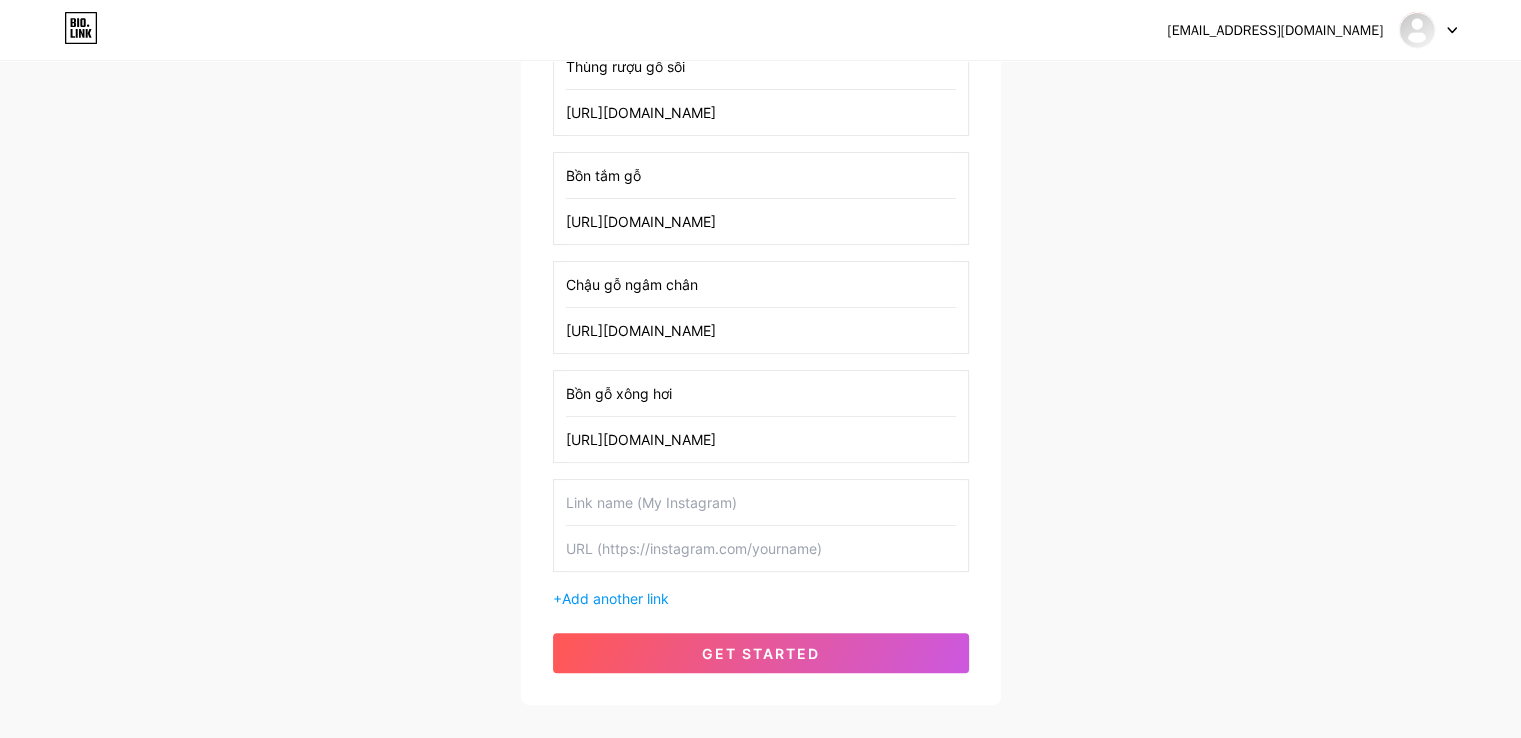 click at bounding box center (761, 502) 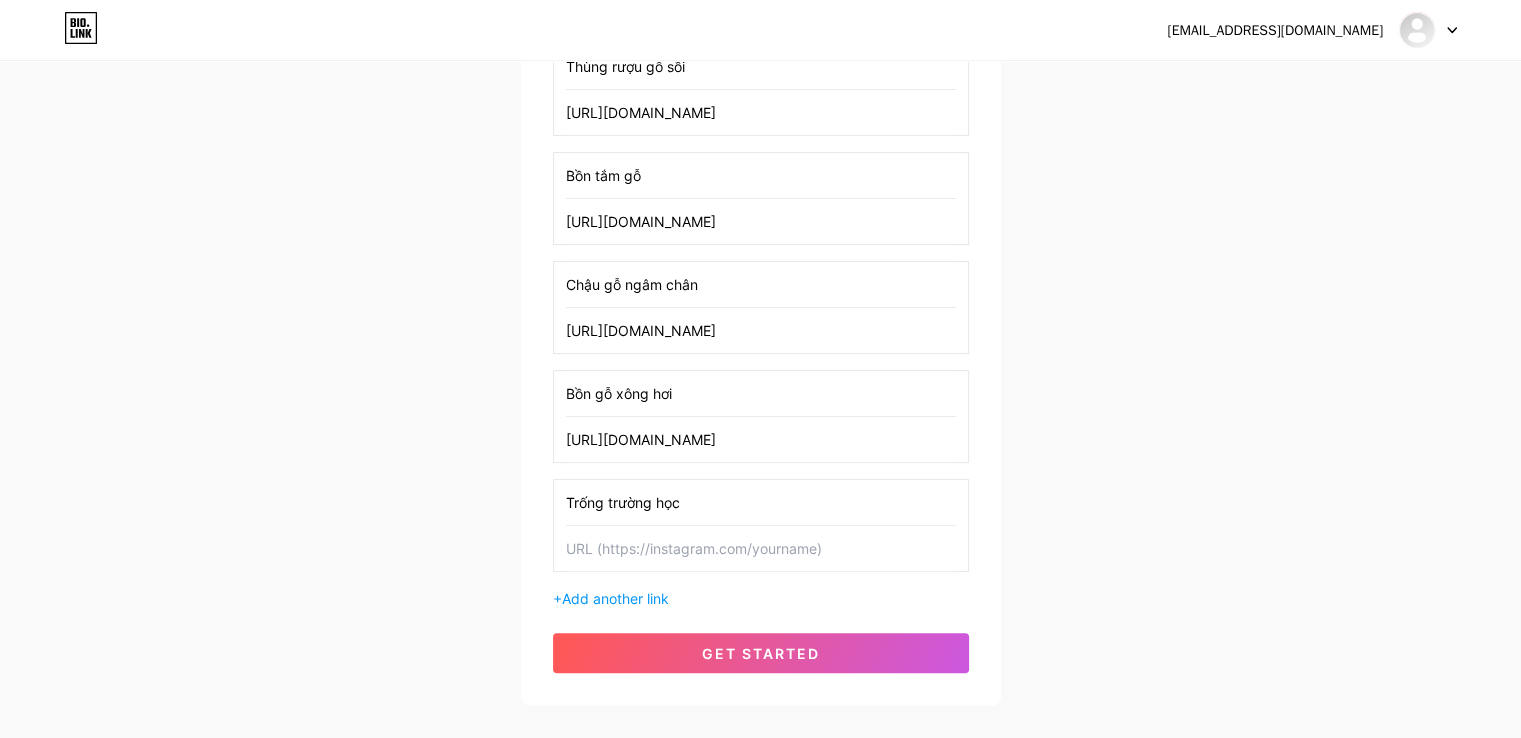 type on "Trống trường học" 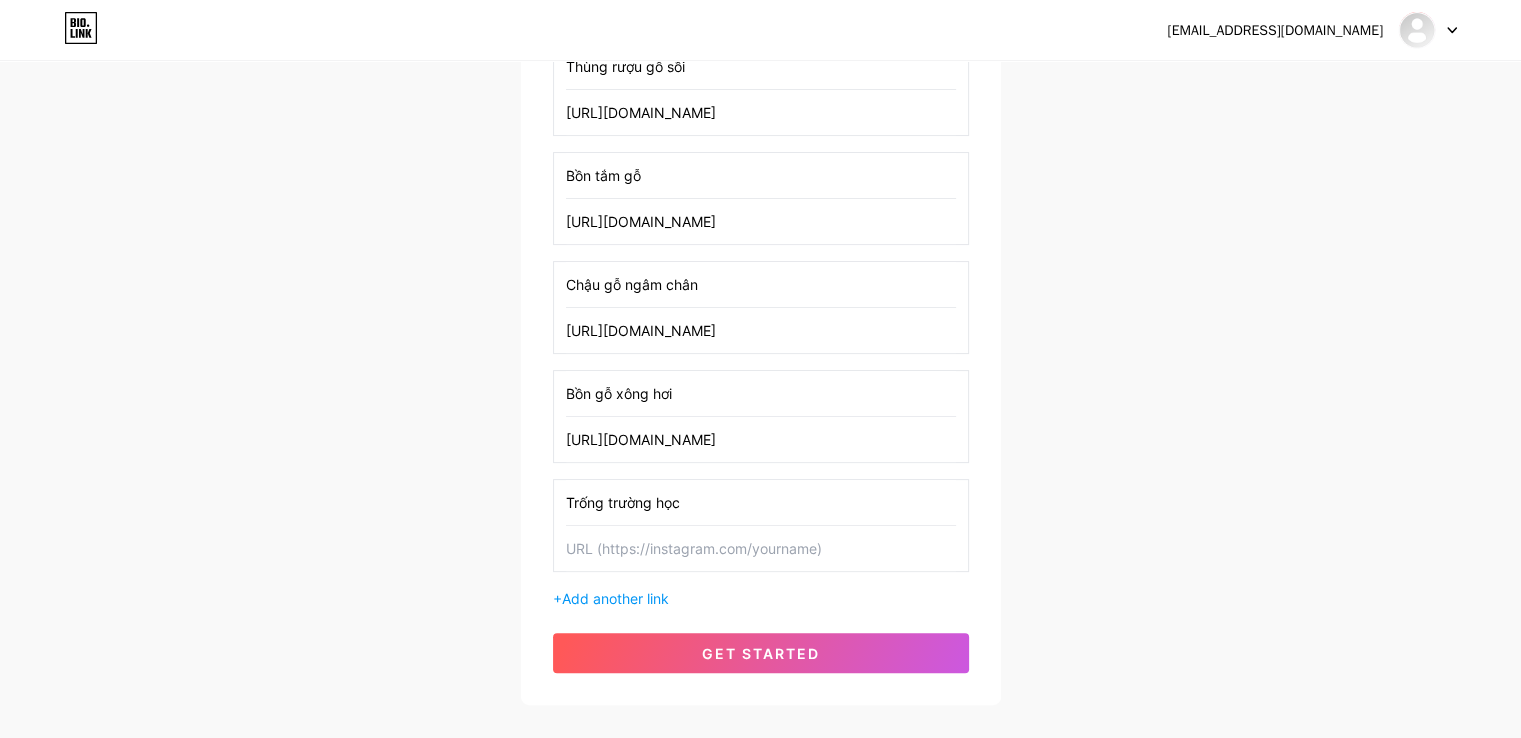 click at bounding box center [761, 548] 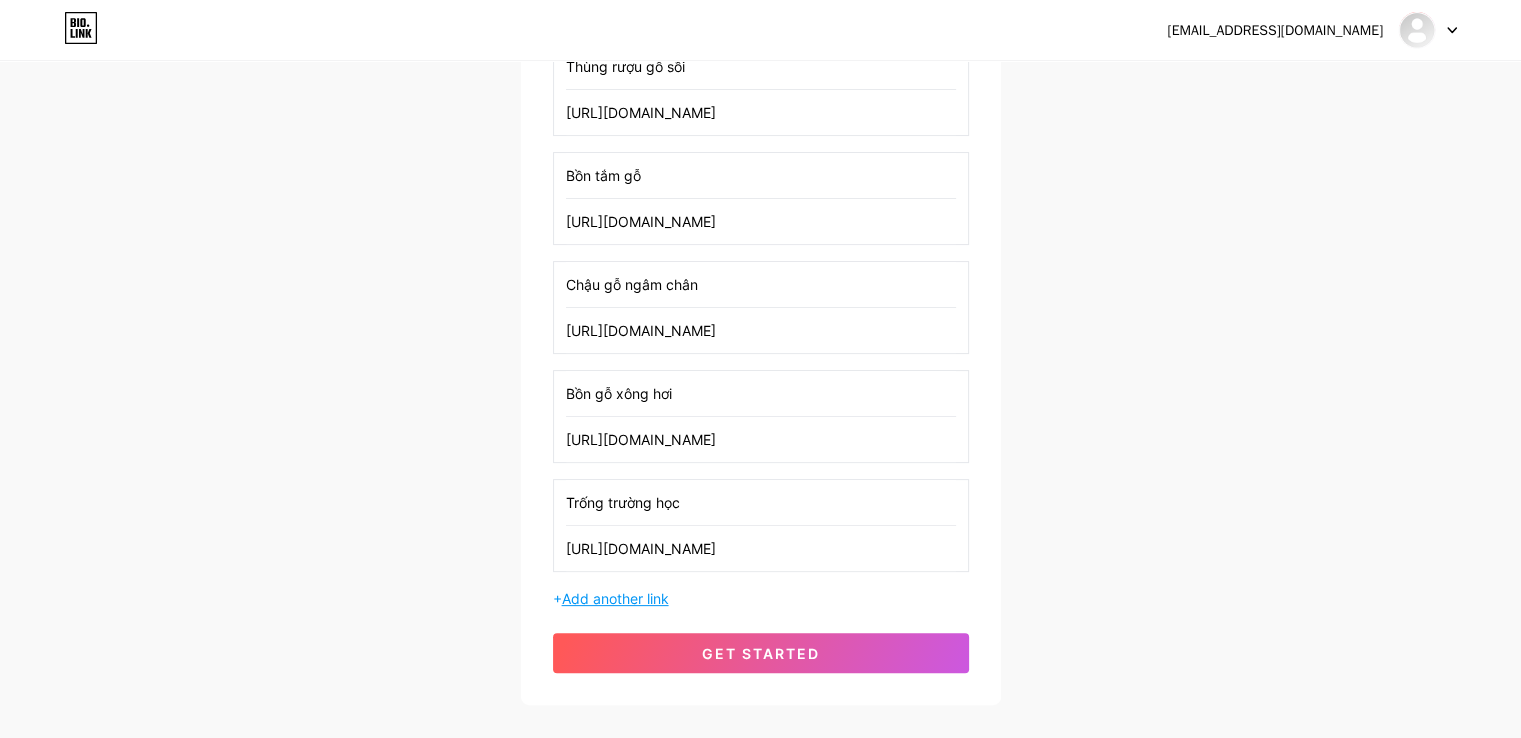 type on "https://dogodoitam.com/trong-truong-hoc.html" 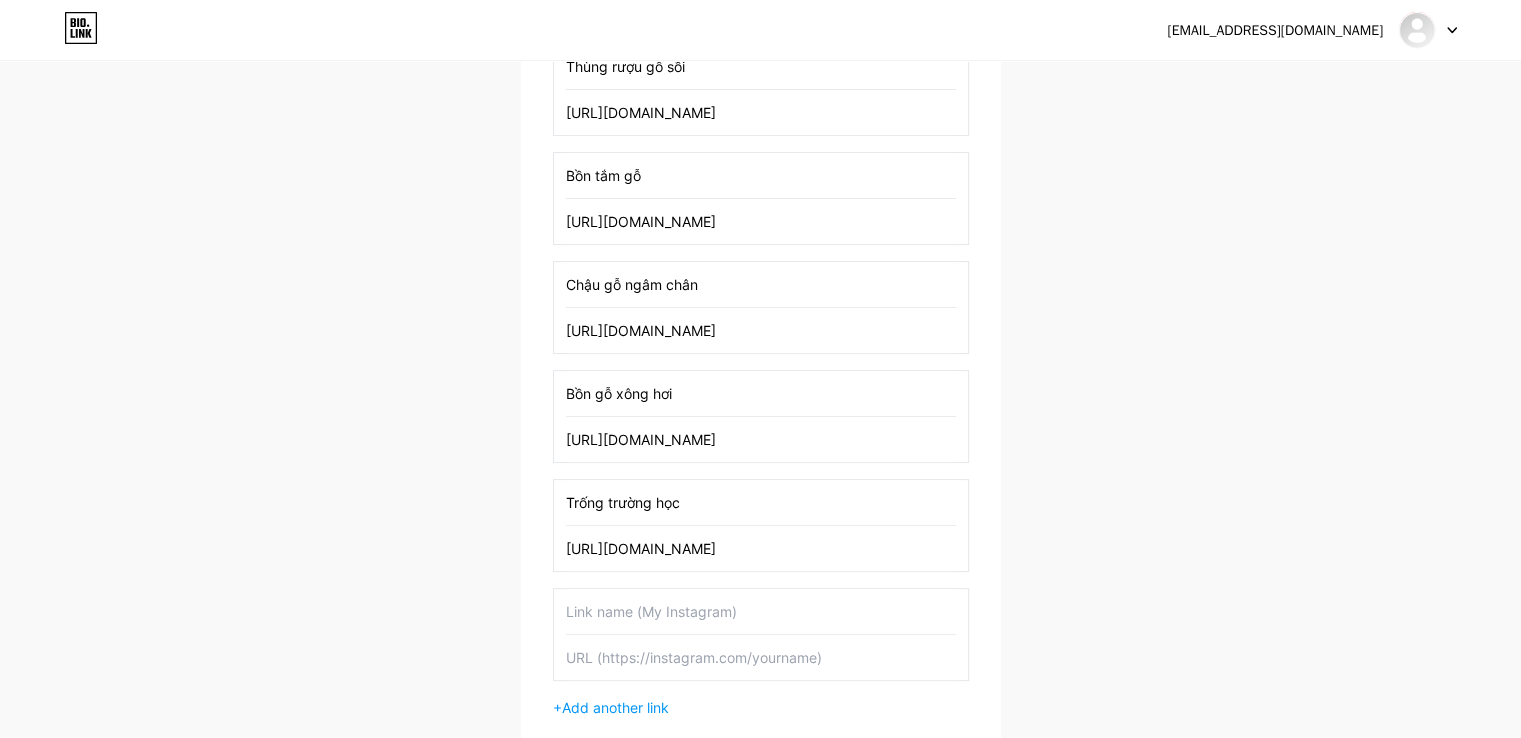 click at bounding box center (761, 611) 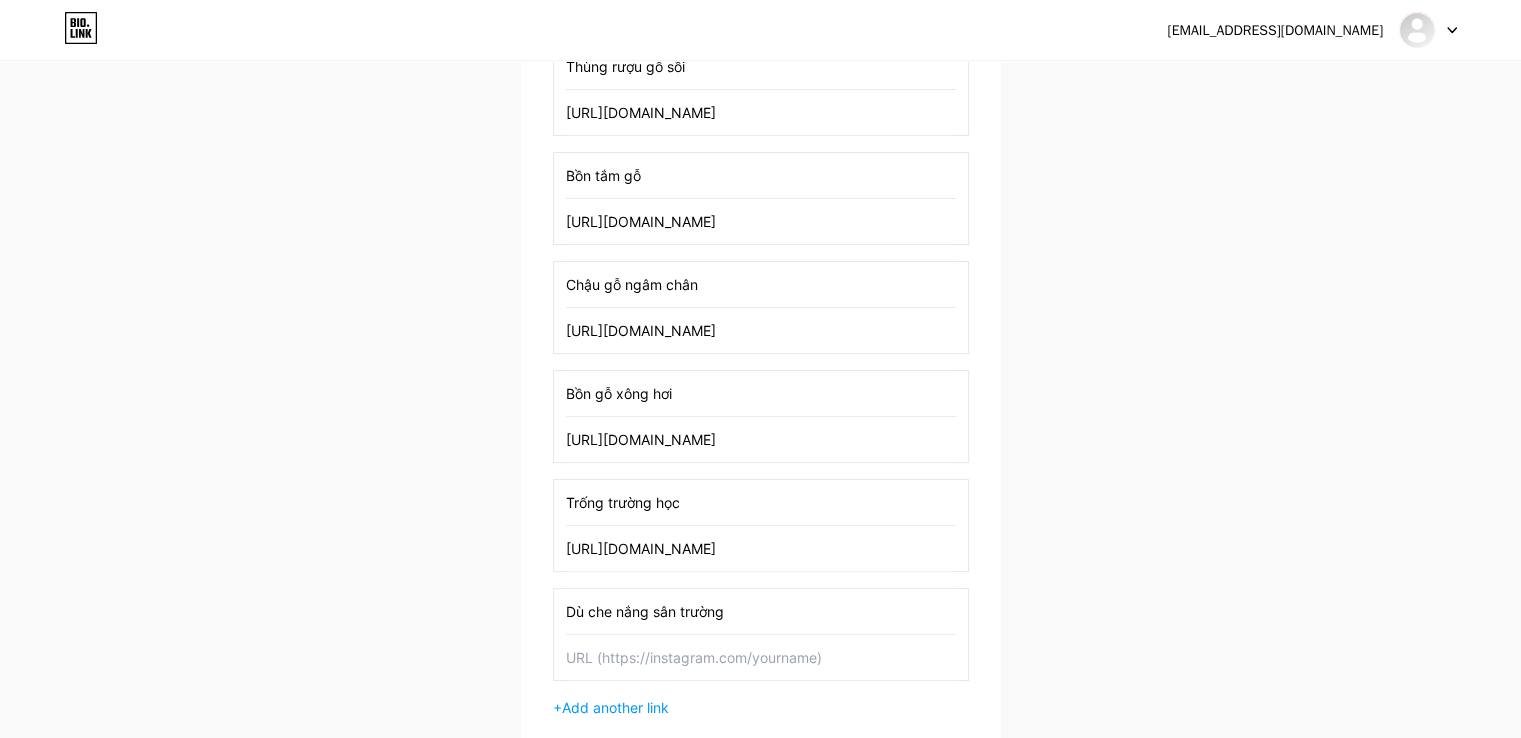 type on "Dù che nắng sân trường" 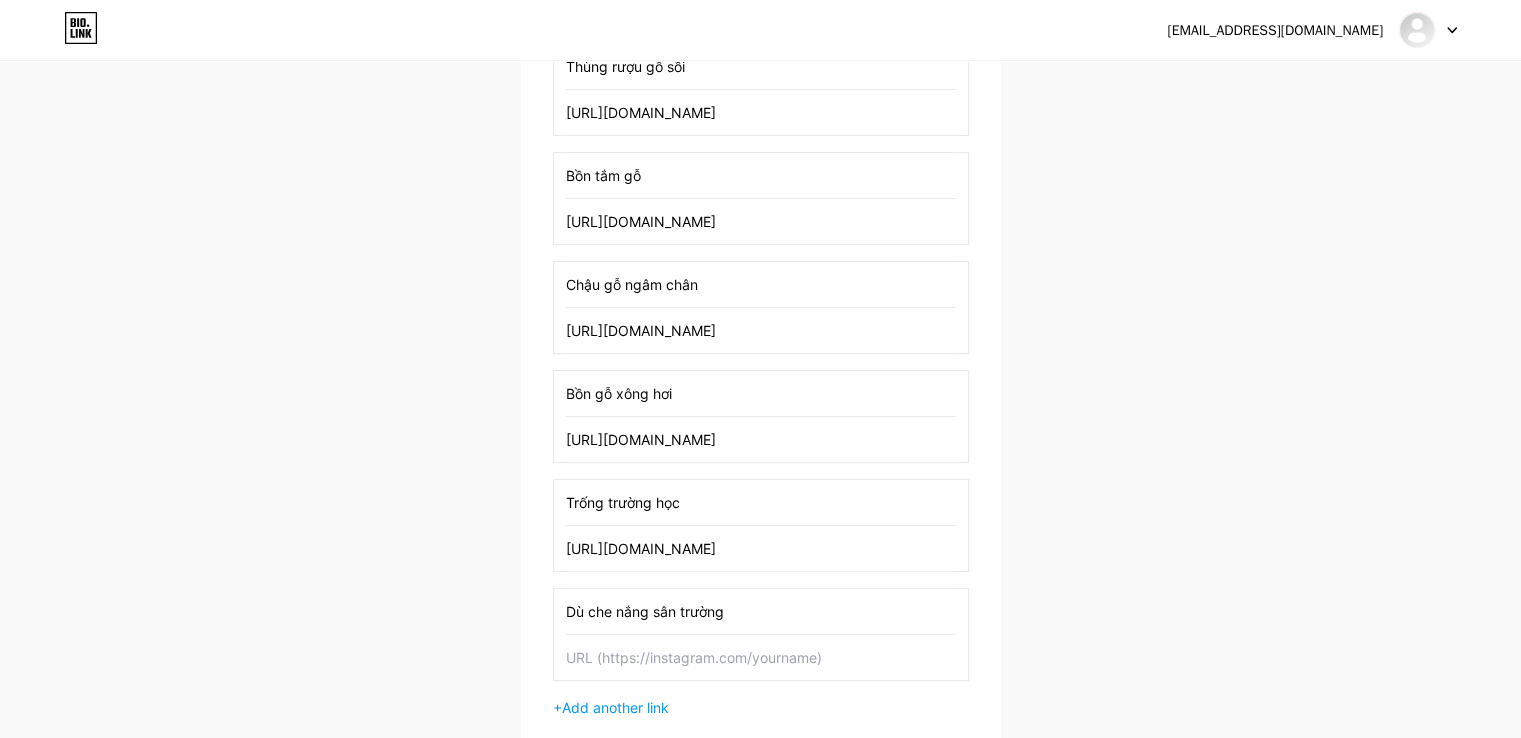 click at bounding box center [761, 657] 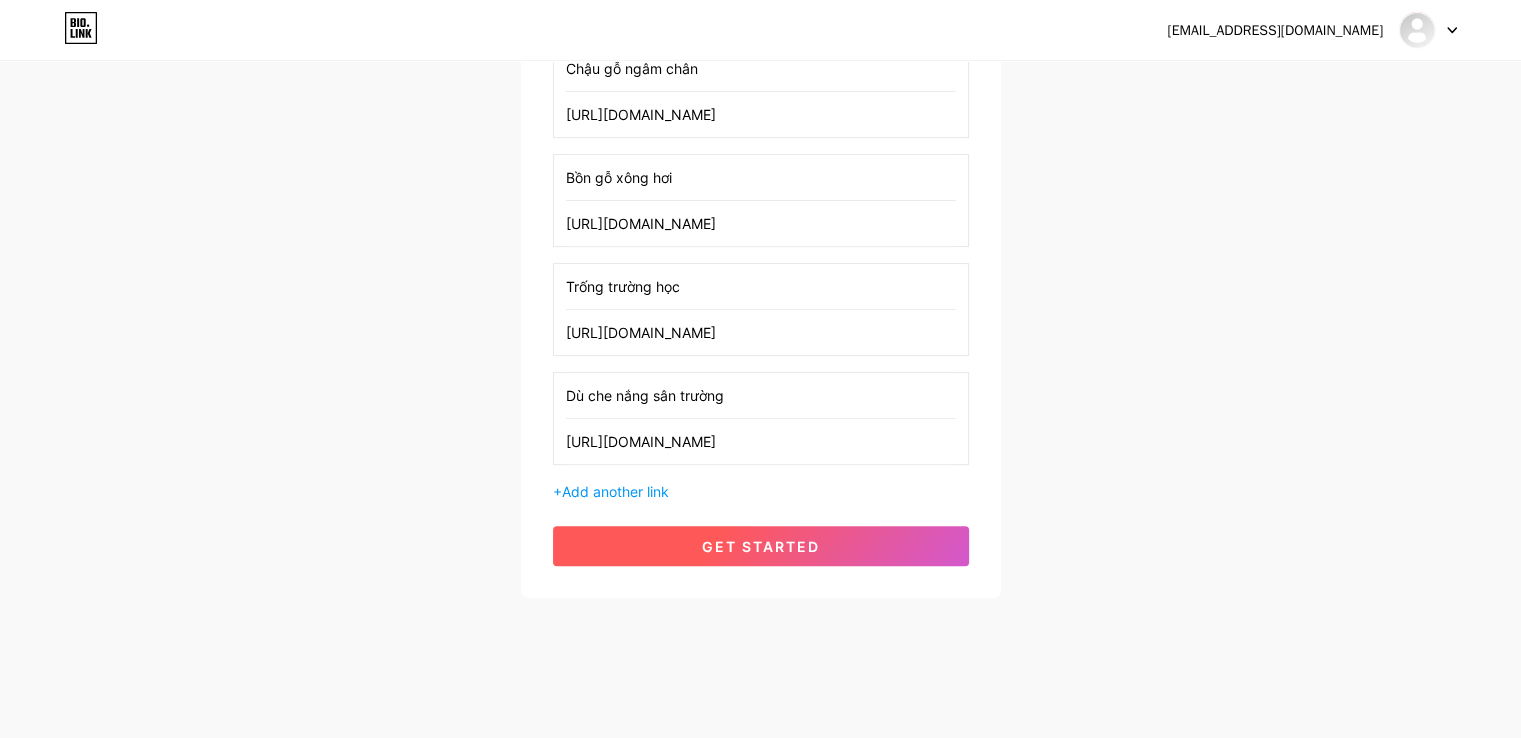 type on "https://dogodoitam.com/du-che-san-truong.html" 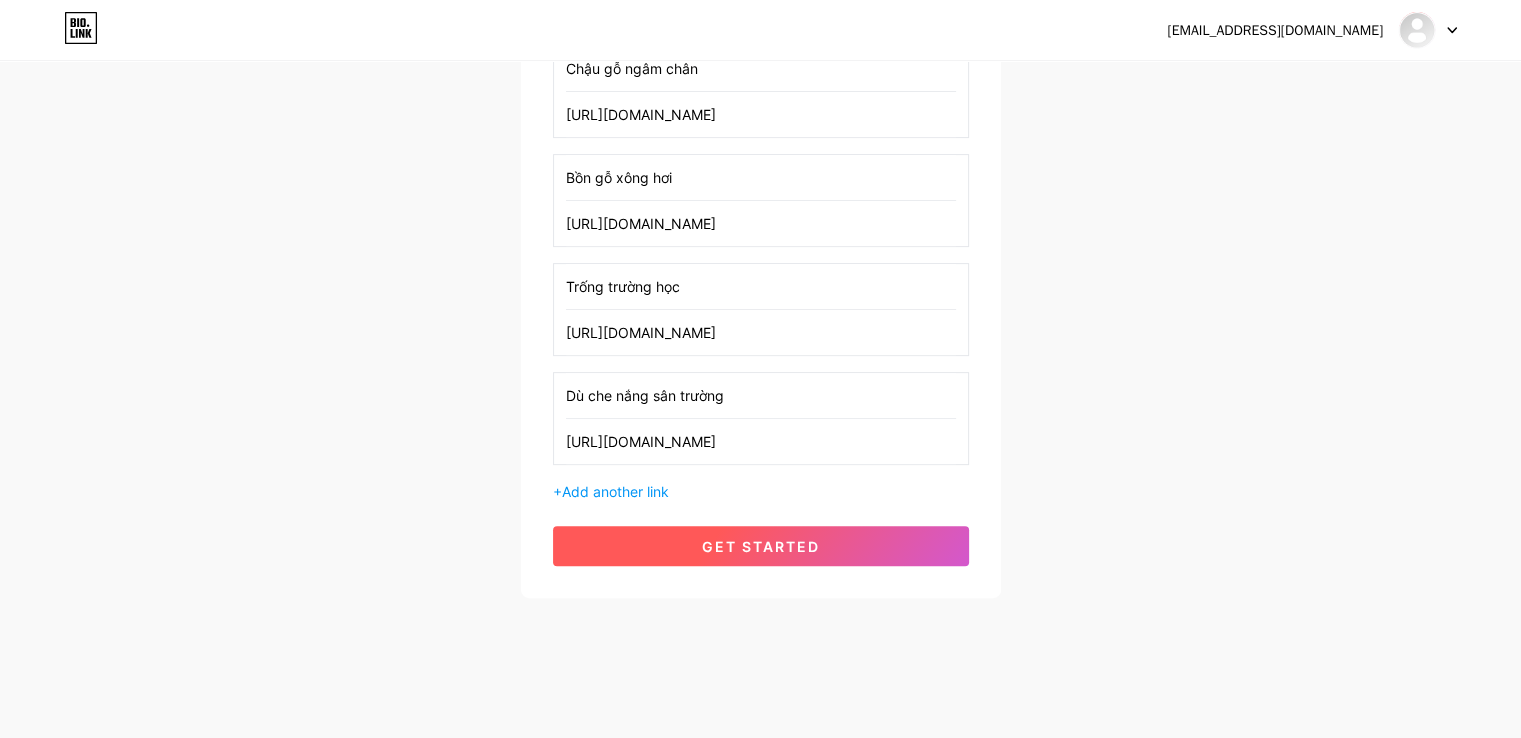 click on "get started" at bounding box center [761, 546] 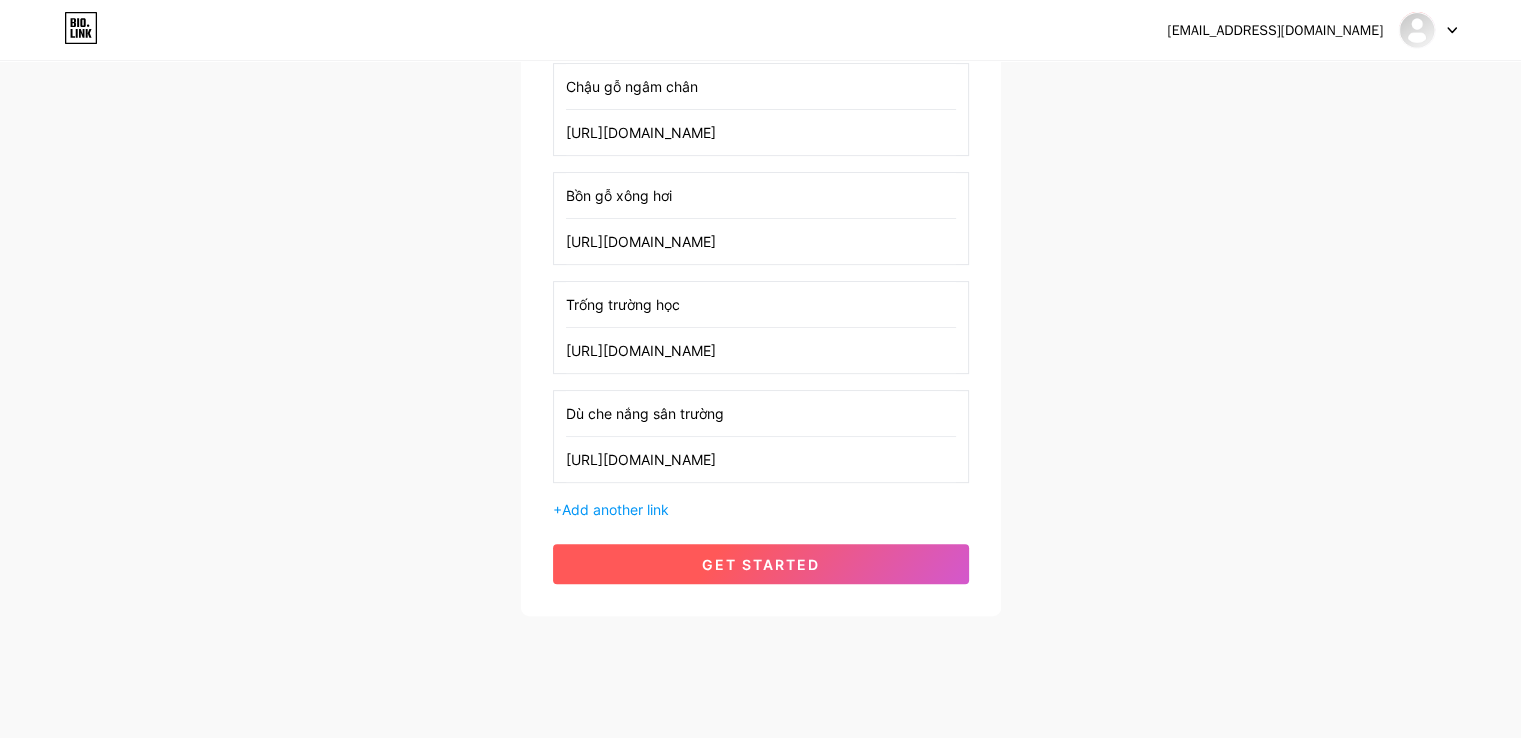 scroll, scrollTop: 22, scrollLeft: 0, axis: vertical 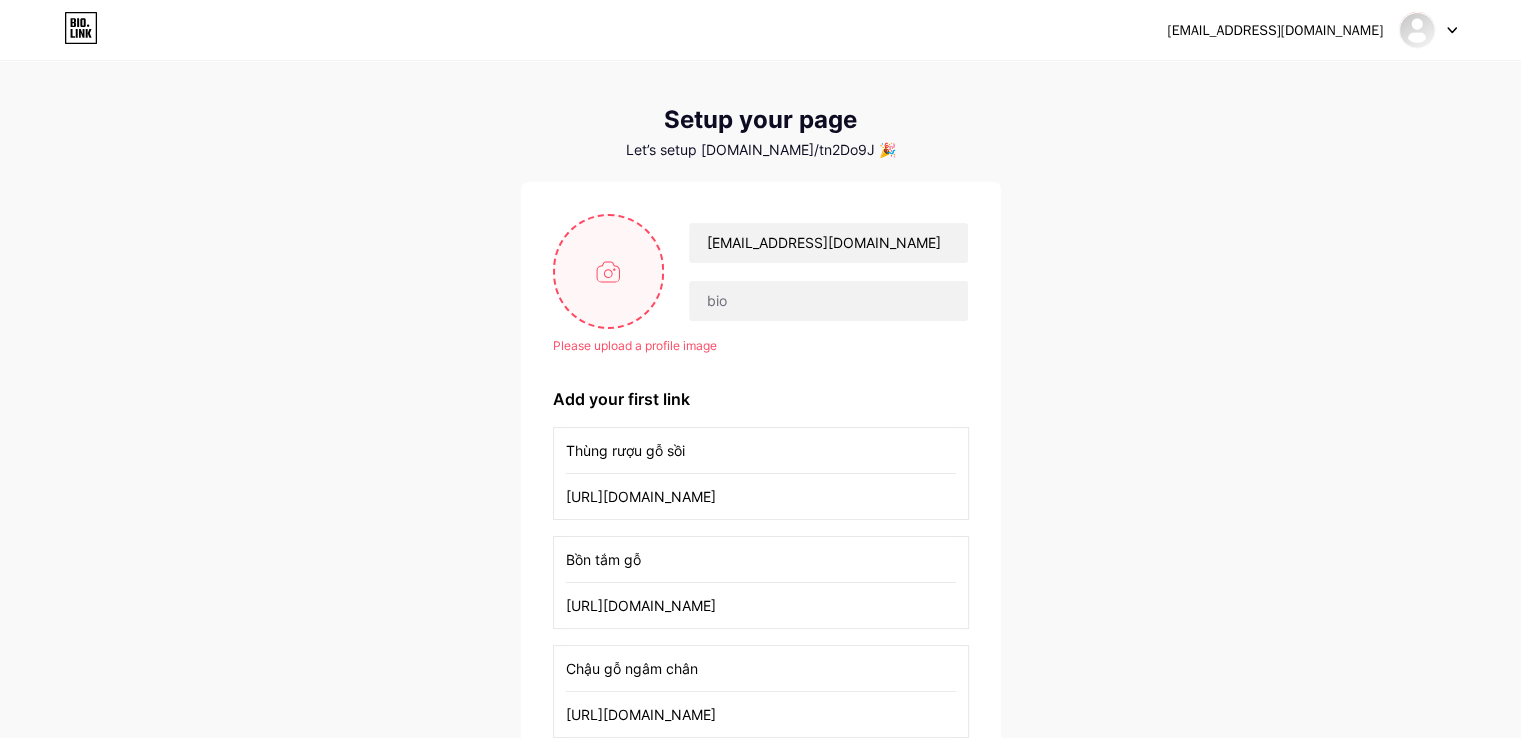 click at bounding box center (609, 271) 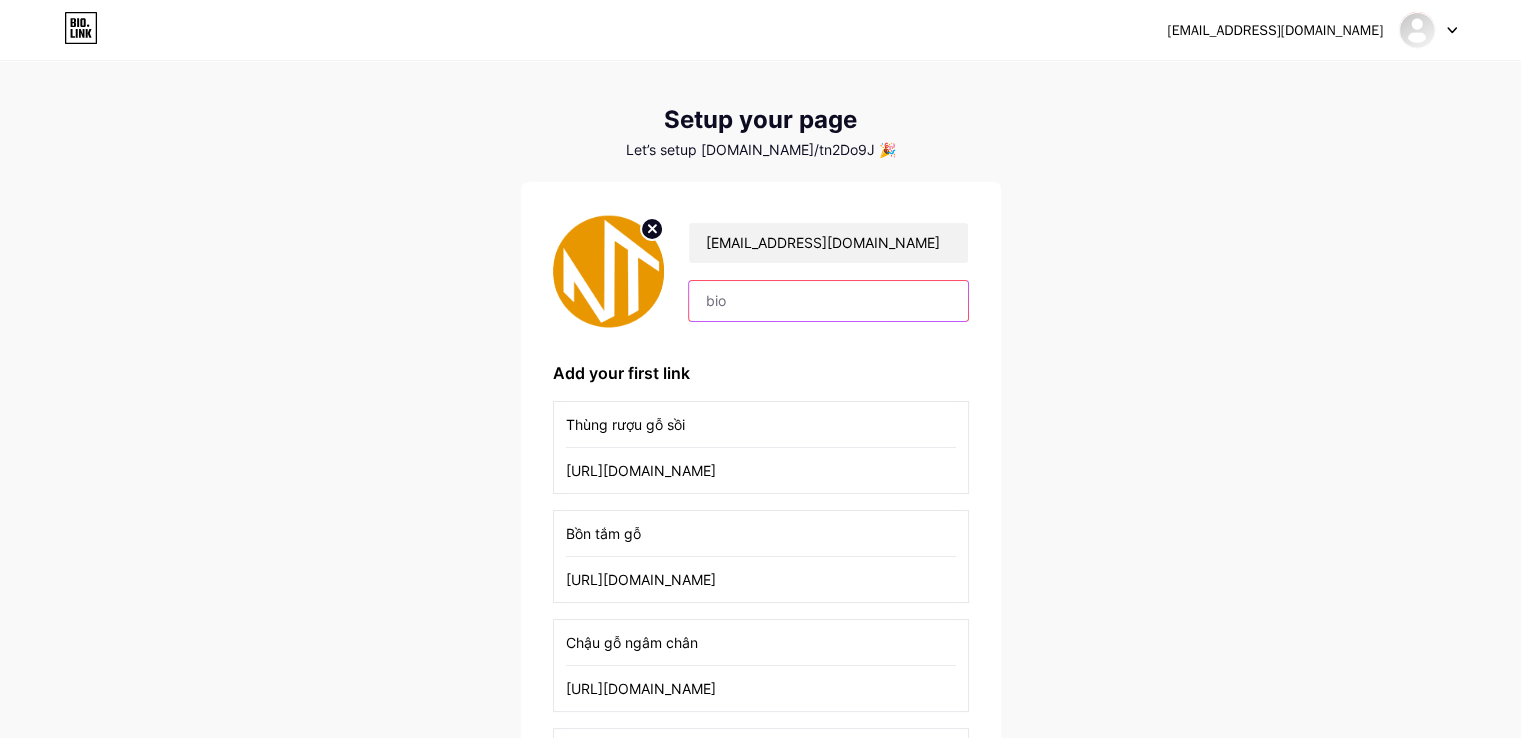 click at bounding box center (828, 301) 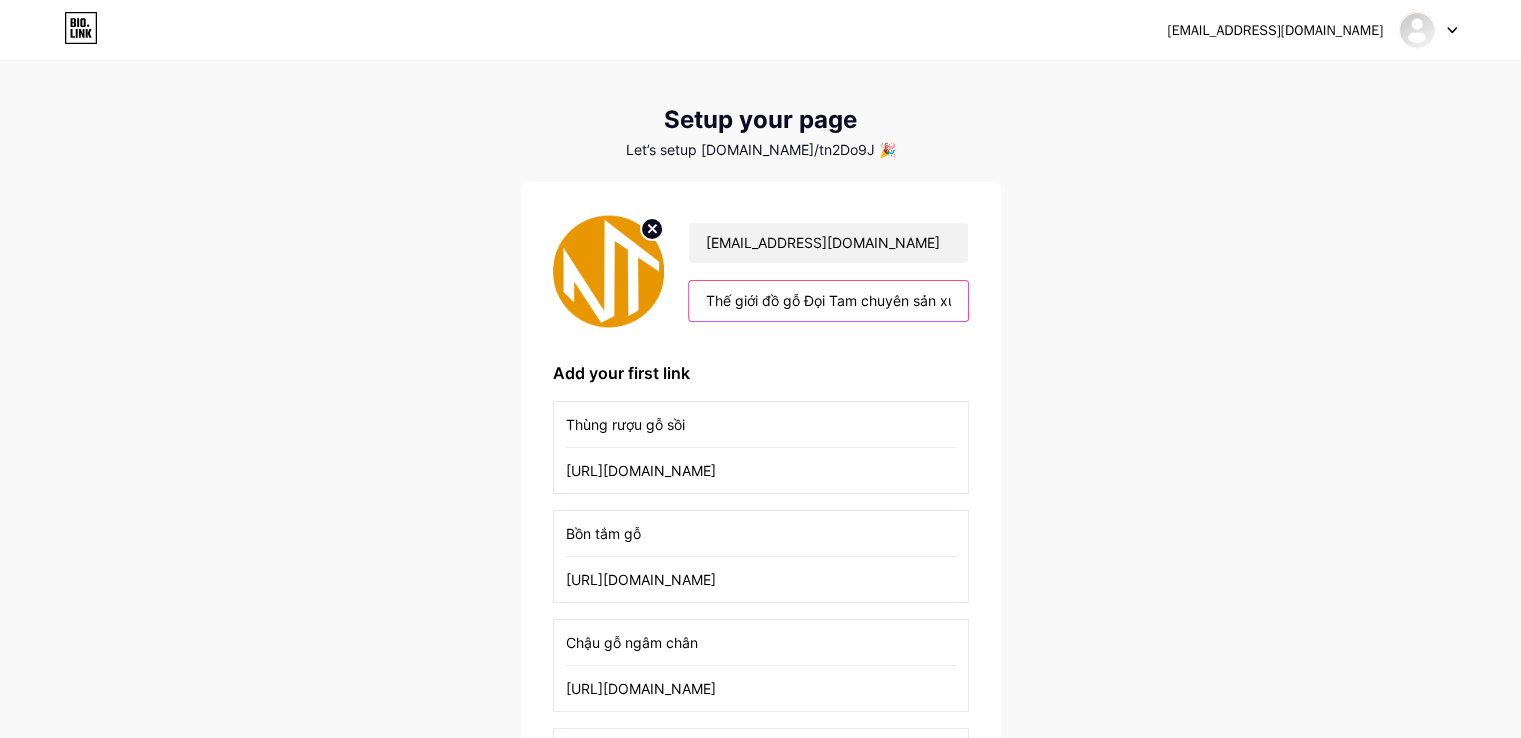 scroll, scrollTop: 0, scrollLeft: 1276, axis: horizontal 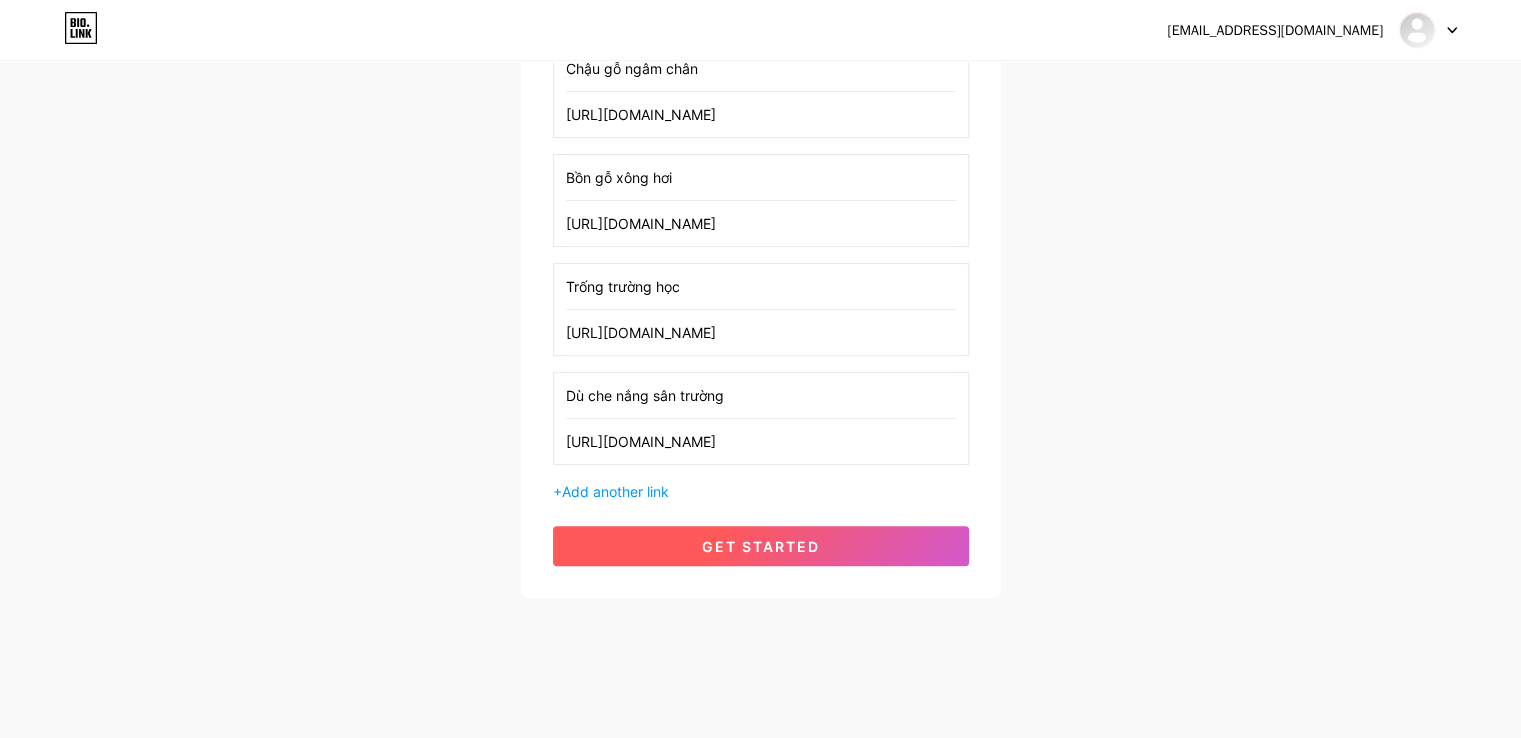 type on "Thế giới đồ gỗ Đọi Tam chuyên sản xuất và kinh doanh: Thùng rượu gỗ sồi, bồn tắm gỗ, chậu gỗ ngâm chân, xe ngựa kéo thùng rượu vang, bồn tắm gỗ xông hơi, trống trường học, trống đình chùa... Website: https://dogodoitam.com" 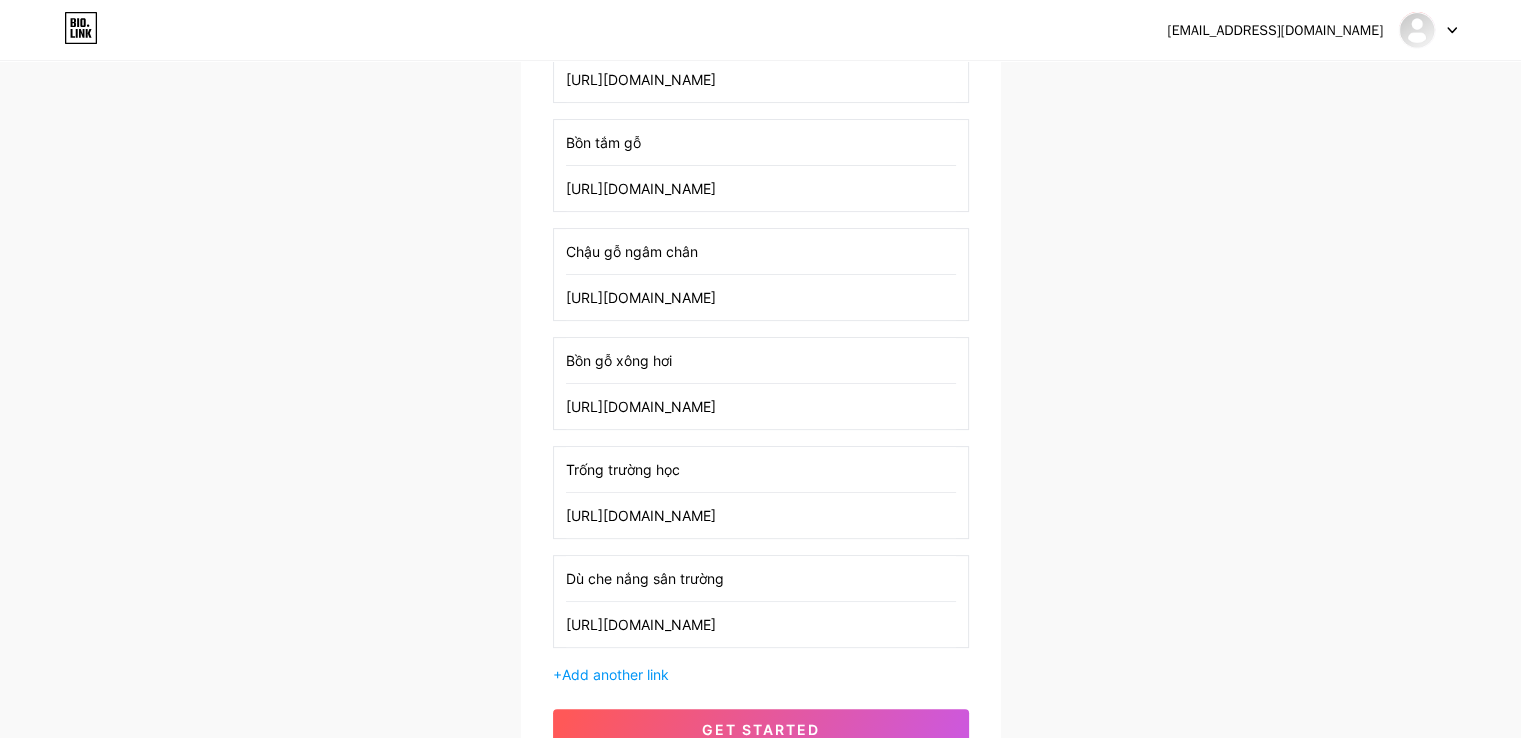 scroll, scrollTop: 596, scrollLeft: 0, axis: vertical 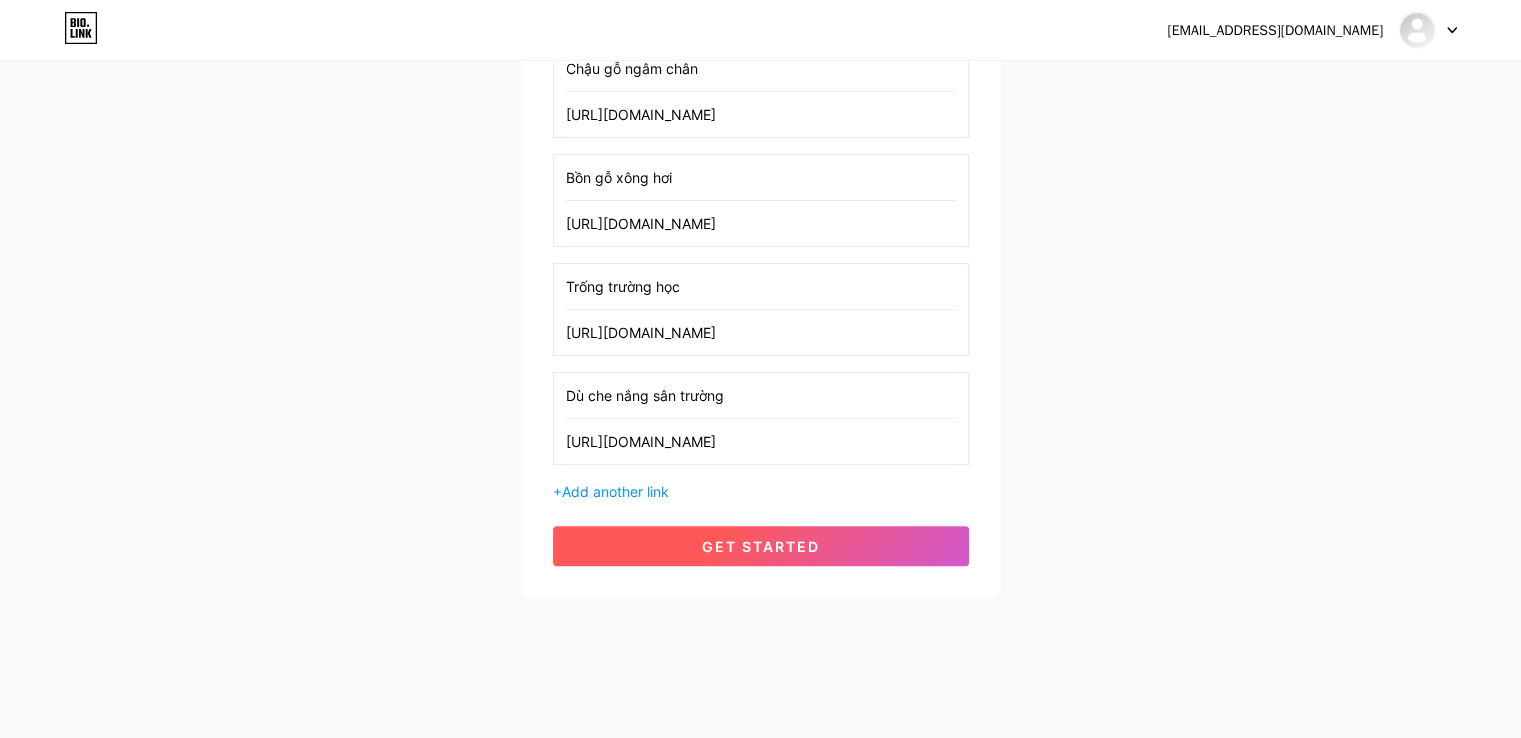 click on "get started" at bounding box center [761, 546] 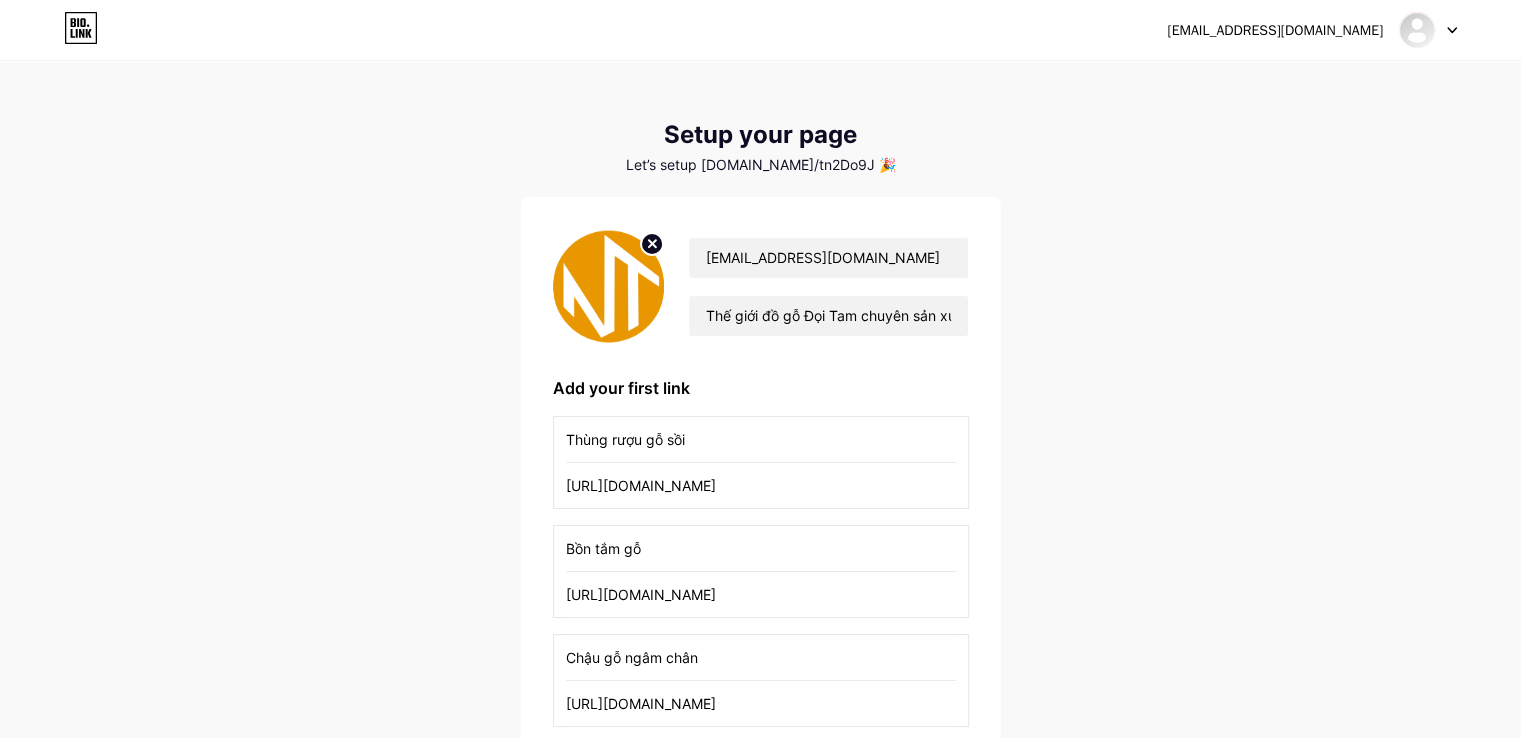 scroll, scrollTop: 0, scrollLeft: 0, axis: both 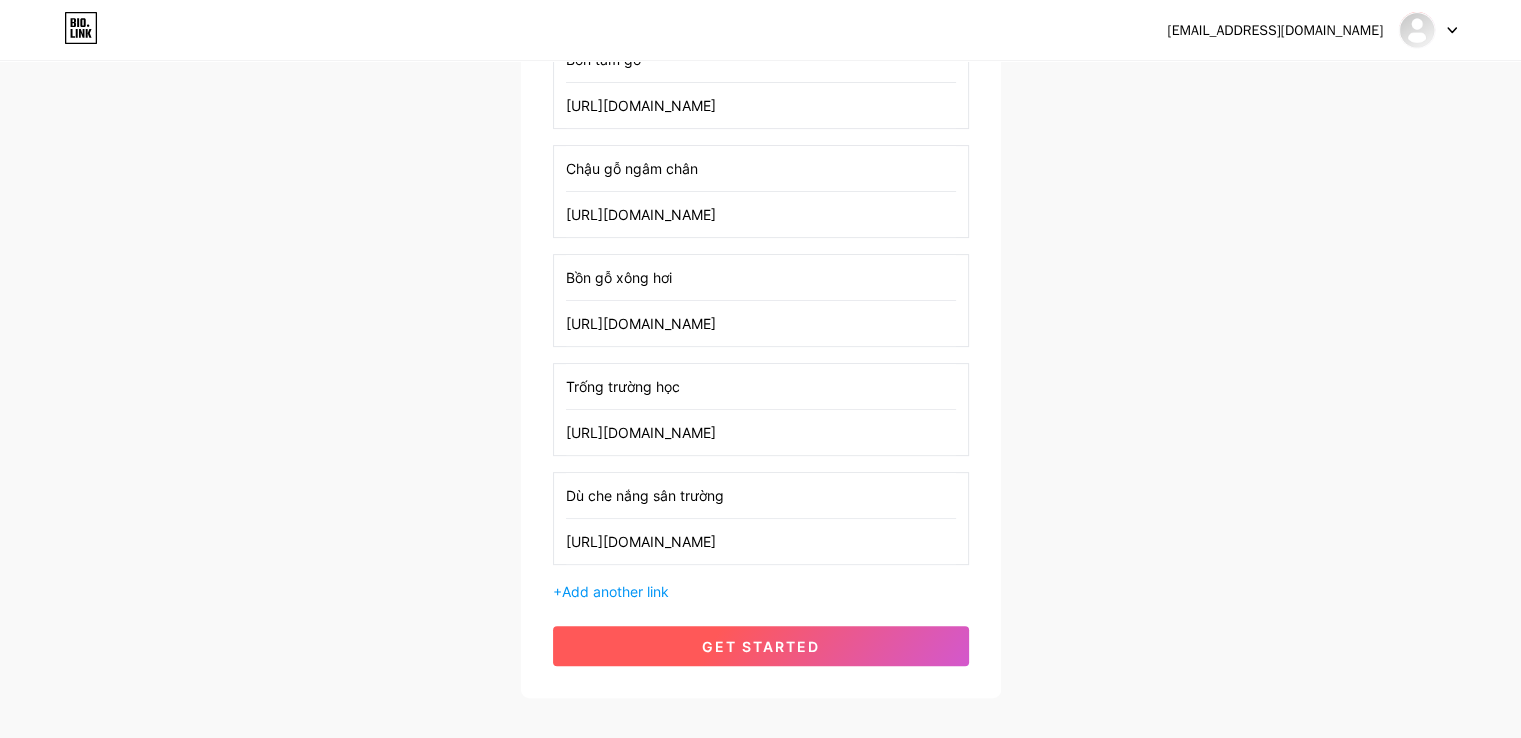 click on "get started" at bounding box center [761, 646] 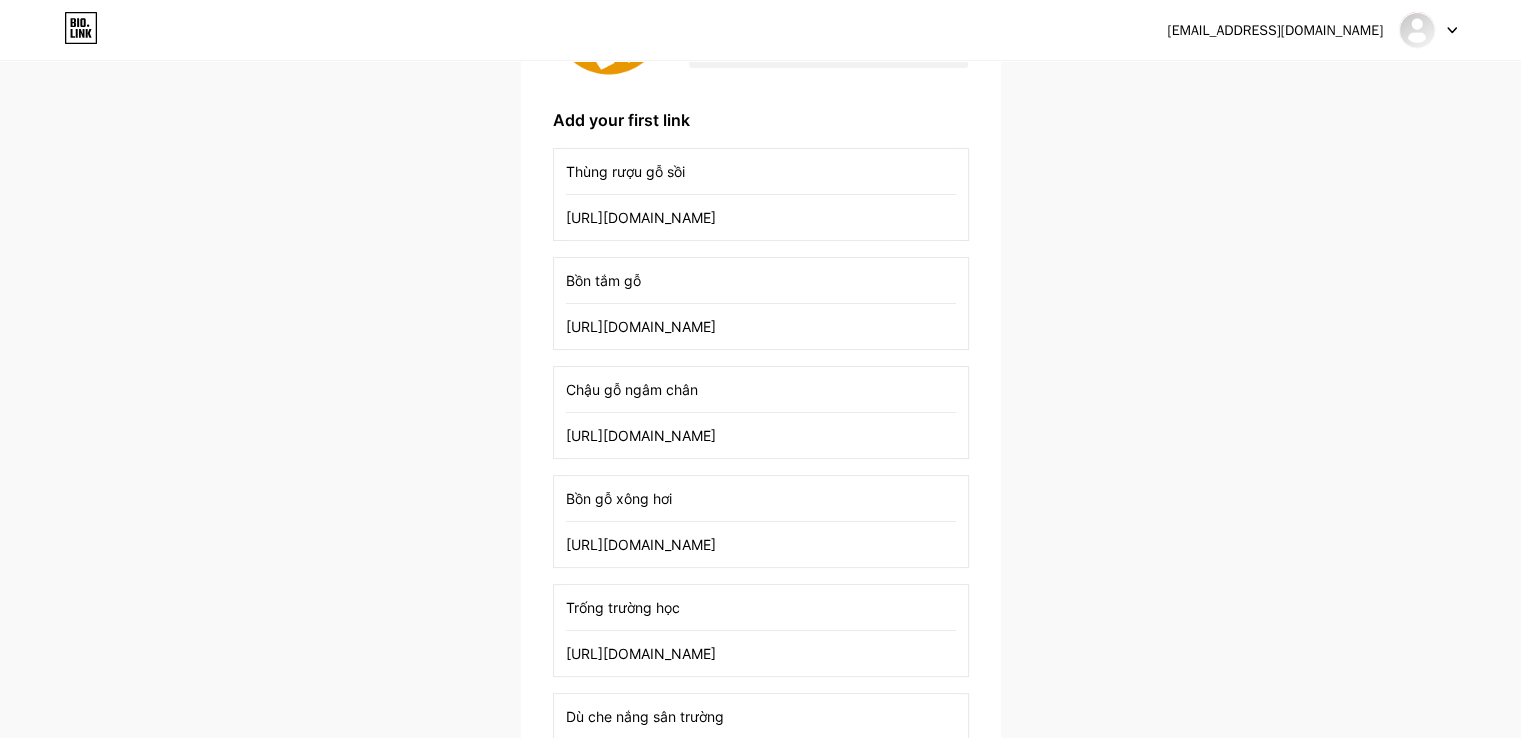 scroll, scrollTop: 196, scrollLeft: 0, axis: vertical 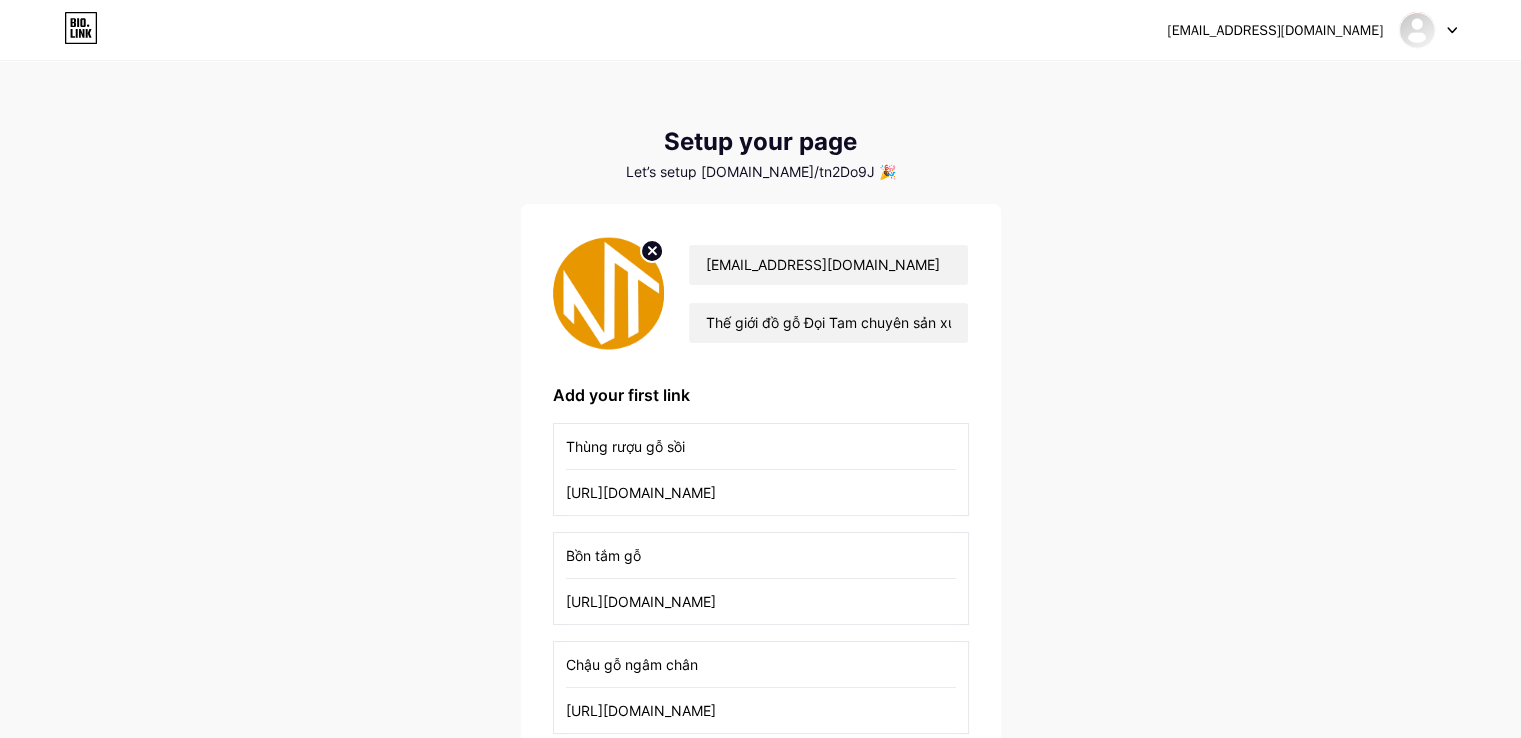 click at bounding box center (609, 293) 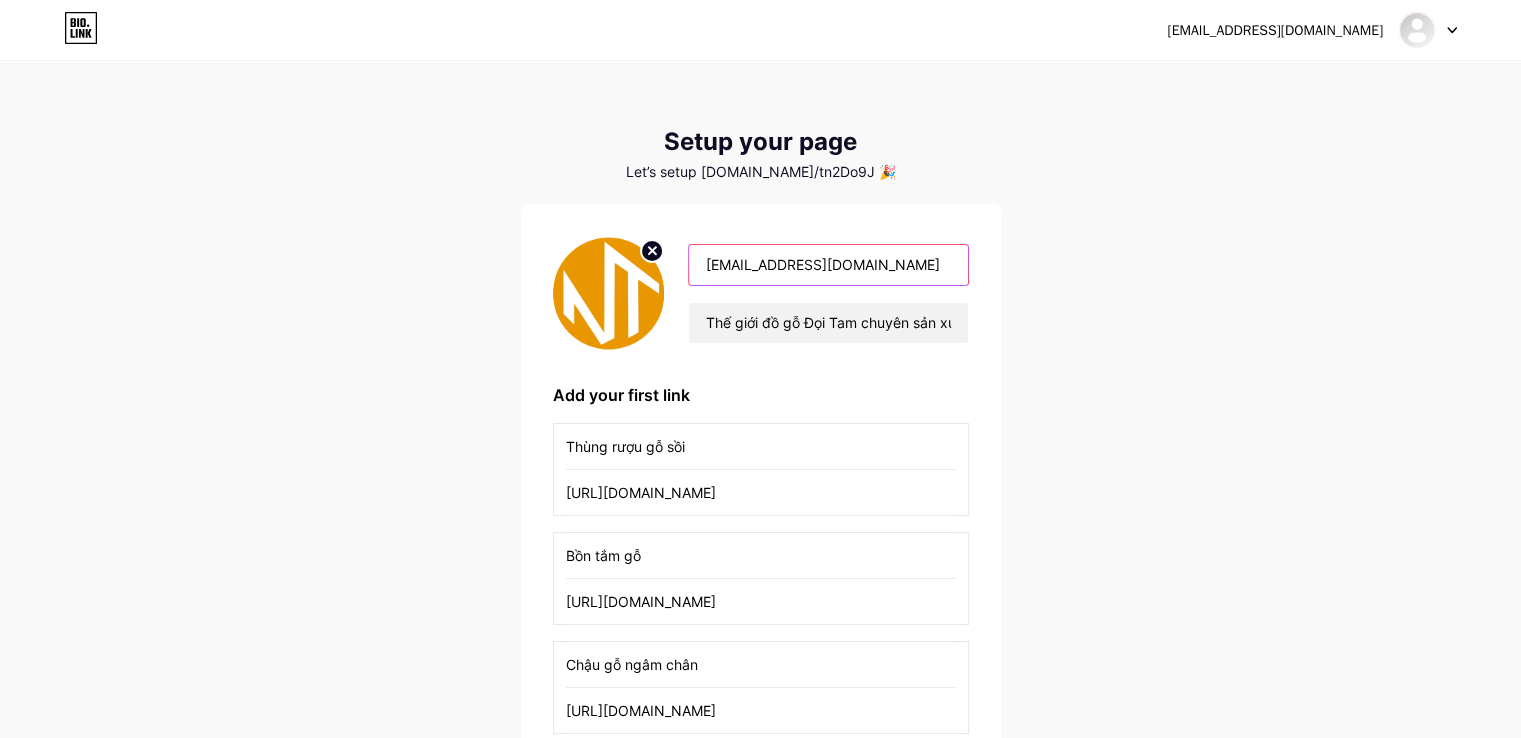 click on "[EMAIL_ADDRESS][DOMAIN_NAME]" at bounding box center [828, 265] 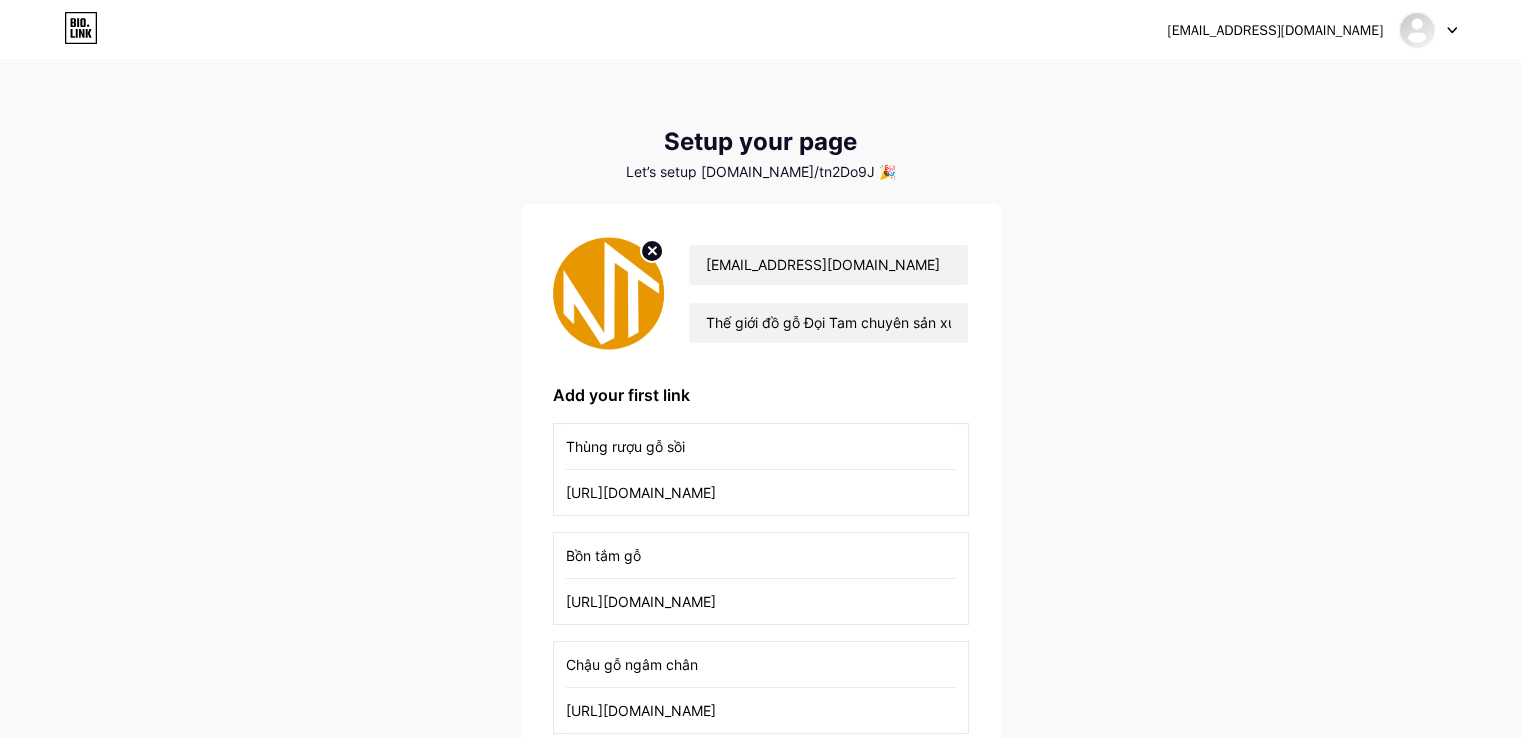 click on "langnghetruyenthongdoitam@gmail.com           Dashboard     Logout   Setup your page   Let’s setup bio.link/tn2Do9J 🎉               langnghetruyenthongdoitam@gmail.com     Thế giới đồ gỗ Đọi Tam chuyên sản xuất và kinh doanh: Thùng rượu gỗ sồi, bồn tắm gỗ, chậu gỗ ngâm chân, xe ngựa kéo thùng rượu vang, bồn tắm gỗ xông hơi, trống trường học, trống đình chùa... Website: https://dogodoitam.com     Add your first link   Thùng rượu gỗ sồi   https://dogodoitam.com/thung-go-soi.html   Bồn tắm gỗ   https://dogodoitam.com/bon-tam-go.html   Chậu gỗ ngâm chân   https://dogodoitam.com/chau-ngam-chan.html   Bồn gỗ xông hơi   https://dogodoitam.com/bon-go-xong-hoi.html   Trống trường học   https://dogodoitam.com/trong-truong-hoc.html   Dù che nắng sân trường   https://dogodoitam.com/du-che-san-truong.html
+  Add another link     get started" at bounding box center [760, 629] 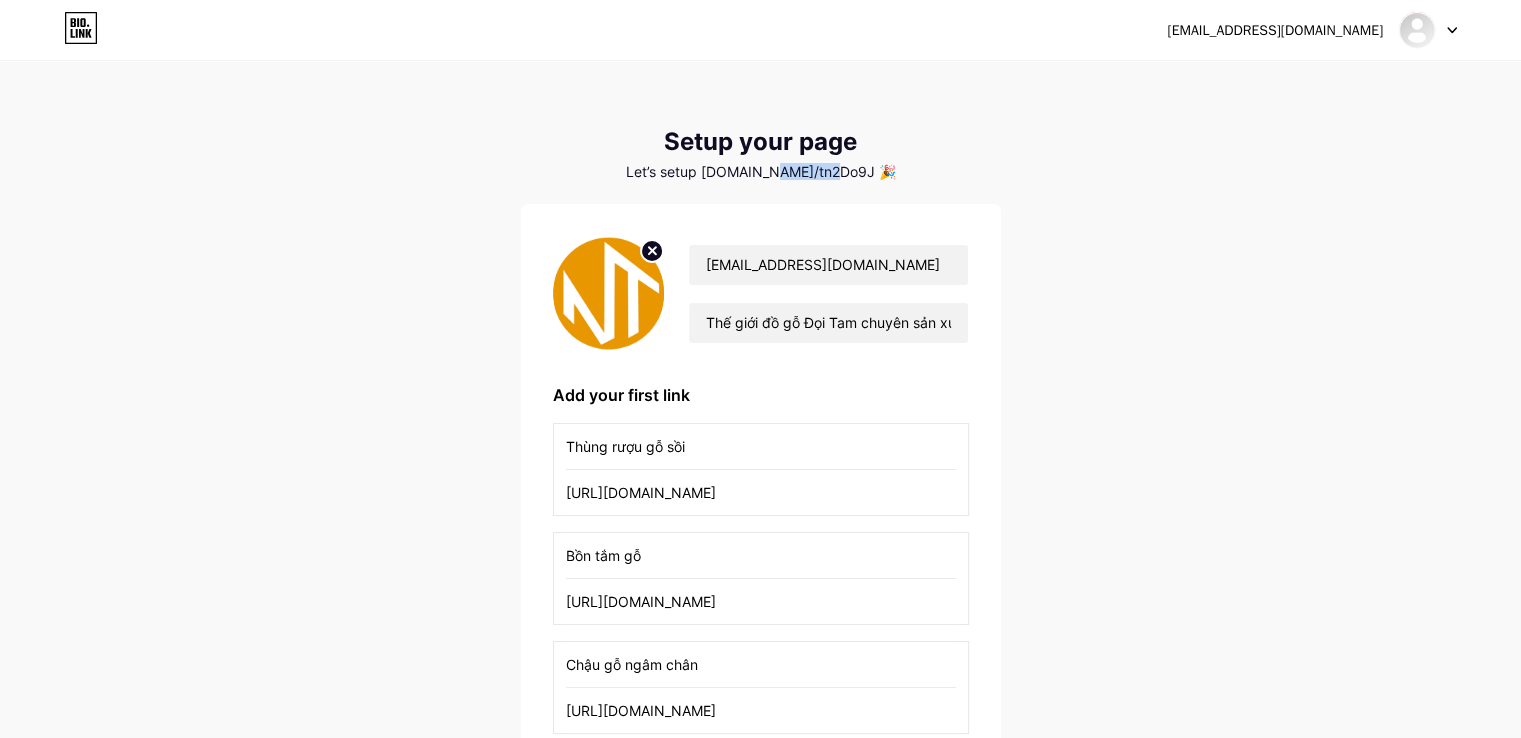 click on "Let’s setup [DOMAIN_NAME]/tn2Do9J 🎉" at bounding box center (761, 172) 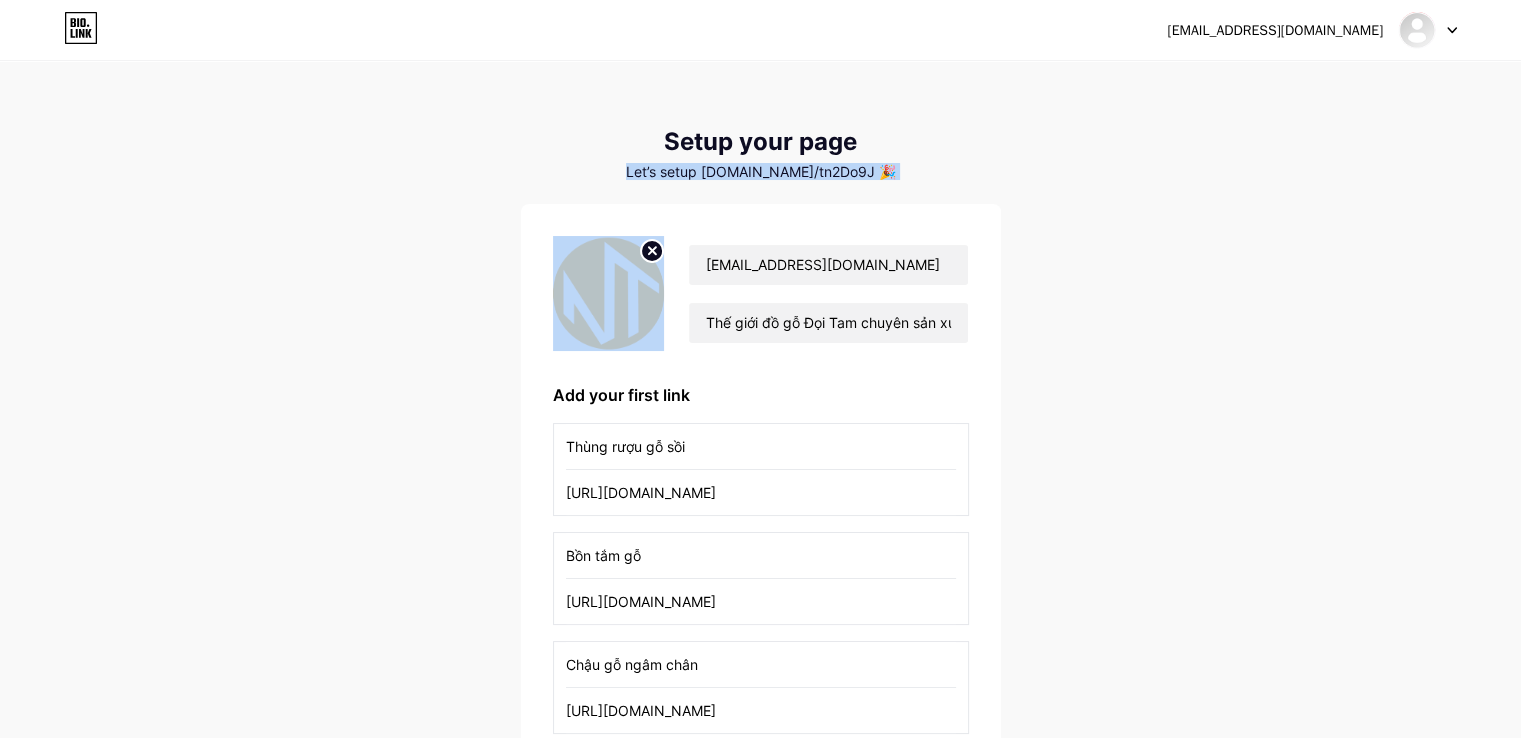 click on "Let’s setup [DOMAIN_NAME]/tn2Do9J 🎉" at bounding box center (761, 172) 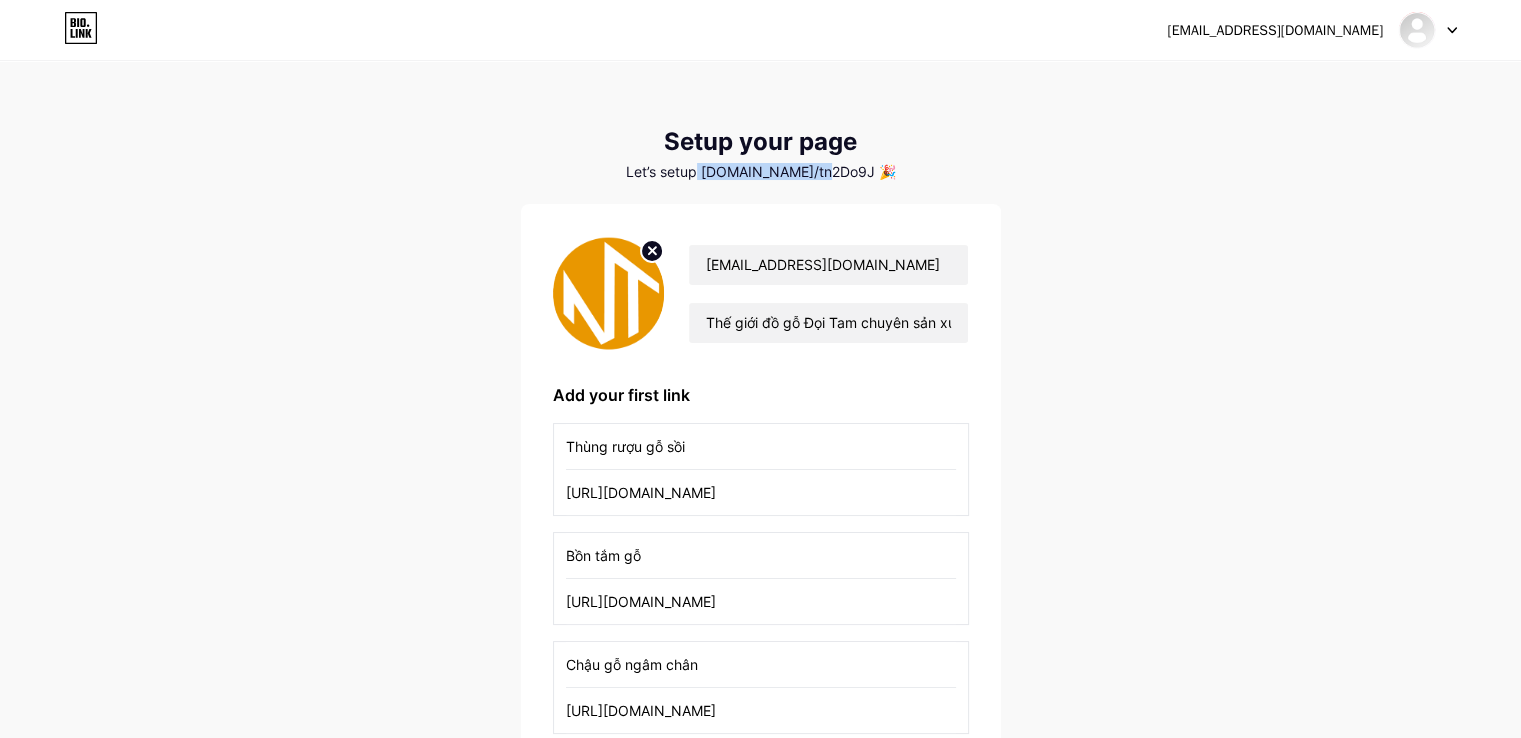drag, startPoint x: 728, startPoint y: 169, endPoint x: 838, endPoint y: 166, distance: 110.0409 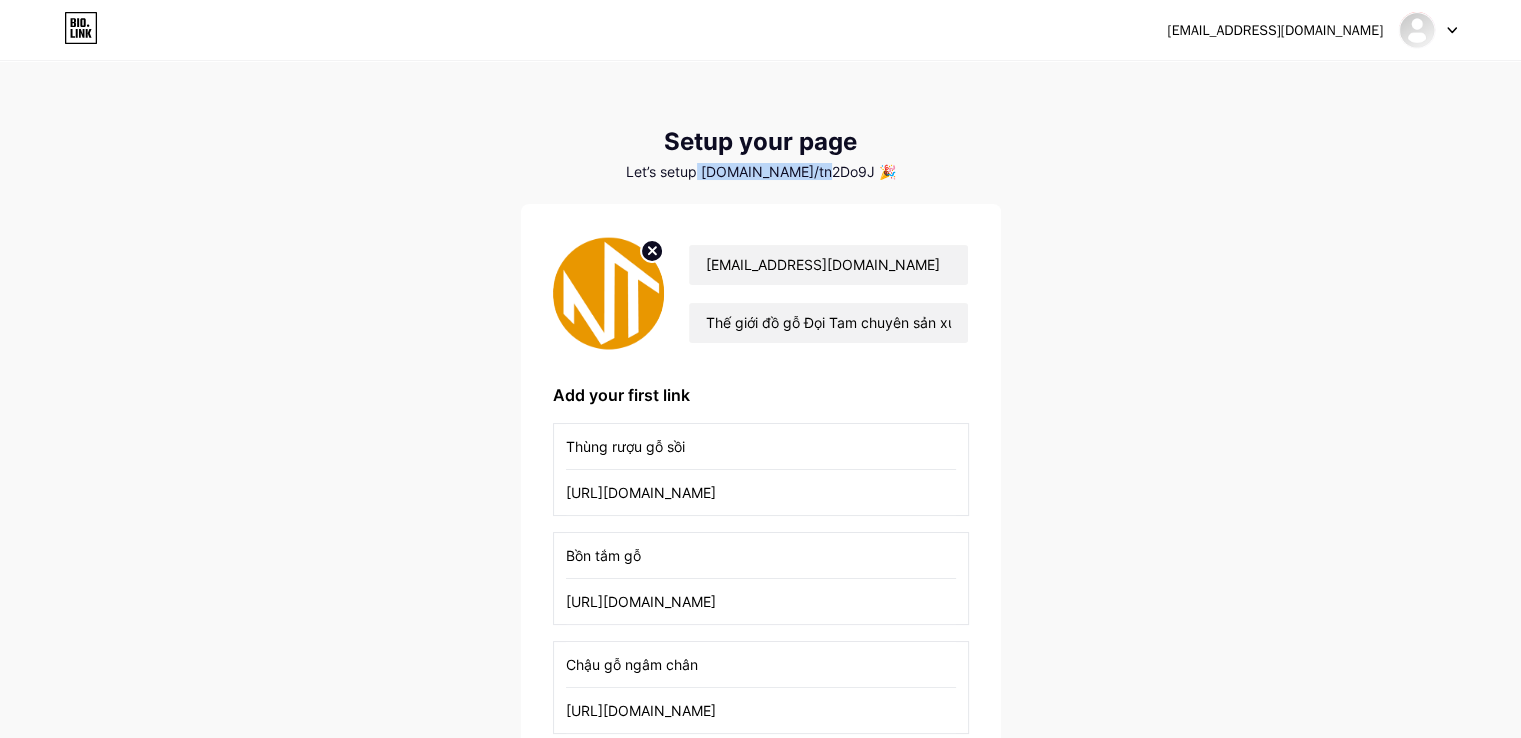 click on "Let’s setup [DOMAIN_NAME]/tn2Do9J 🎉" at bounding box center [761, 172] 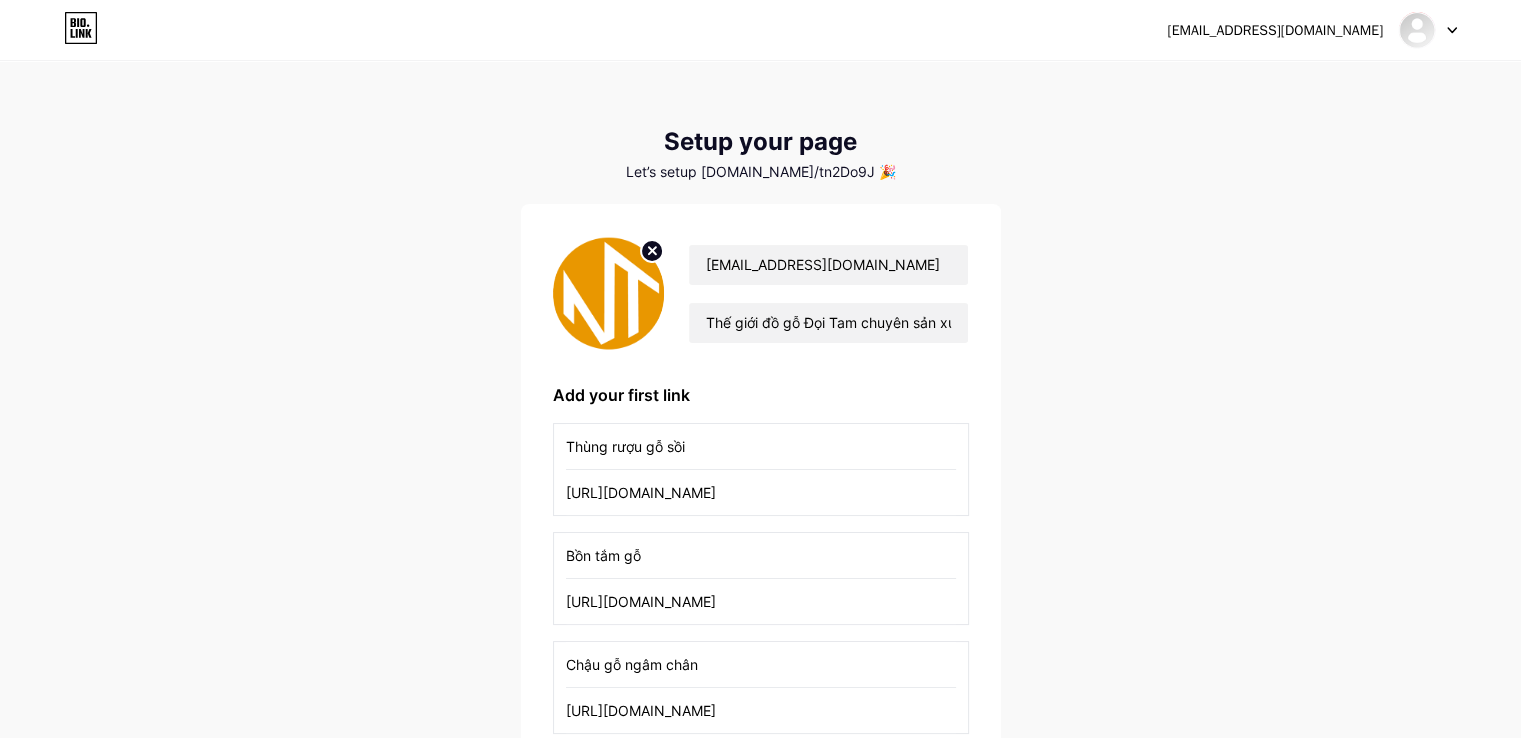 click on "Setup your page   Let’s setup bio.link/tn2Do9J 🎉               langnghetruyenthongdoitam@gmail.com     Thế giới đồ gỗ Đọi Tam chuyên sản xuất và kinh doanh: Thùng rượu gỗ sồi, bồn tắm gỗ, chậu gỗ ngâm chân, xe ngựa kéo thùng rượu vang, bồn tắm gỗ xông hơi, trống trường học, trống đình chùa... Website: https://dogodoitam.com     Add your first link   Thùng rượu gỗ sồi   https://dogodoitam.com/thung-go-soi.html   Bồn tắm gỗ   https://dogodoitam.com/bon-tam-go.html   Chậu gỗ ngâm chân   https://dogodoitam.com/chau-ngam-chan.html   Bồn gỗ xông hơi   https://dogodoitam.com/bon-go-xong-hoi.html   Trống trường học   https://dogodoitam.com/trong-truong-hoc.html   Dù che nắng sân trường   https://dogodoitam.com/du-che-san-truong.html
+  Add another link     get started" at bounding box center (761, 661) 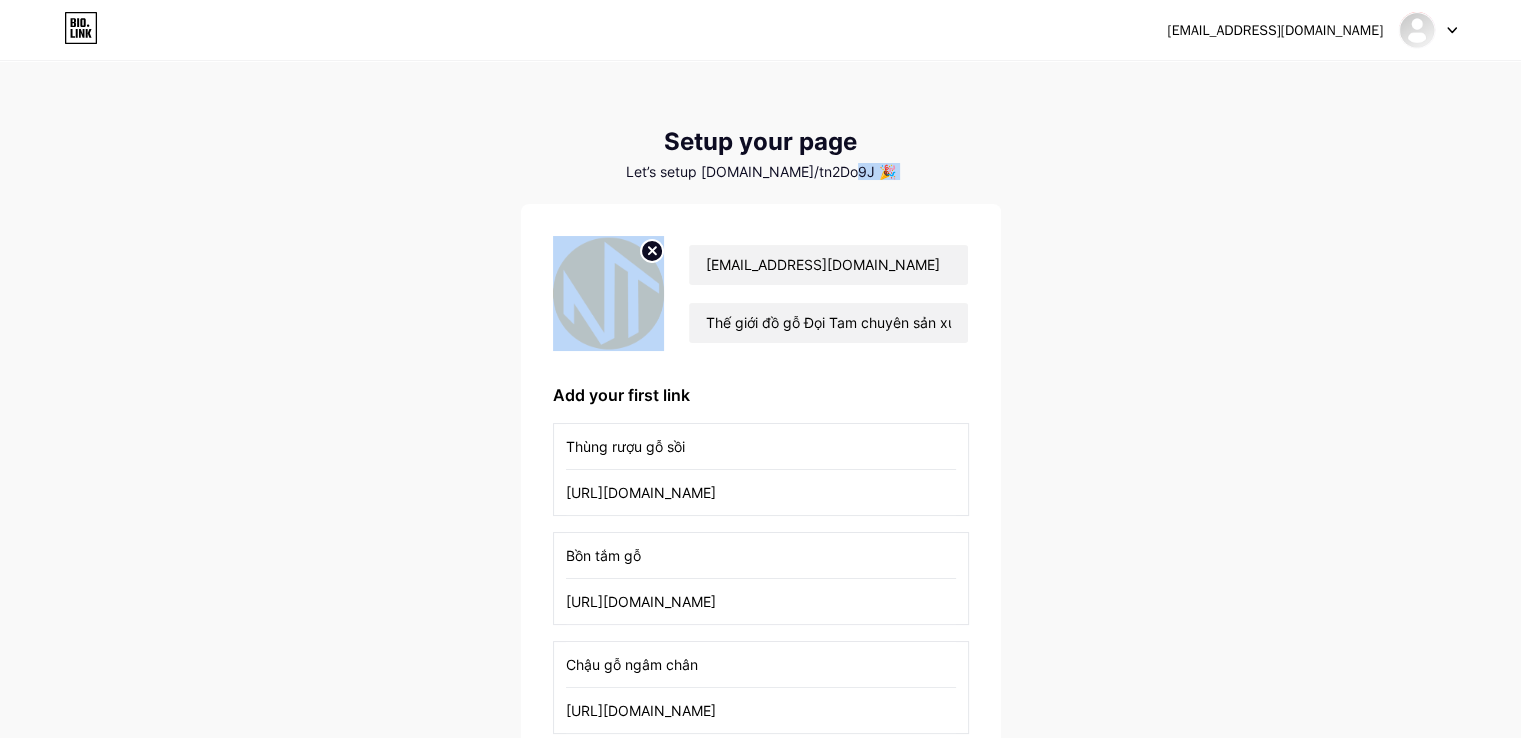 click on "Let’s setup [DOMAIN_NAME]/tn2Do9J 🎉" at bounding box center (761, 172) 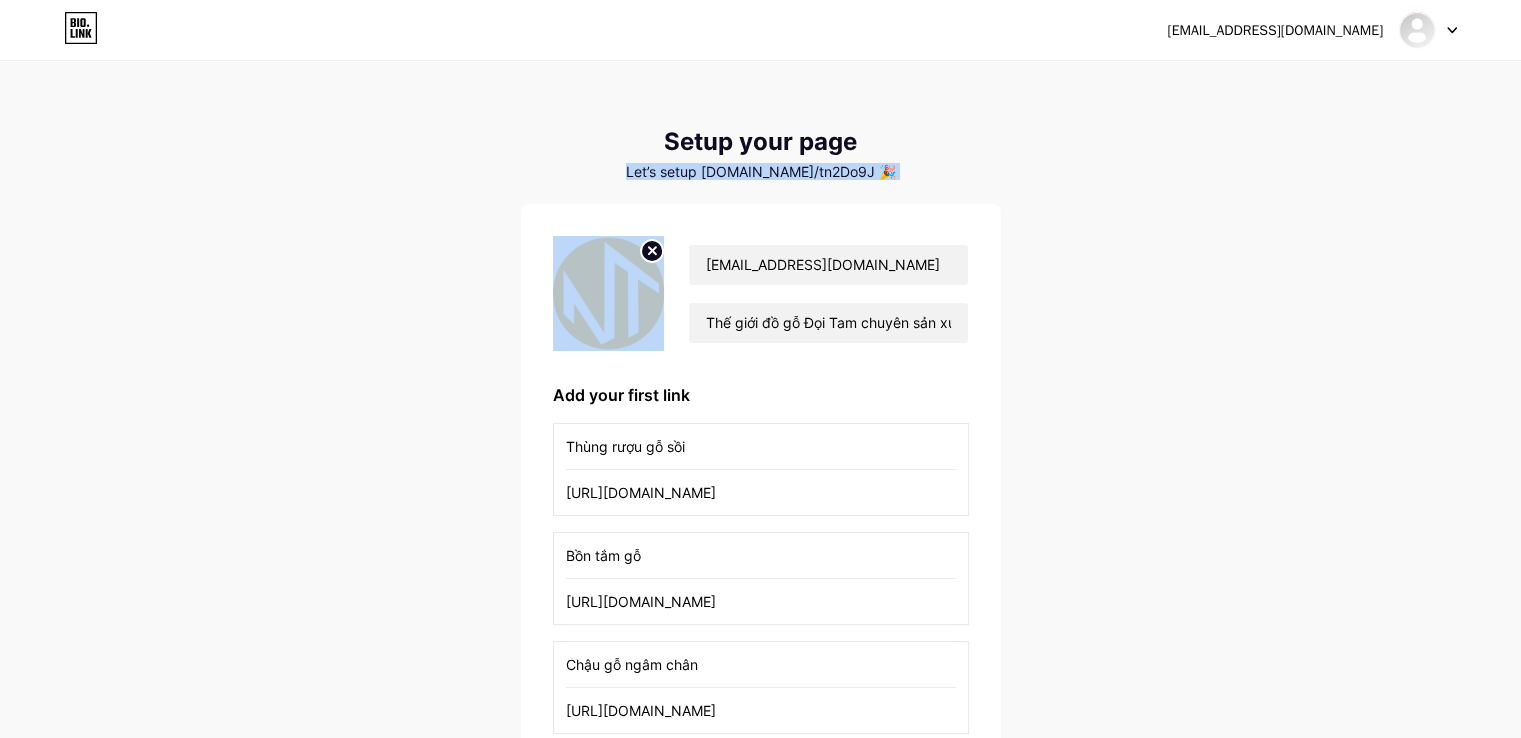 click on "Let’s setup [DOMAIN_NAME]/tn2Do9J 🎉" at bounding box center [761, 172] 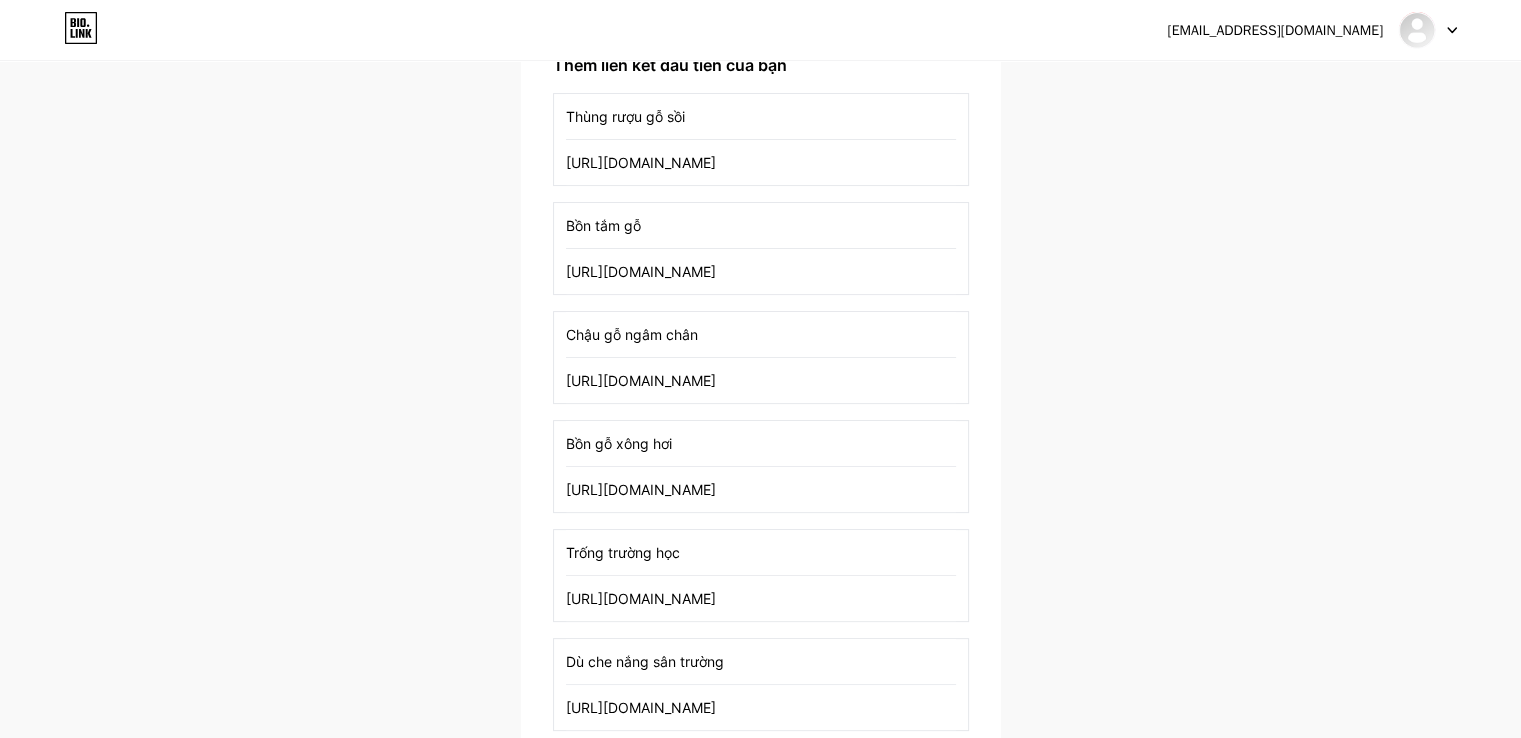 scroll, scrollTop: 500, scrollLeft: 0, axis: vertical 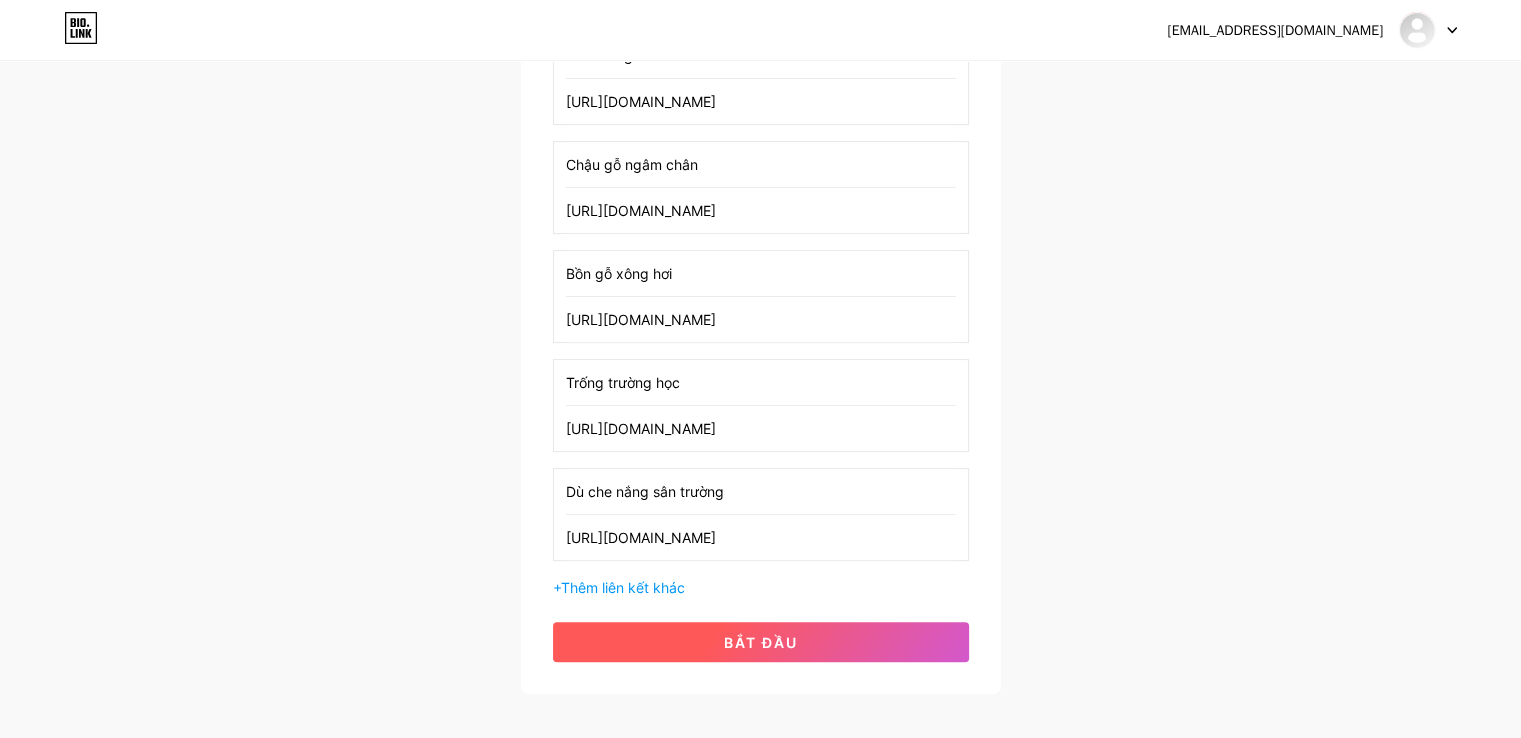 click on "bắt đầu" at bounding box center (761, 642) 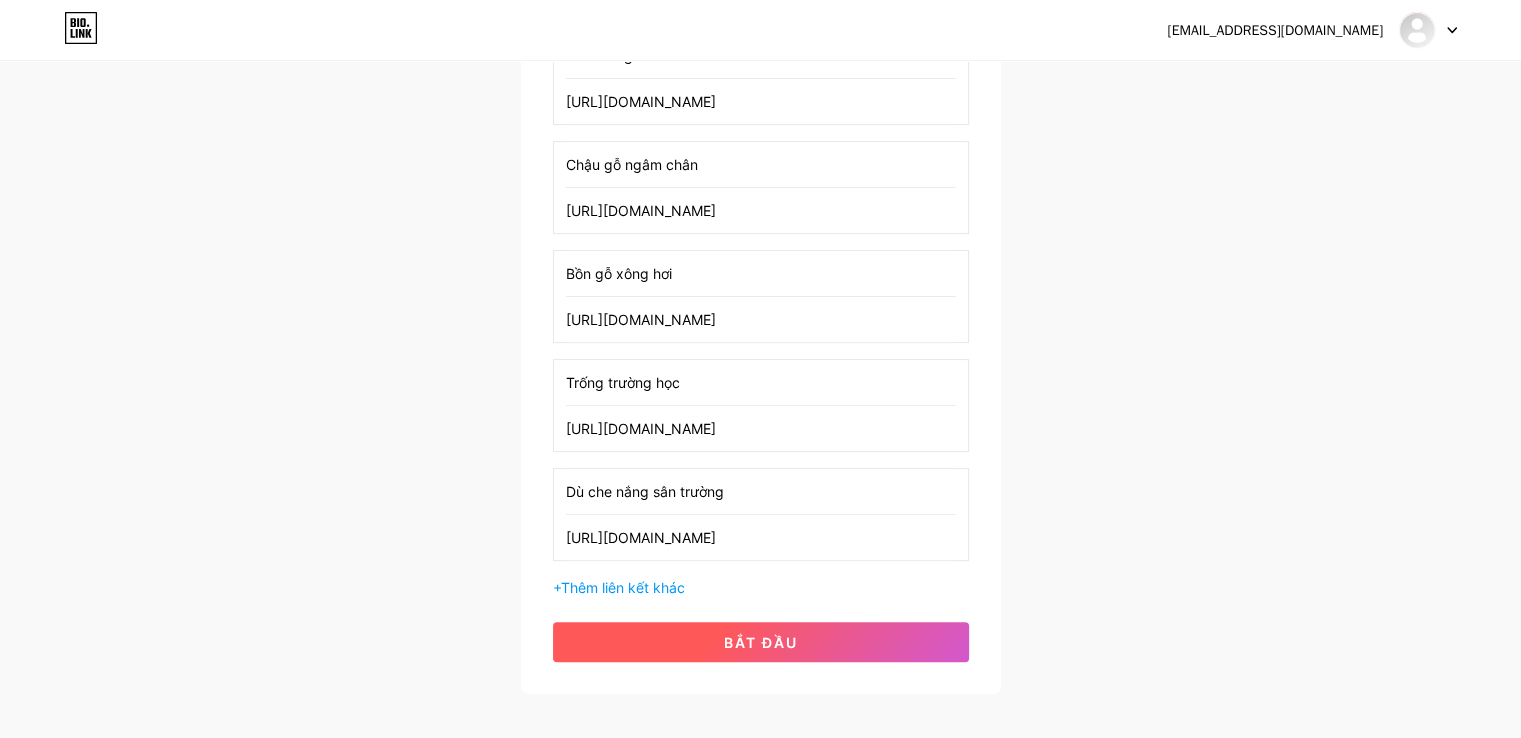 click on "bắt đầu" at bounding box center [761, 642] 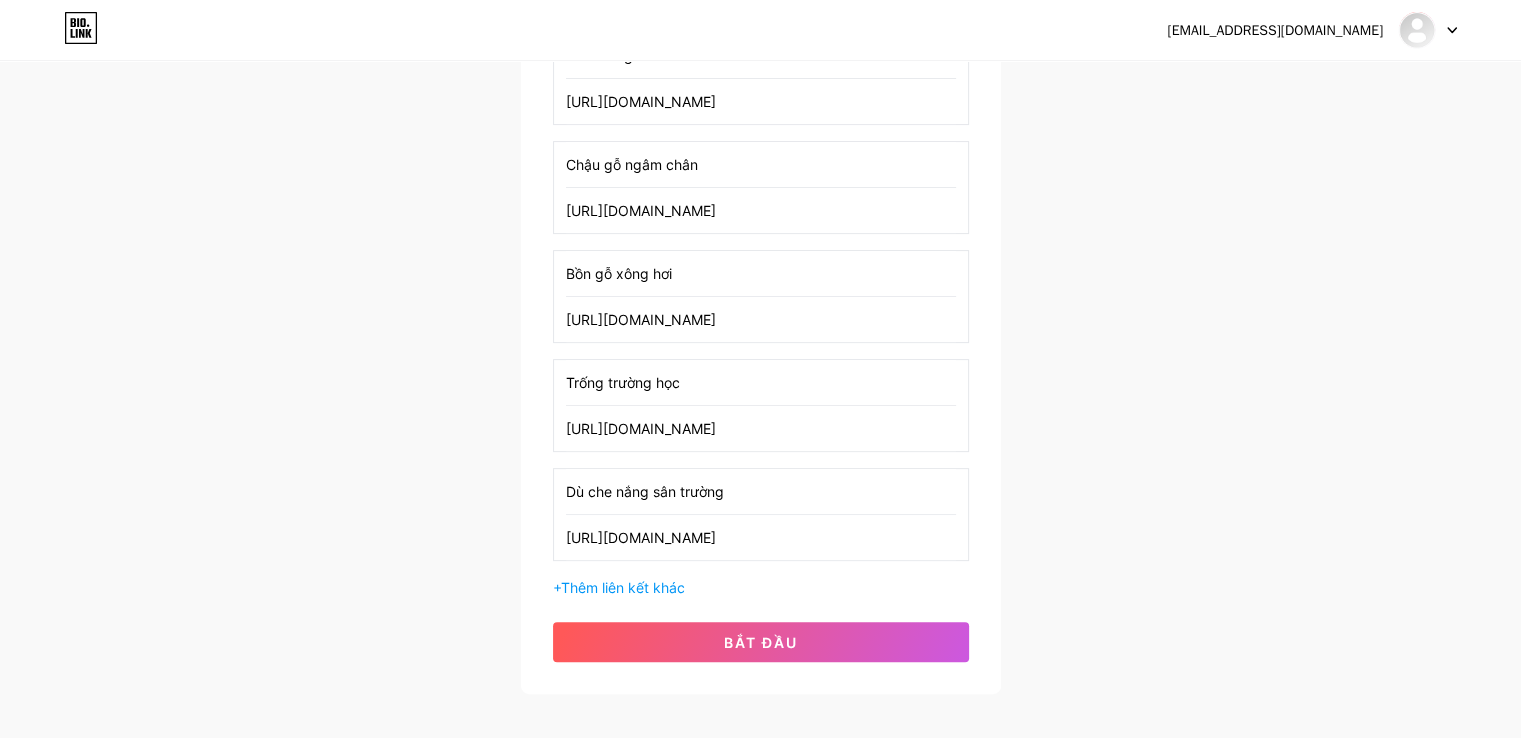 scroll, scrollTop: 0, scrollLeft: 0, axis: both 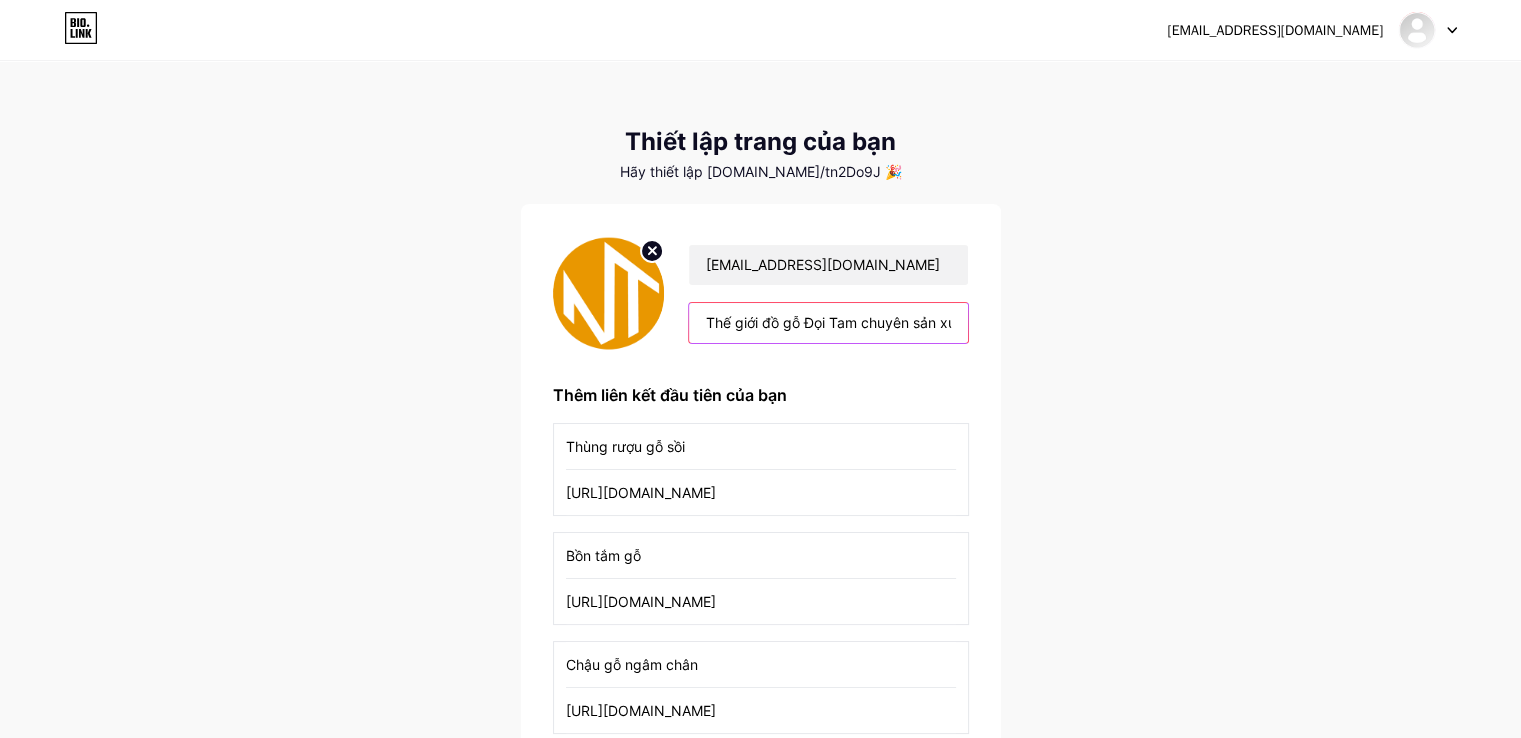 click on "Thế giới đồ gỗ Đọi Tam chuyên sản xuất và kinh doanh: Thùng rượu gỗ sồi, bồn tắm gỗ, chậu gỗ ngâm chân, xe ngựa kéo thùng rượu vang, bồn tắm gỗ xông hơi, trống trường học, trống đình chùa... Website: https://dogodoitam.com" at bounding box center (828, 323) 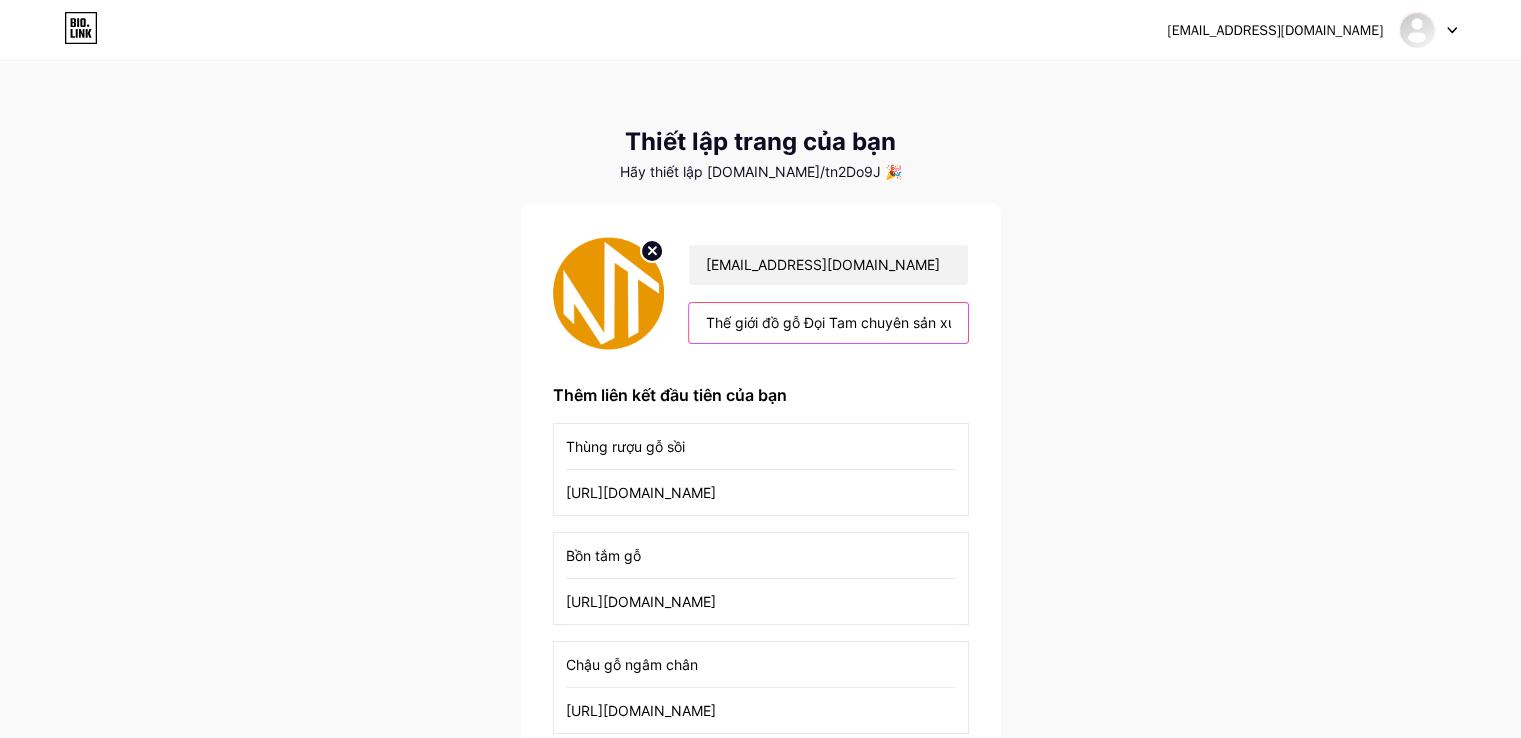 click on "Thế giới đồ gỗ Đọi Tam chuyên sản xuất và kinh doanh: Thùng rượu gỗ sồi, bồn tắm gỗ, chậu gỗ ngâm chân, xe ngựa kéo thùng rượu vang, bồn tắm gỗ xông hơi, trống trường học, trống đình chùa... Website: https://dogodoitam.com" at bounding box center (828, 323) 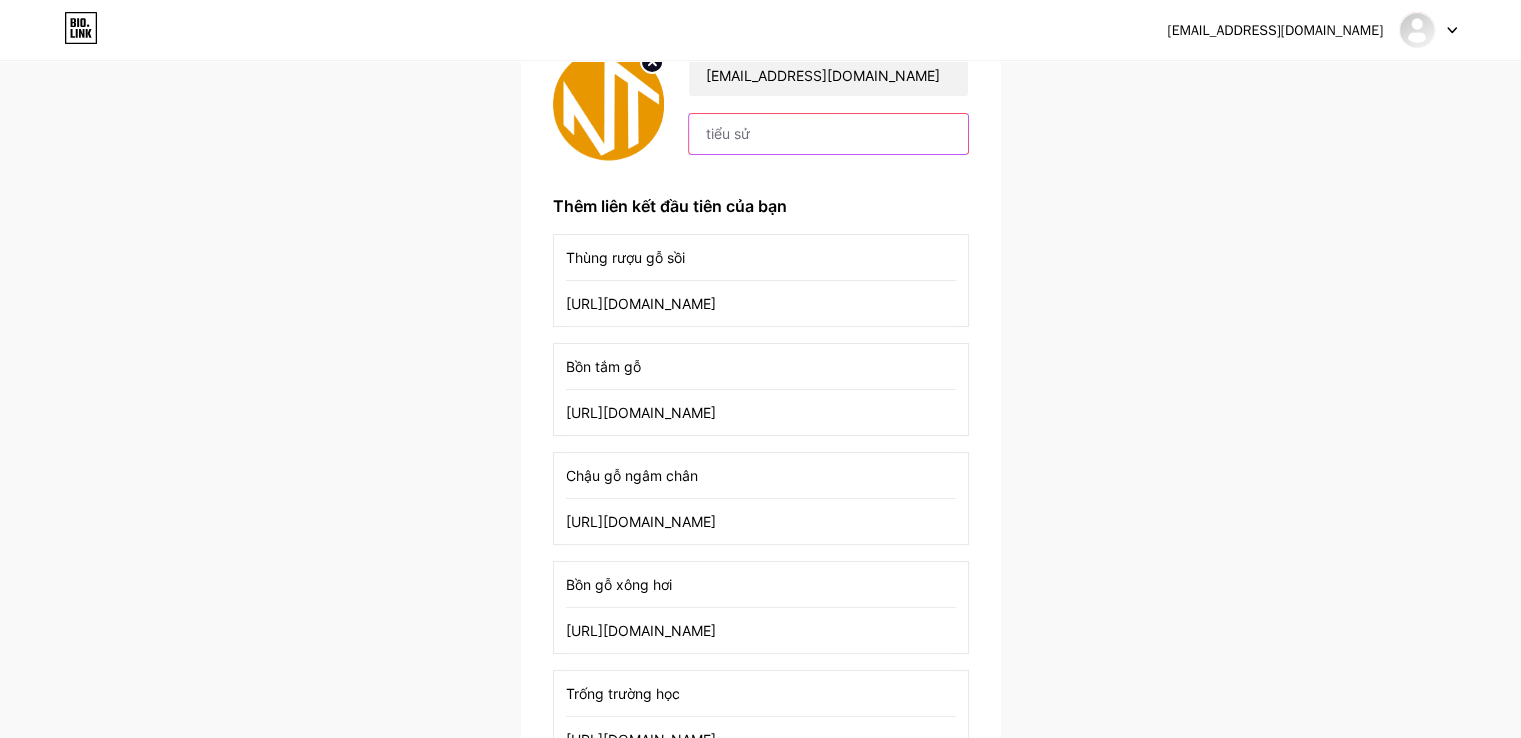scroll, scrollTop: 500, scrollLeft: 0, axis: vertical 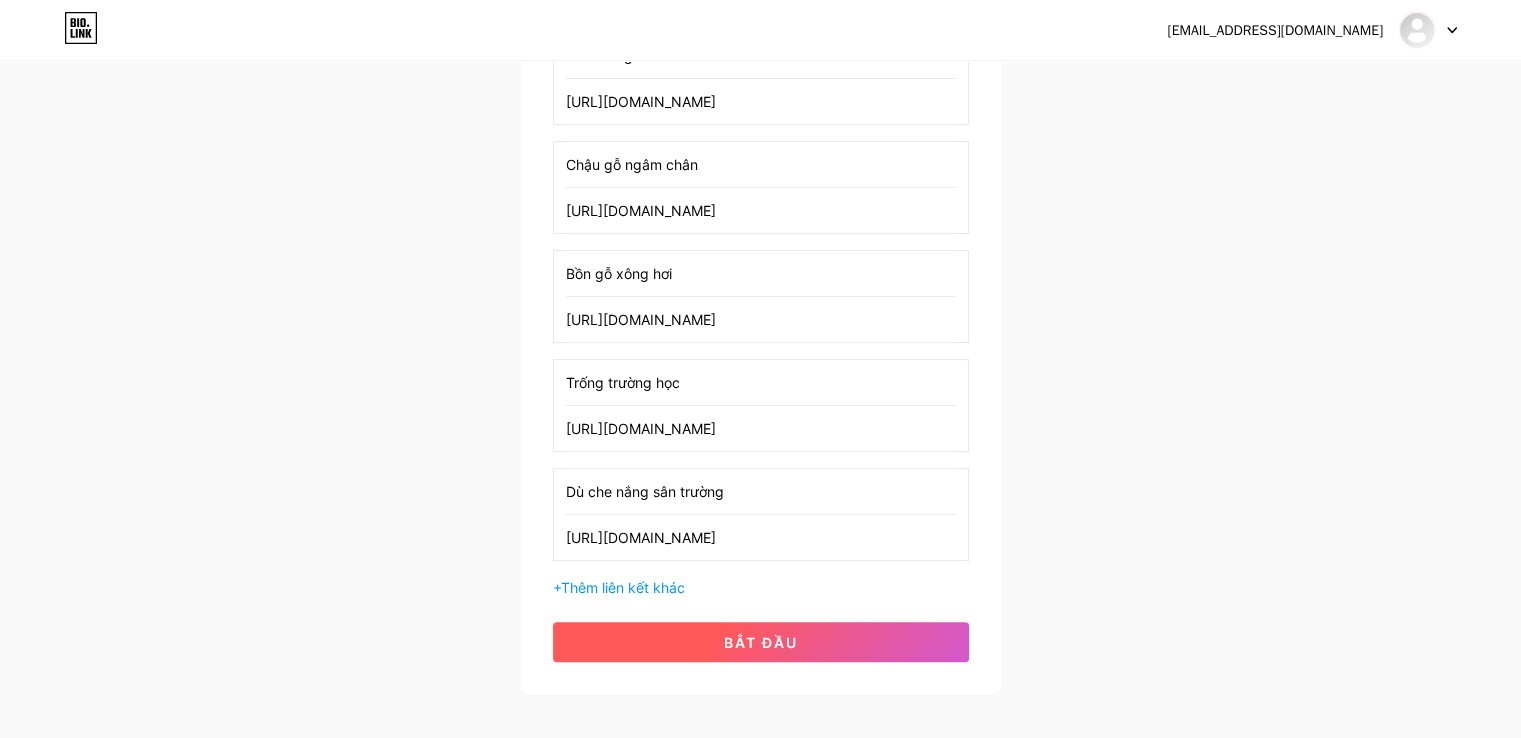 click on "bắt đầu" at bounding box center [761, 642] 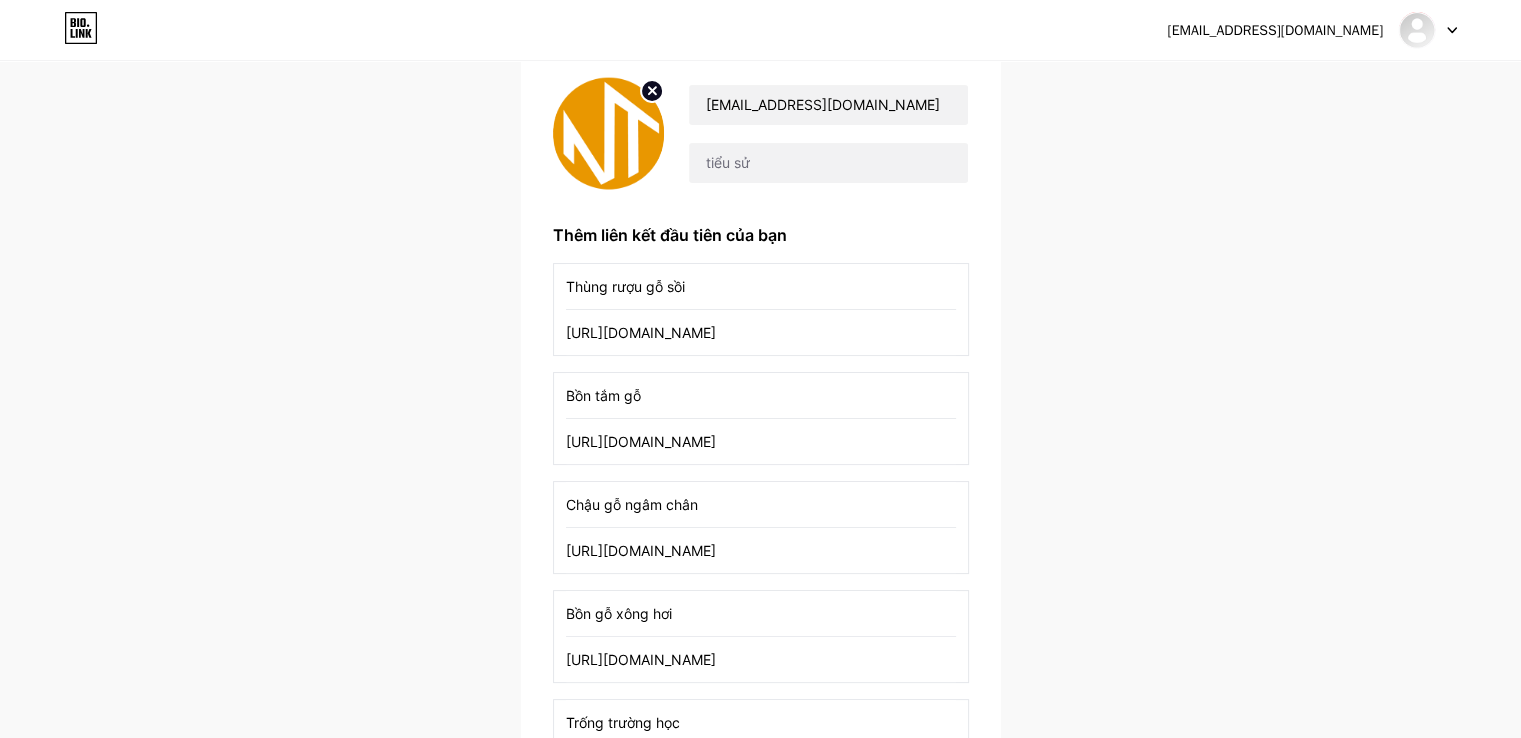scroll, scrollTop: 0, scrollLeft: 0, axis: both 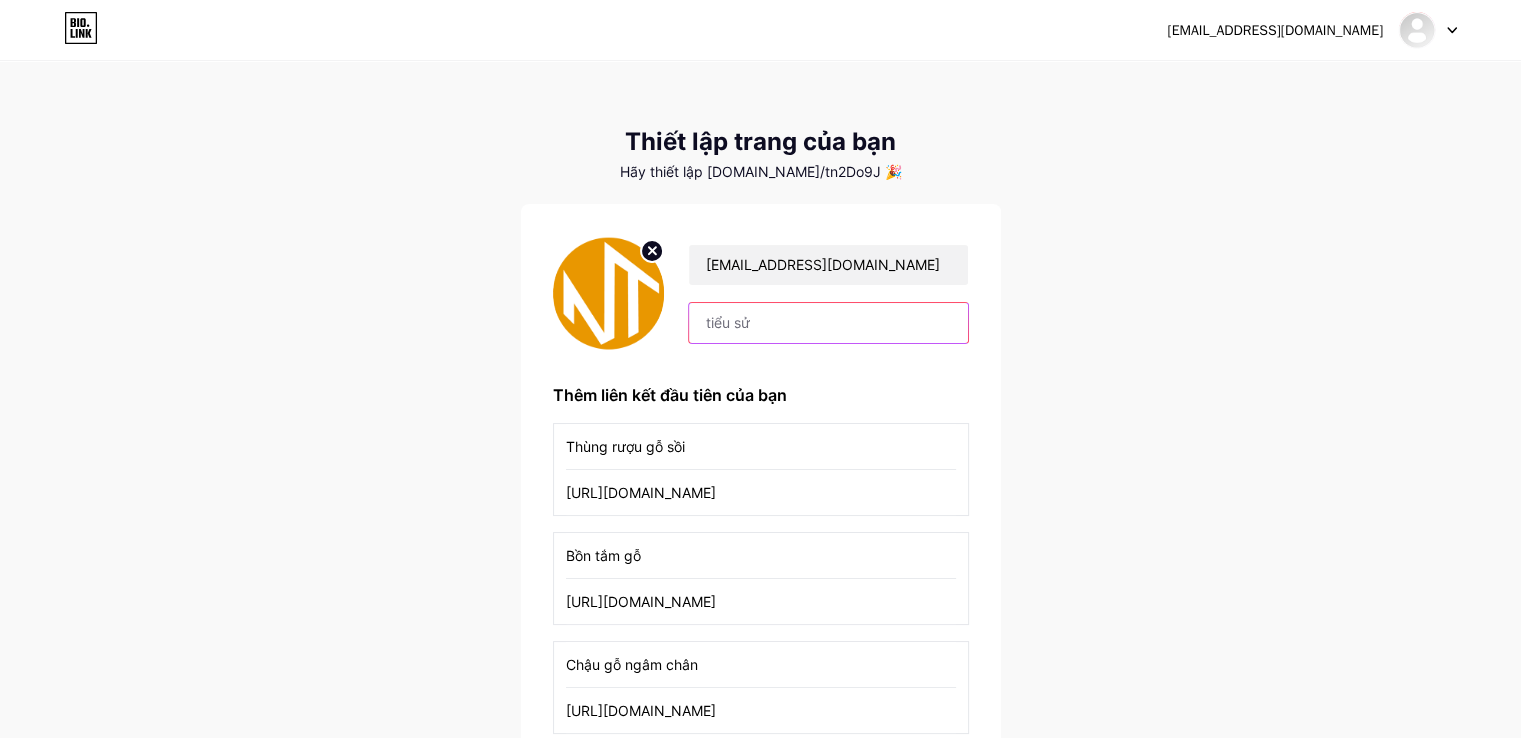 click at bounding box center (828, 323) 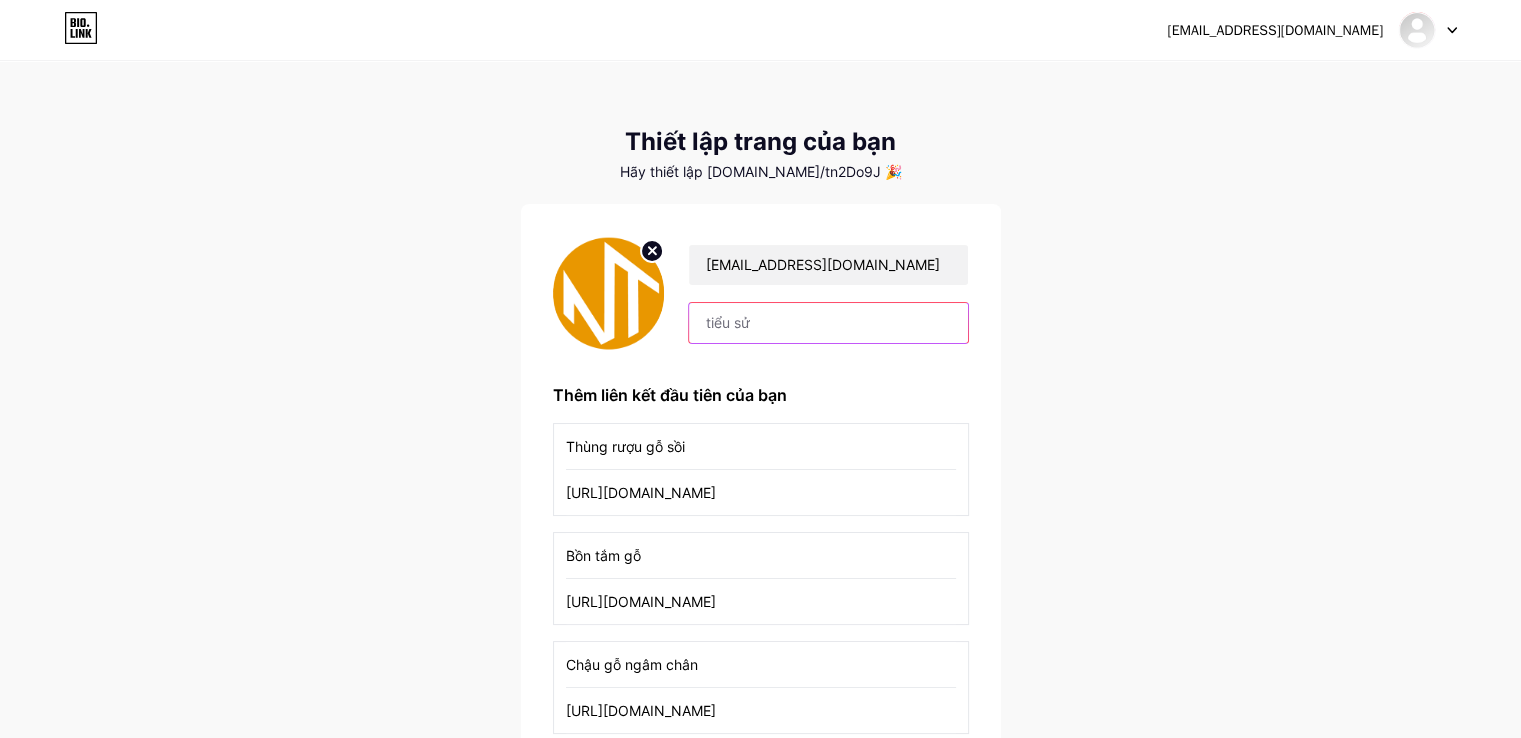 paste on "bio.link/tn2Do9J" 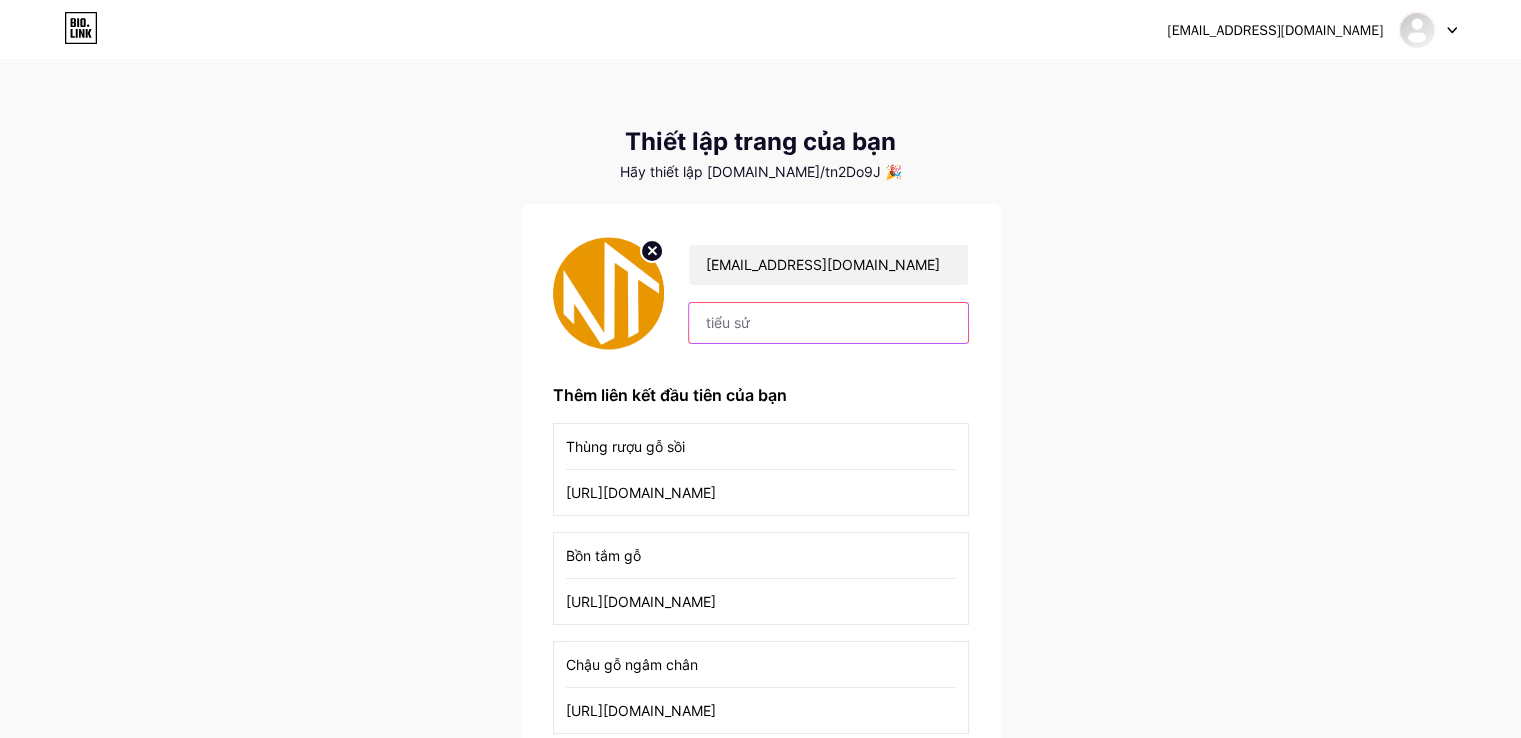 type on "bio.link/tn2Do9J" 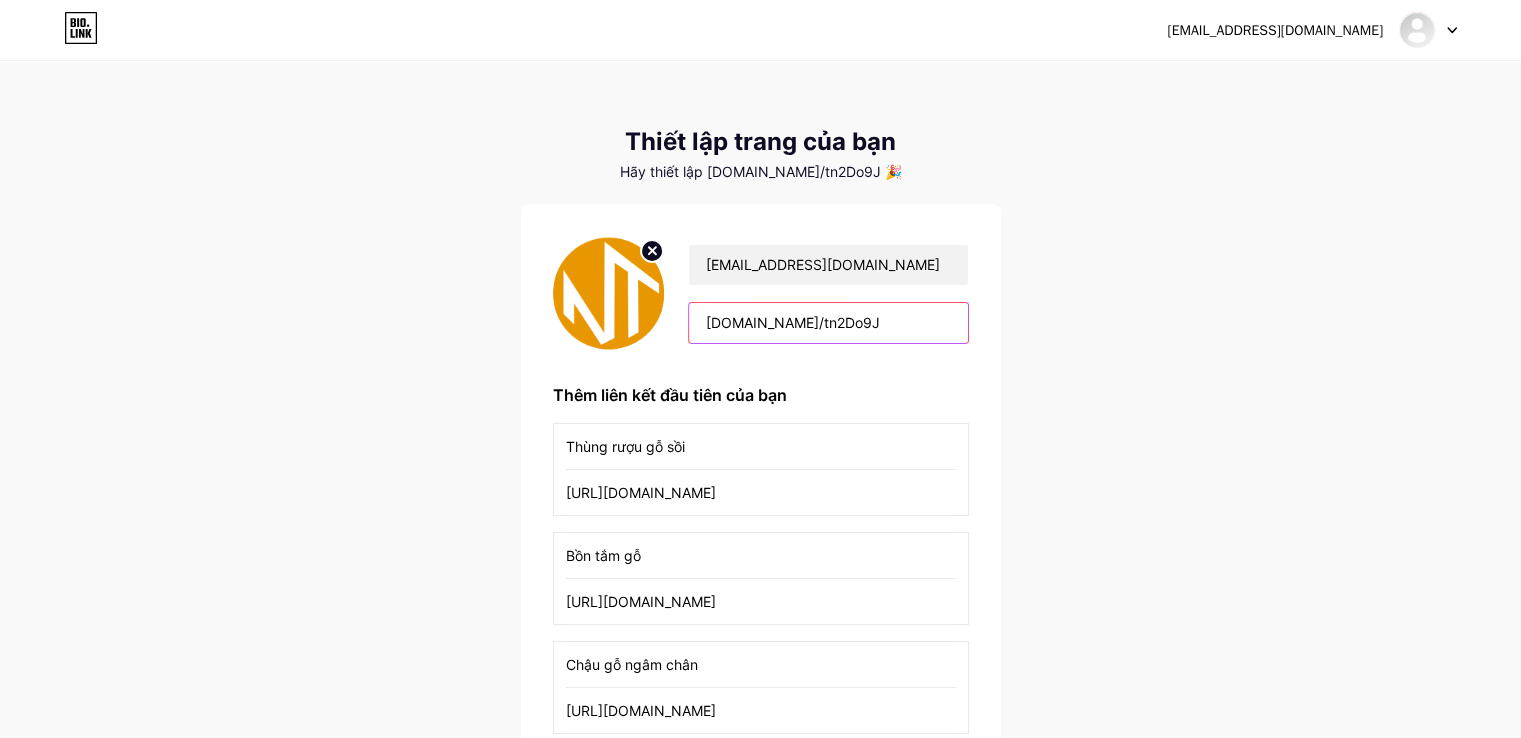 drag, startPoint x: 854, startPoint y: 321, endPoint x: 640, endPoint y: 364, distance: 218.27734 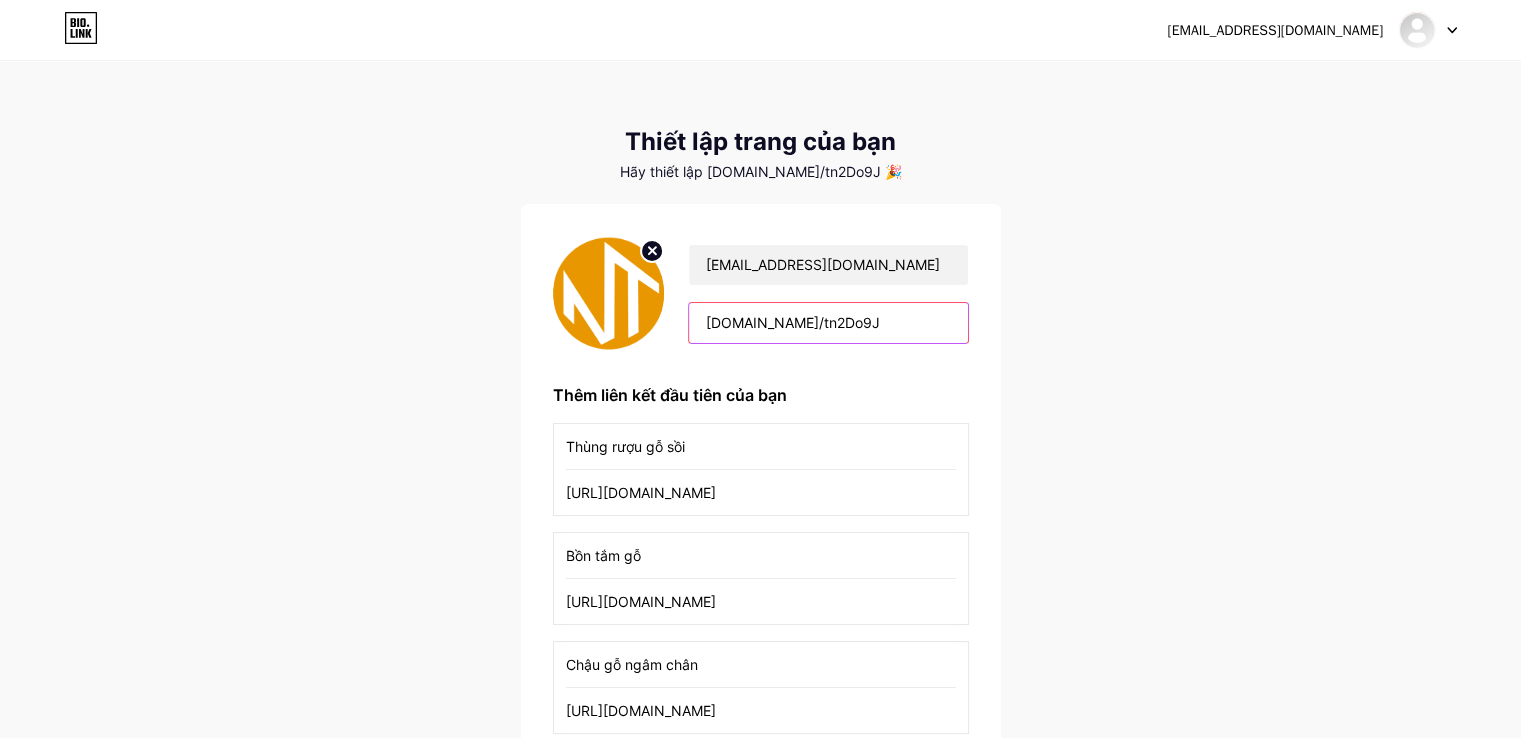 click on "langnghetruyenthongdoitam@gmail.com     bio.link/tn2Do9J     Thêm liên kết đầu tiên của bạn   Thùng rượu gỗ sồi   https://dogodoitam.com/thung-go-soi.html   Bồn tắm gỗ   https://dogodoitam.com/bon-tam-go.html   Chậu gỗ ngâm chân   https://dogodoitam.com/chau-ngam-chan.html   Bồn gỗ xông hơi   https://dogodoitam.com/bon-go-xong-hoi.html   Trống trường học   https://dogodoitam.com/trong-truong-hoc.html   Dù che nắng sân trường   https://dogodoitam.com/du-che-san-truong.html
+  Thêm liên kết khác     bắt đầu" at bounding box center (761, 699) 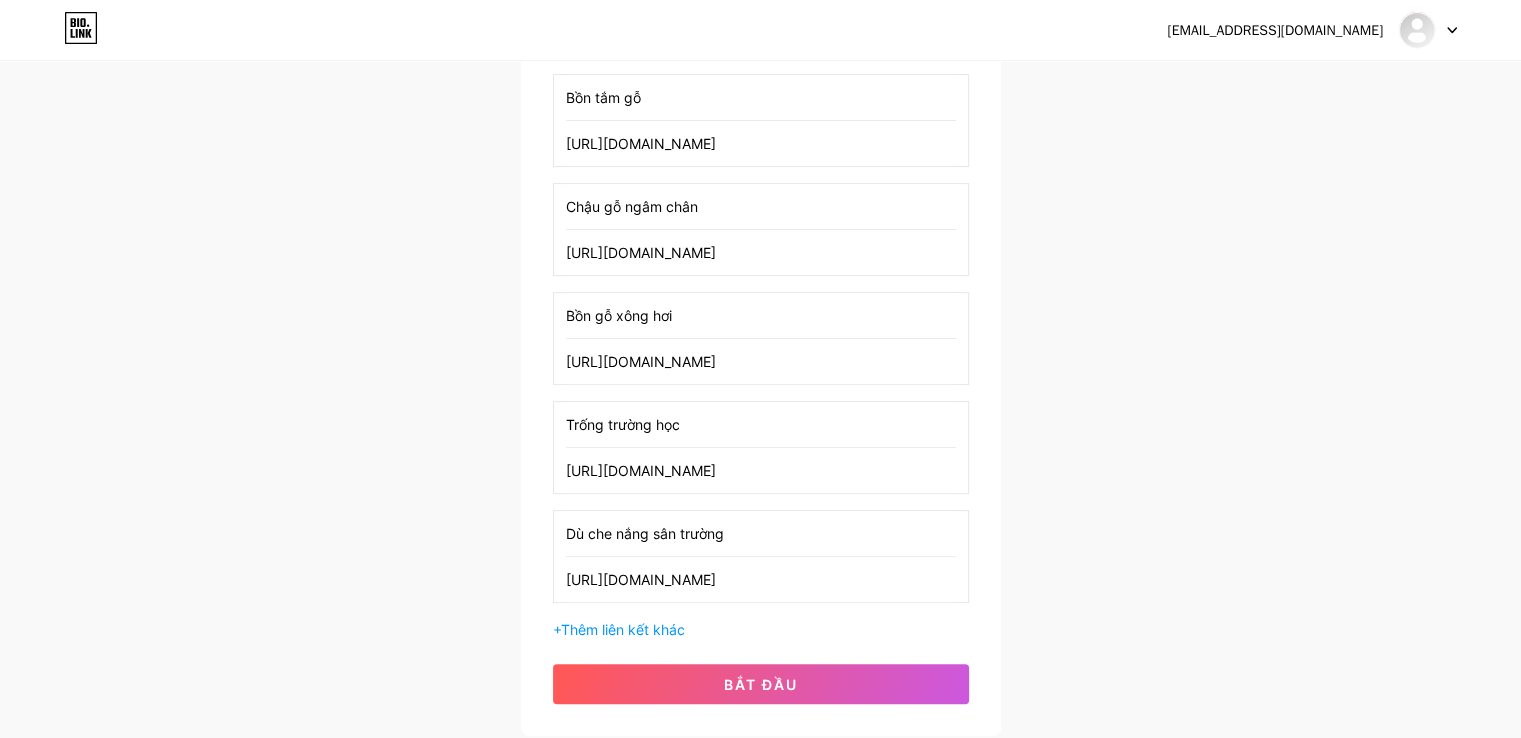 scroll, scrollTop: 500, scrollLeft: 0, axis: vertical 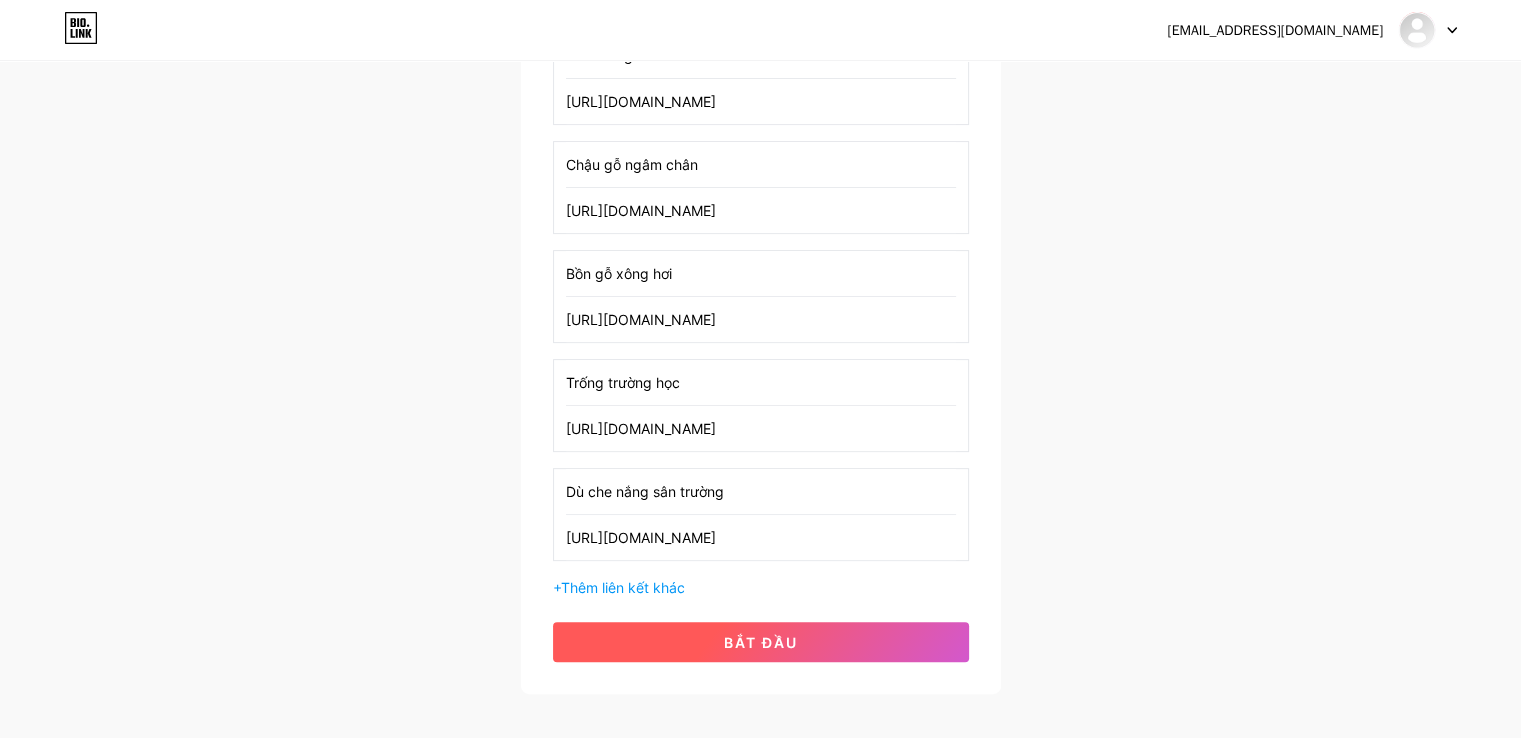 type on "Thế giới đồ gỗ Đọi Tam chuyên sản xuất và kinh doanh: Thùng rượu gỗ sồi, bồn tắm gỗ, chậu gỗ ngâm chân, xe ngựa kéo thùng rượu vang, bồn tắm gỗ xông hơi, trống trường học, trống đình chùa... Website: https://dogodoitam.com" 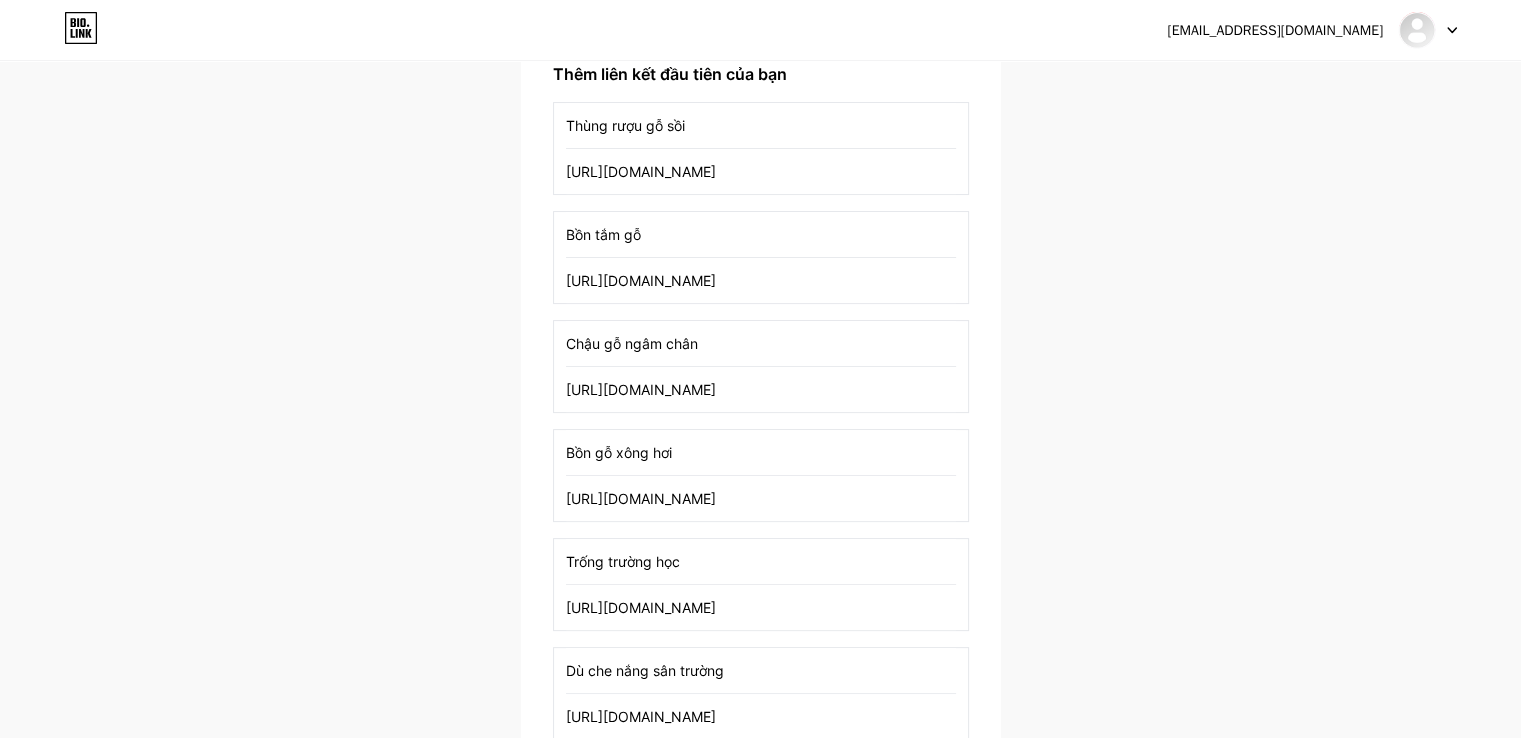 scroll, scrollTop: 500, scrollLeft: 0, axis: vertical 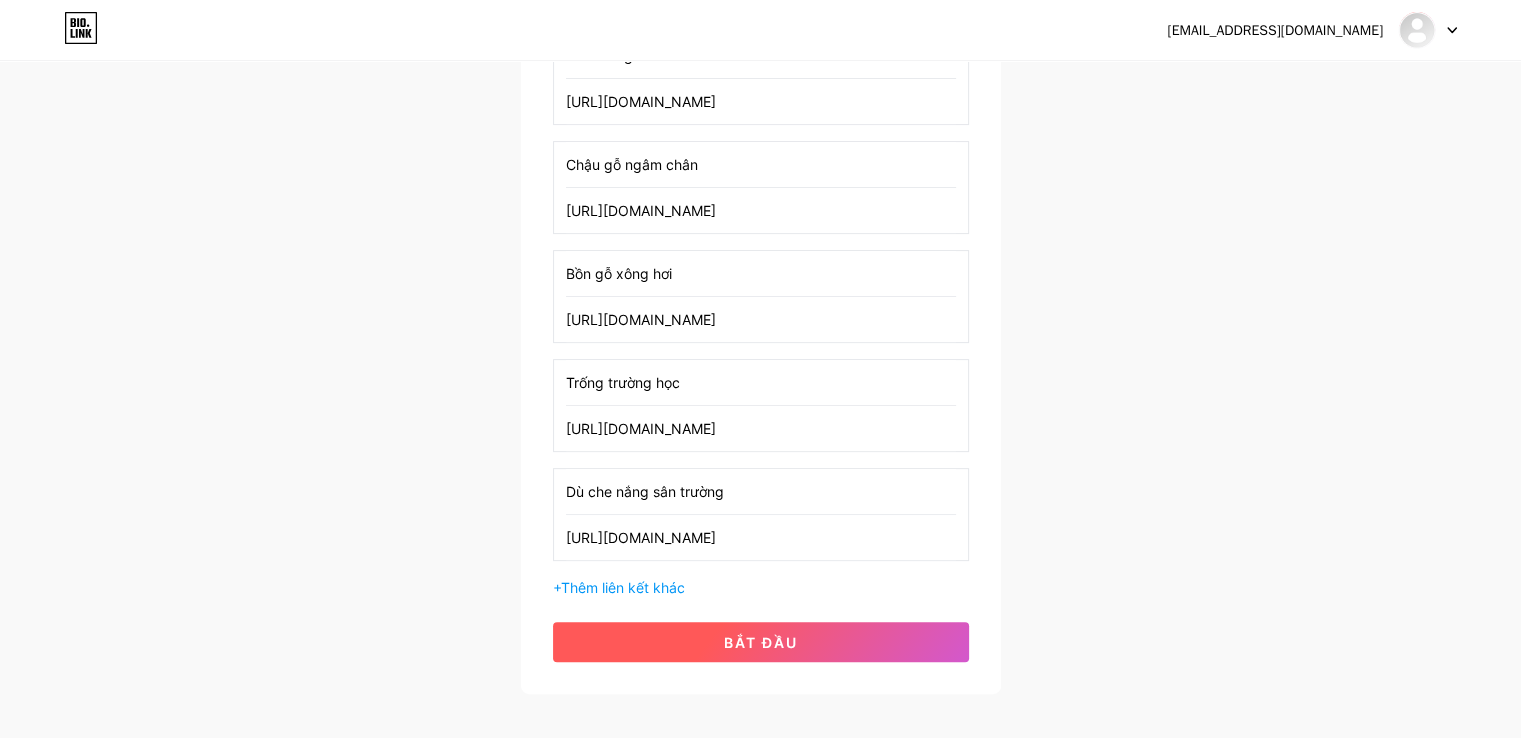 click on "bắt đầu" at bounding box center (761, 642) 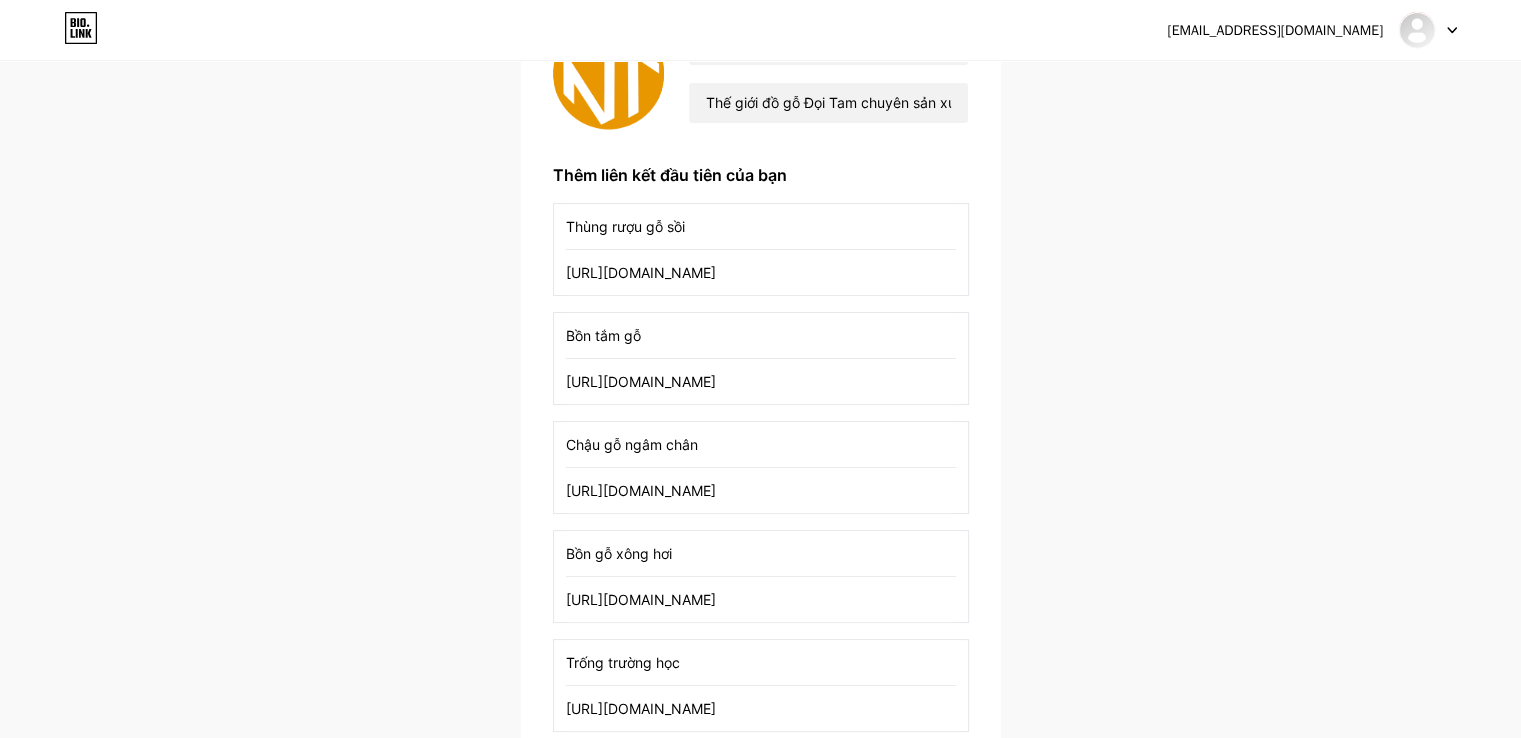 scroll, scrollTop: 100, scrollLeft: 0, axis: vertical 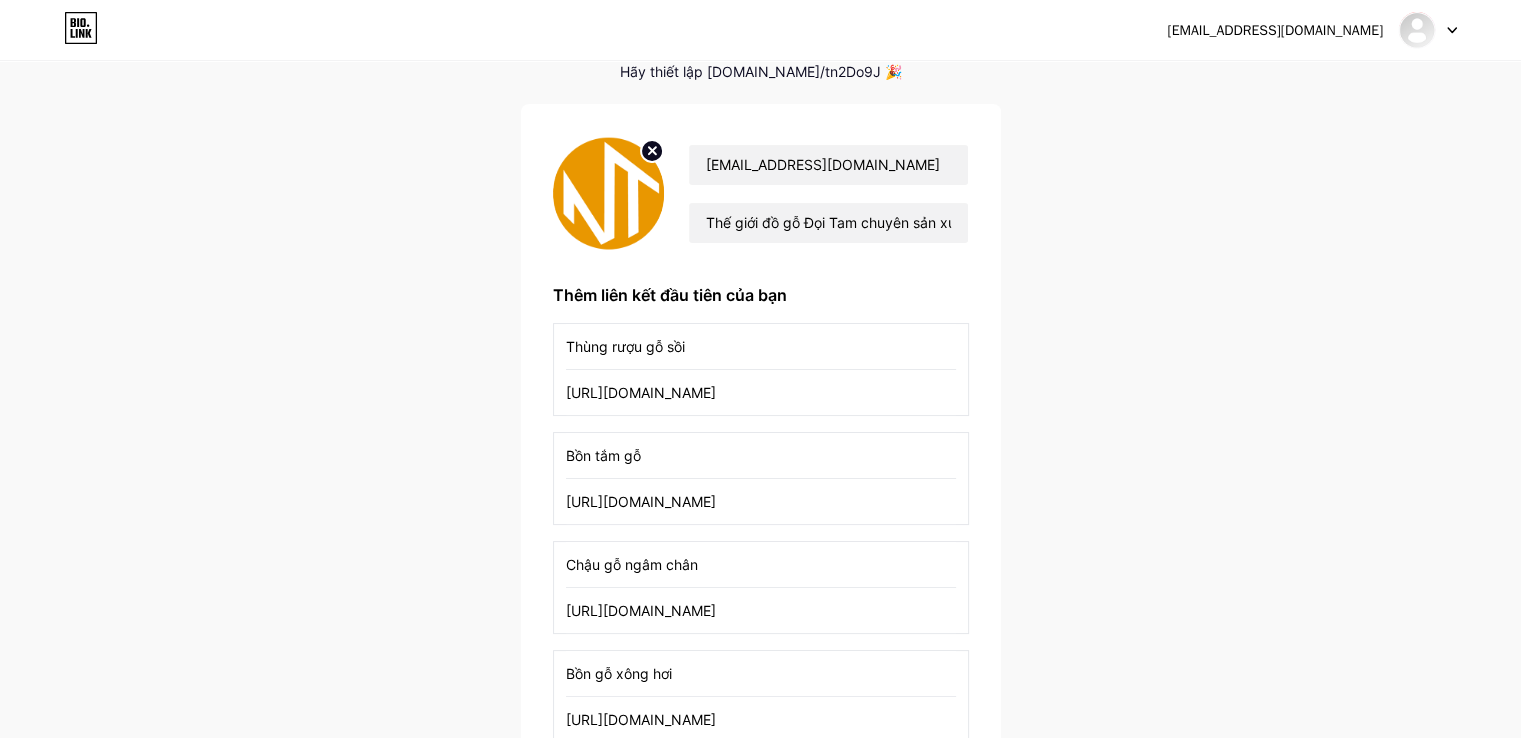 click 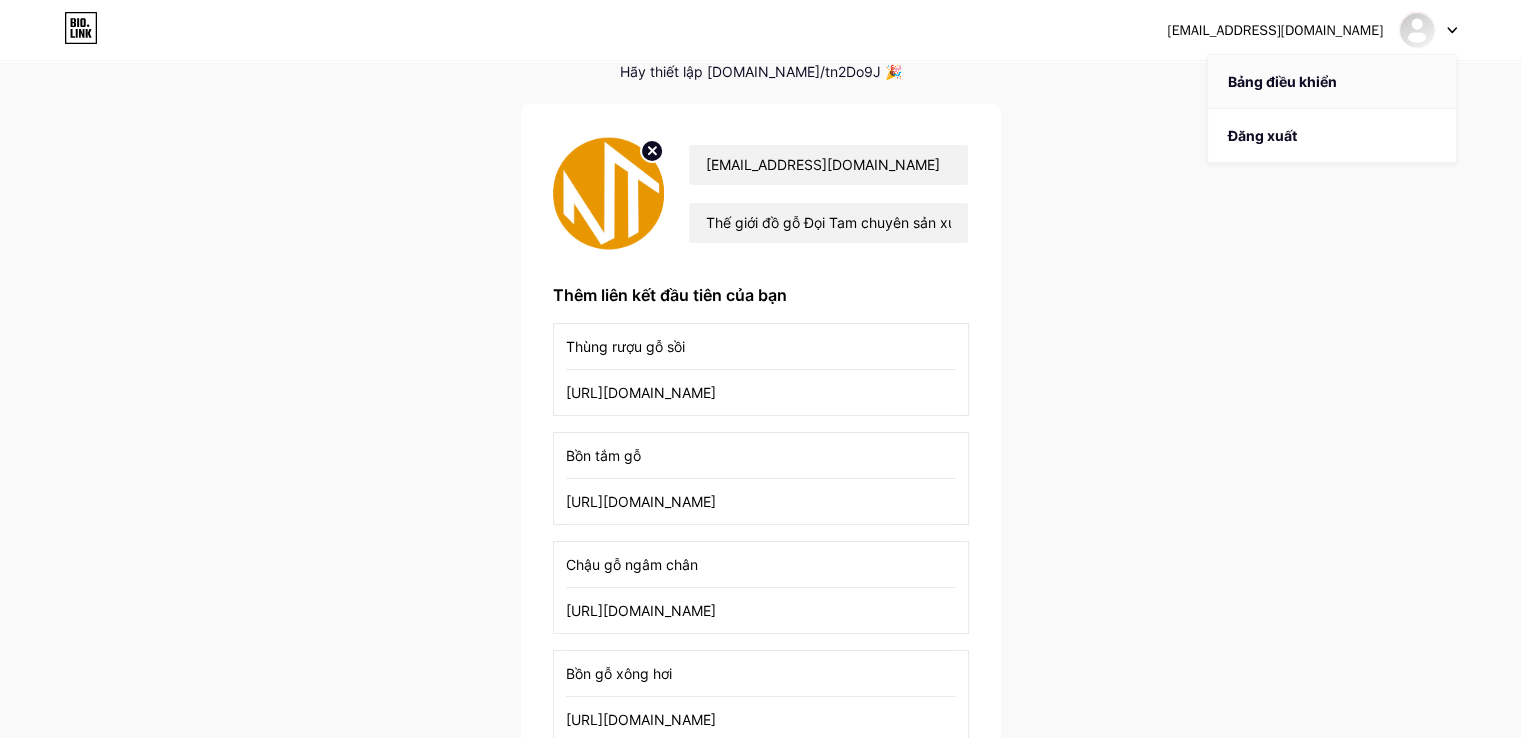 click on "Bảng điều khiển" at bounding box center [1282, 81] 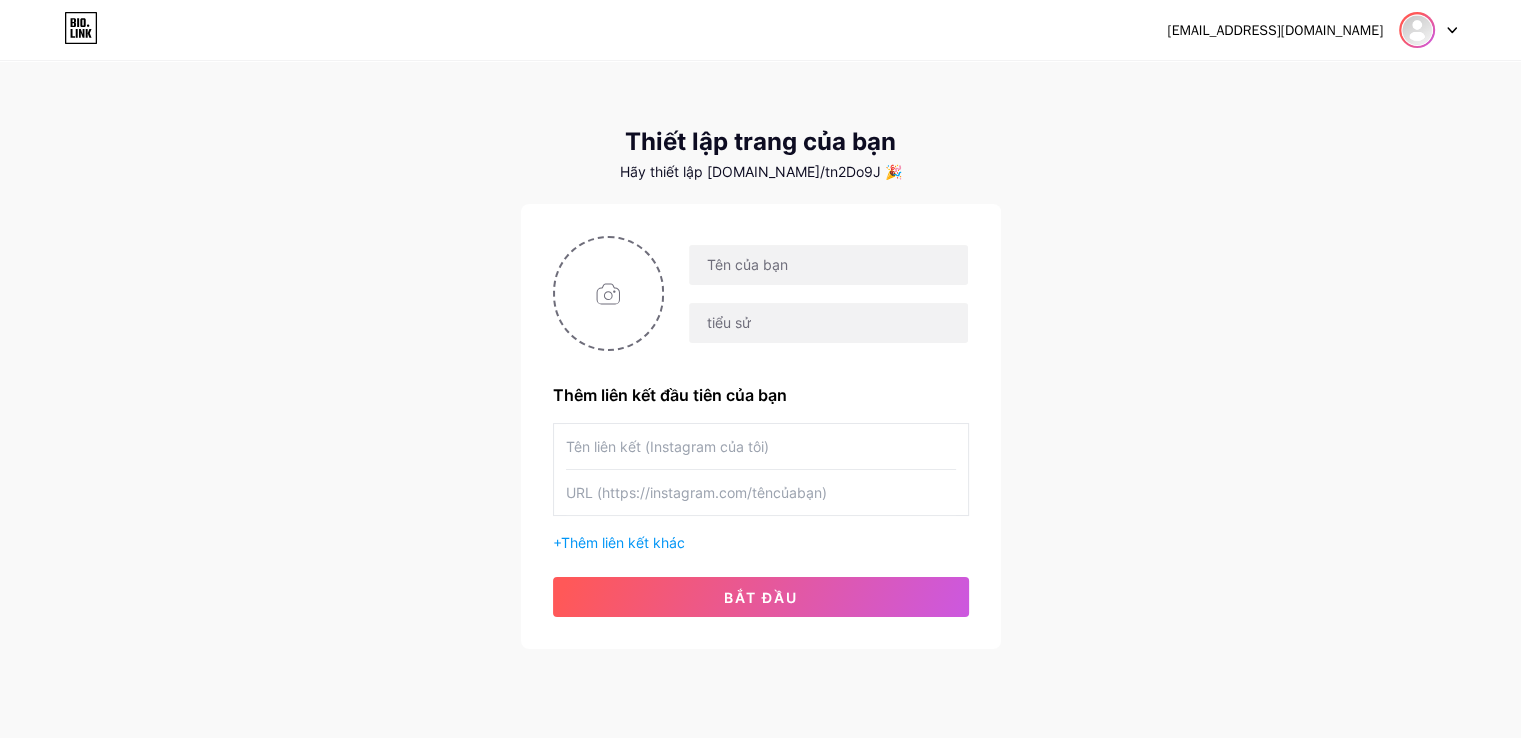 click at bounding box center [1417, 30] 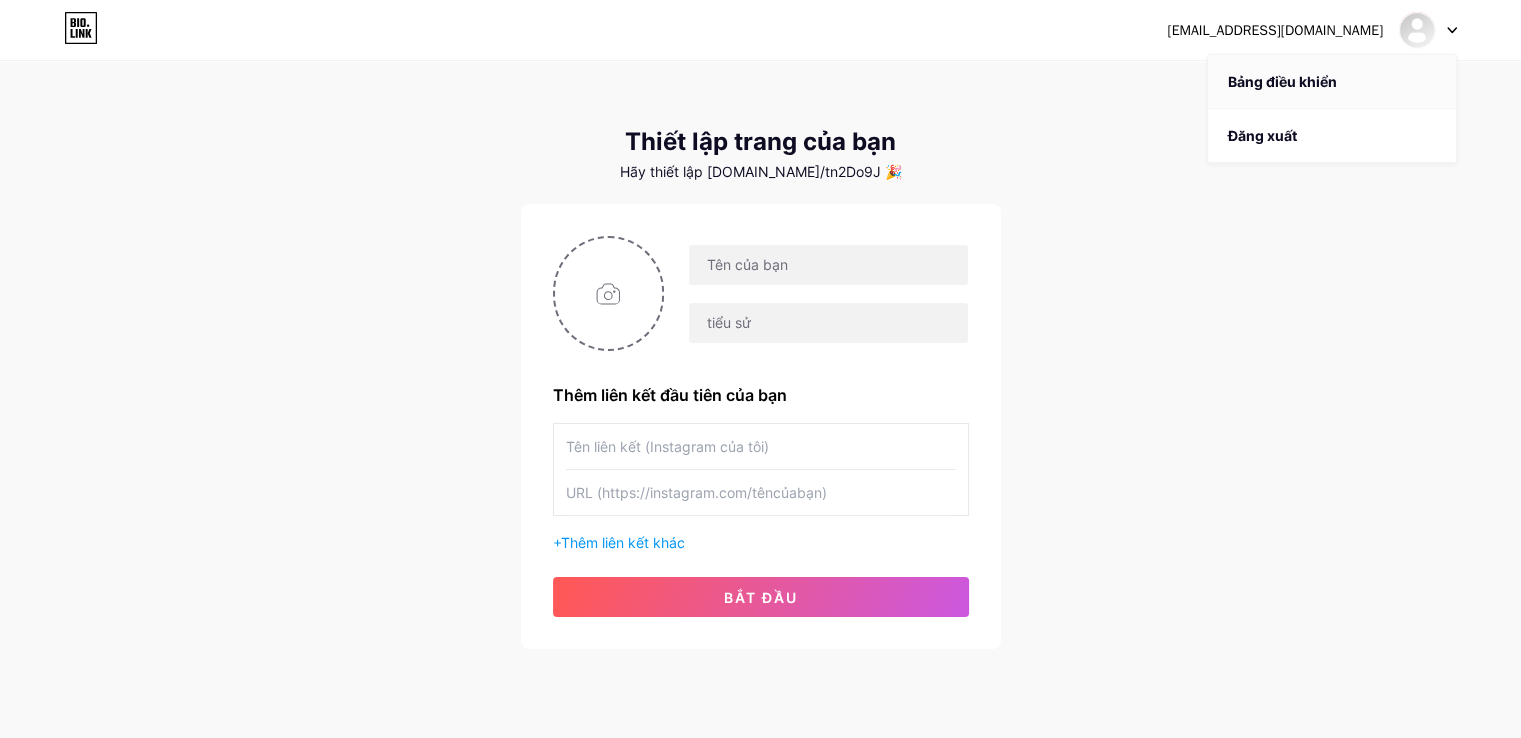 click on "Bảng điều khiển" at bounding box center (1282, 81) 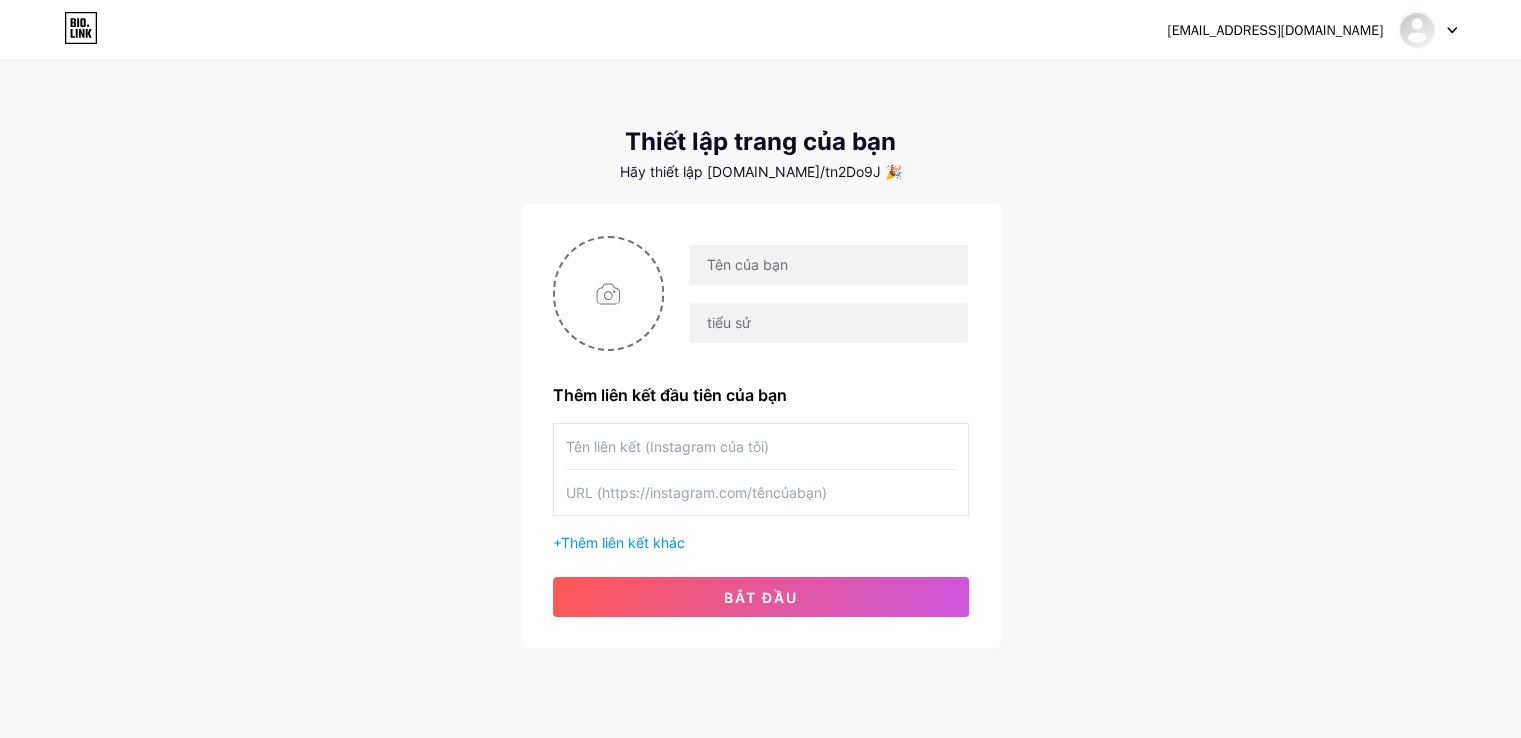 click on "Hãy thiết lập bio.link/tn2Do9J 🎉" at bounding box center (761, 171) 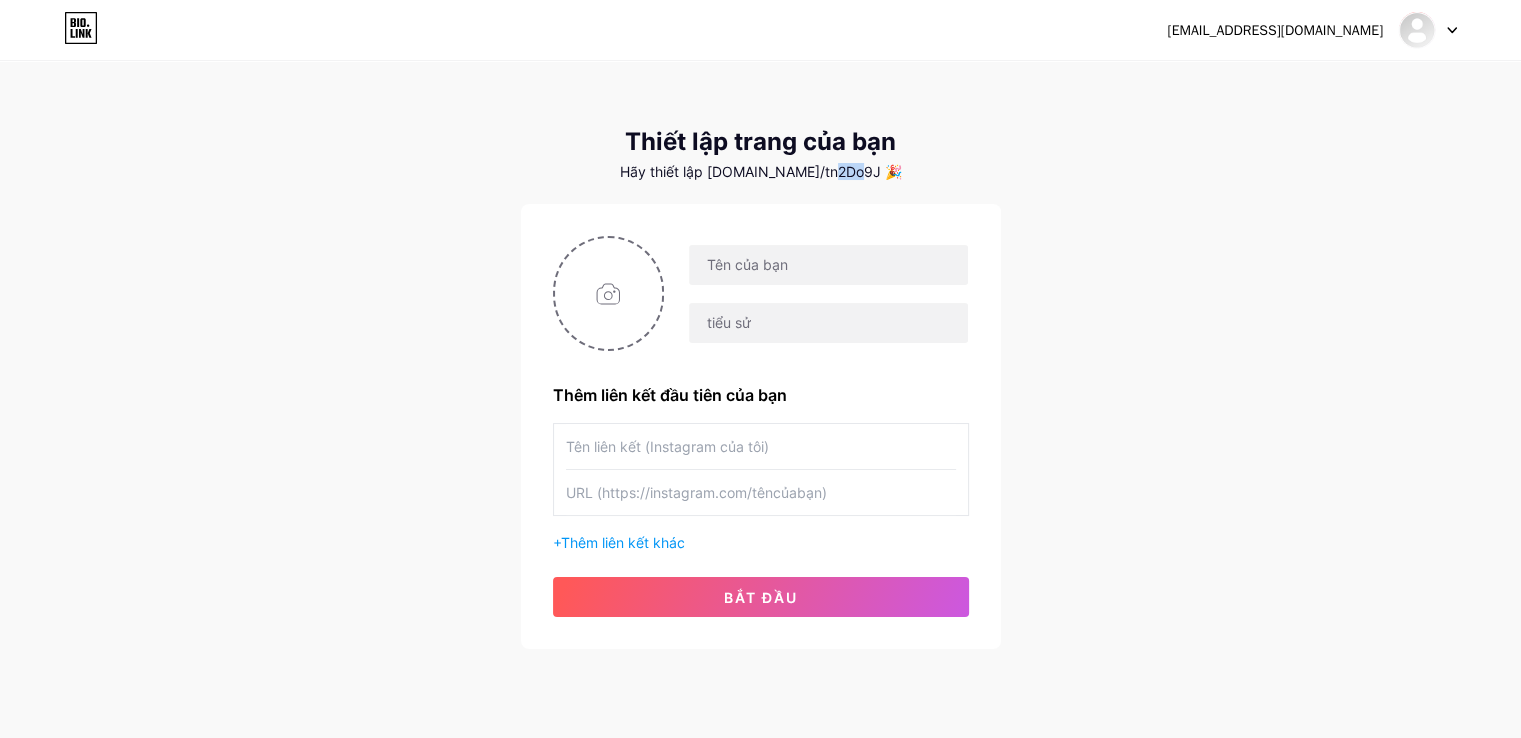 click on "Hãy thiết lập bio.link/tn2Do9J 🎉" at bounding box center [761, 171] 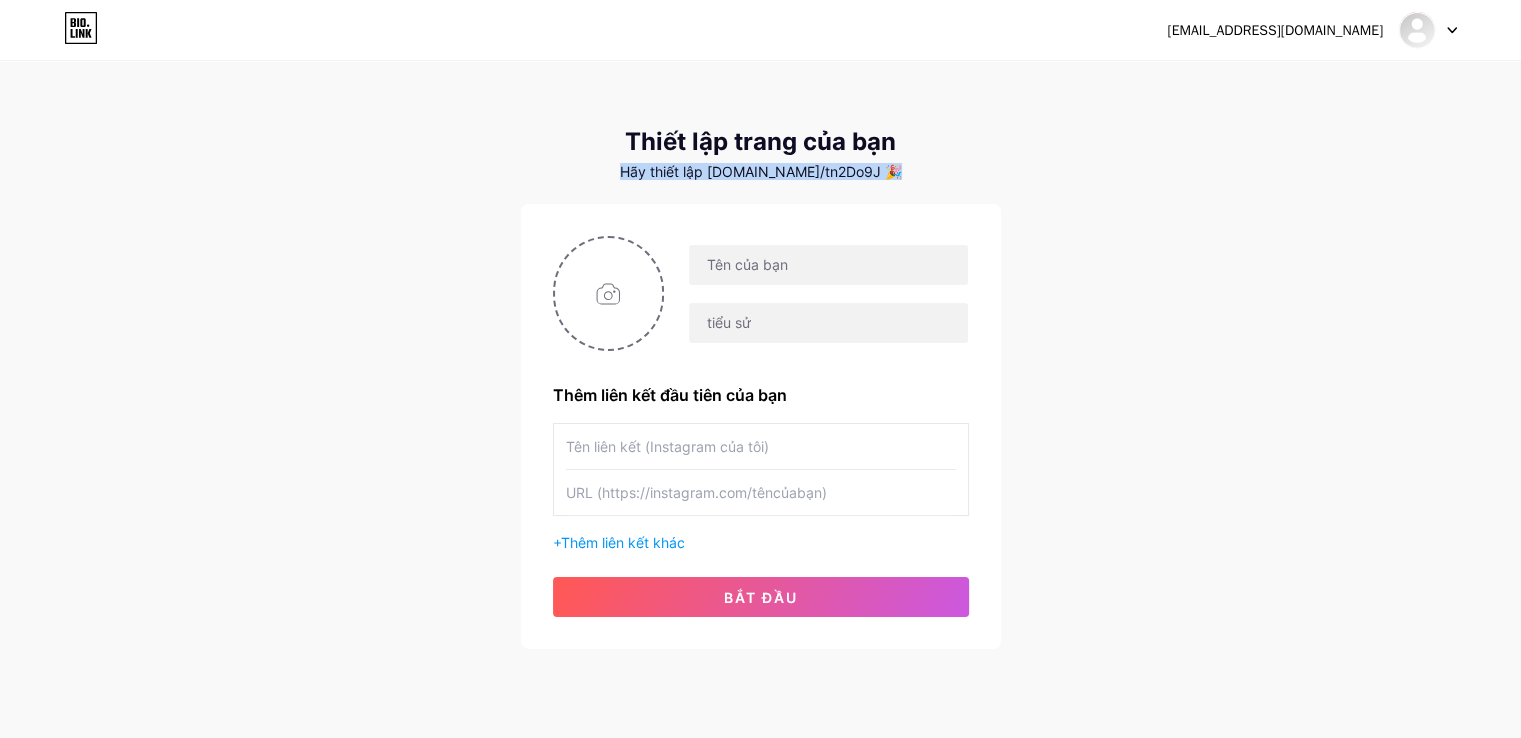 click on "Hãy thiết lập bio.link/tn2Do9J 🎉" at bounding box center (761, 171) 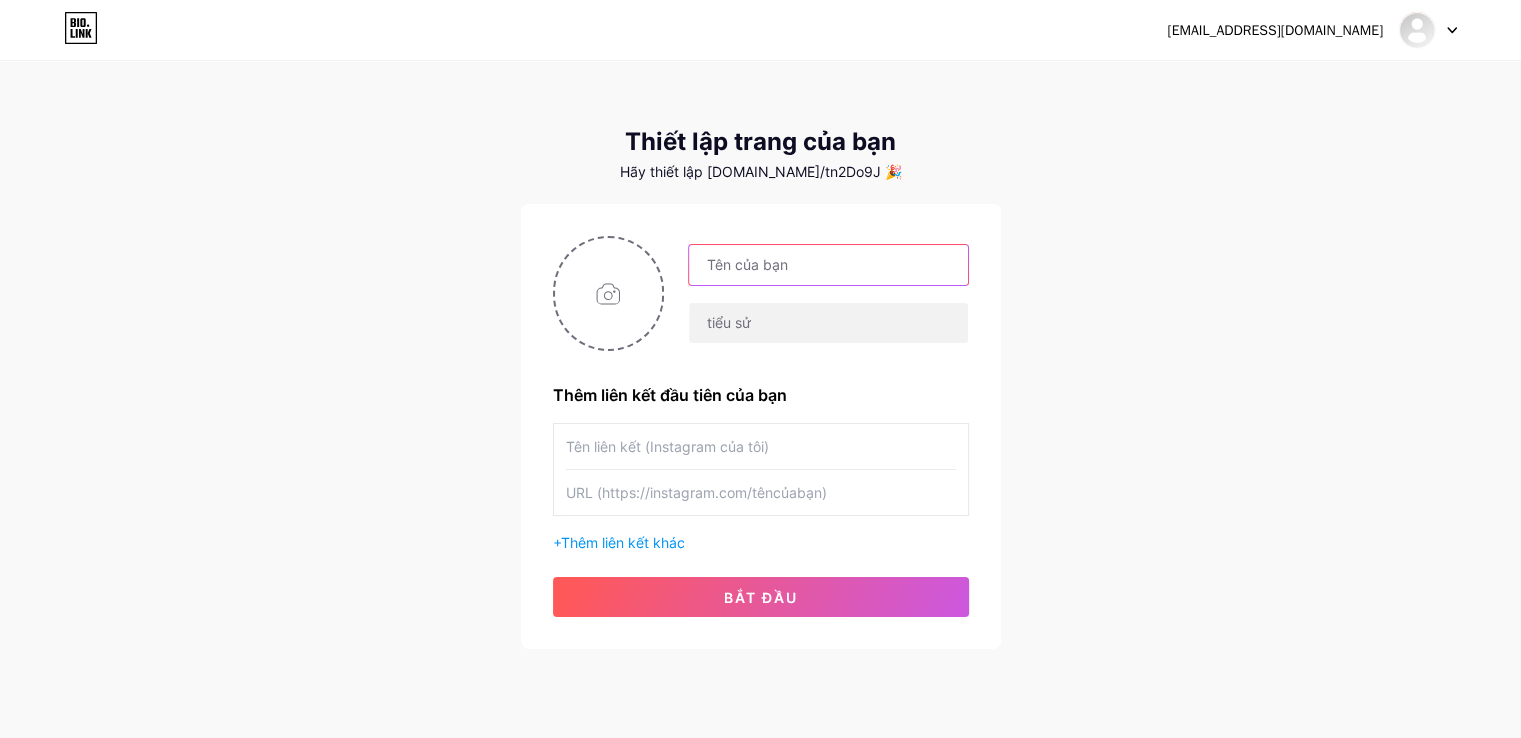 click at bounding box center [828, 265] 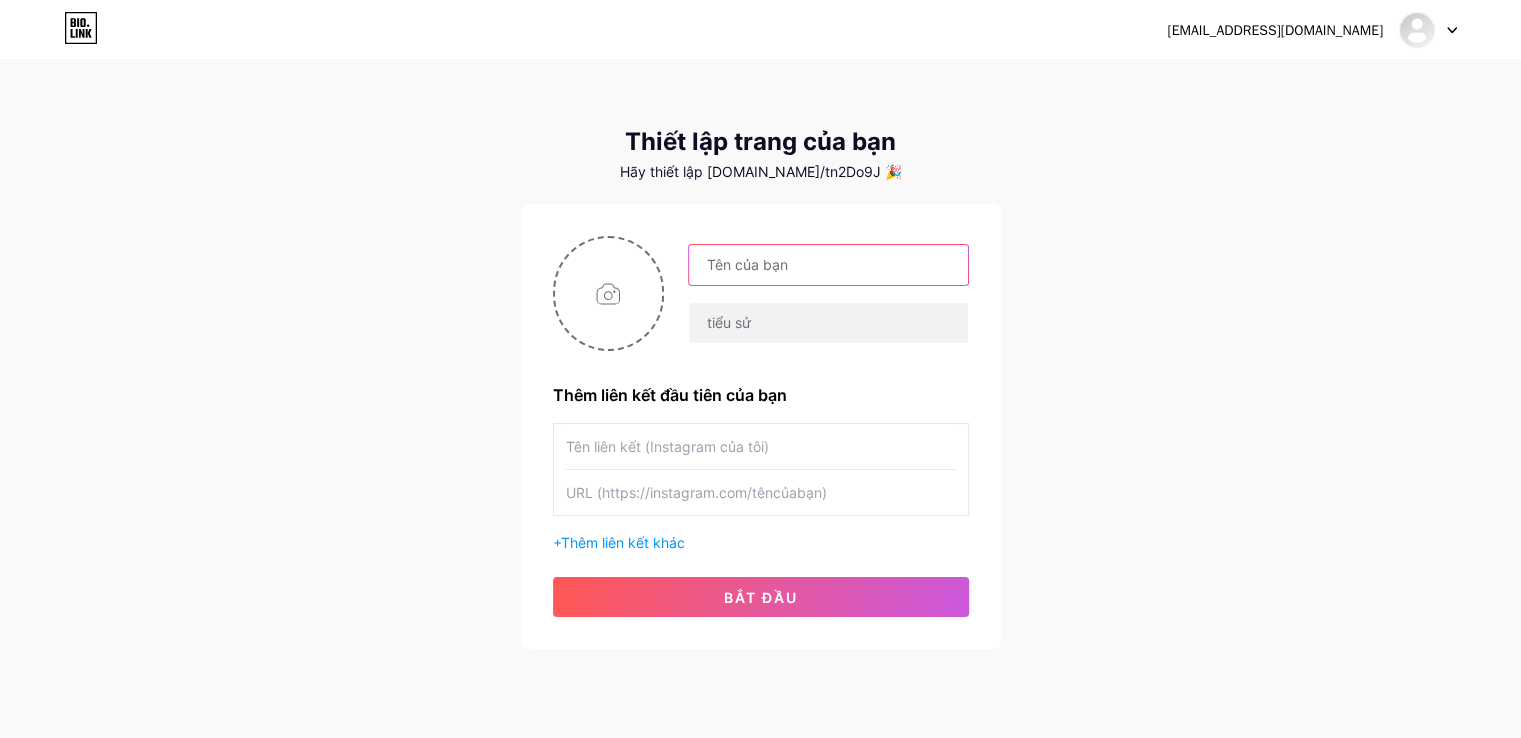 type on "[EMAIL_ADDRESS][DOMAIN_NAME]" 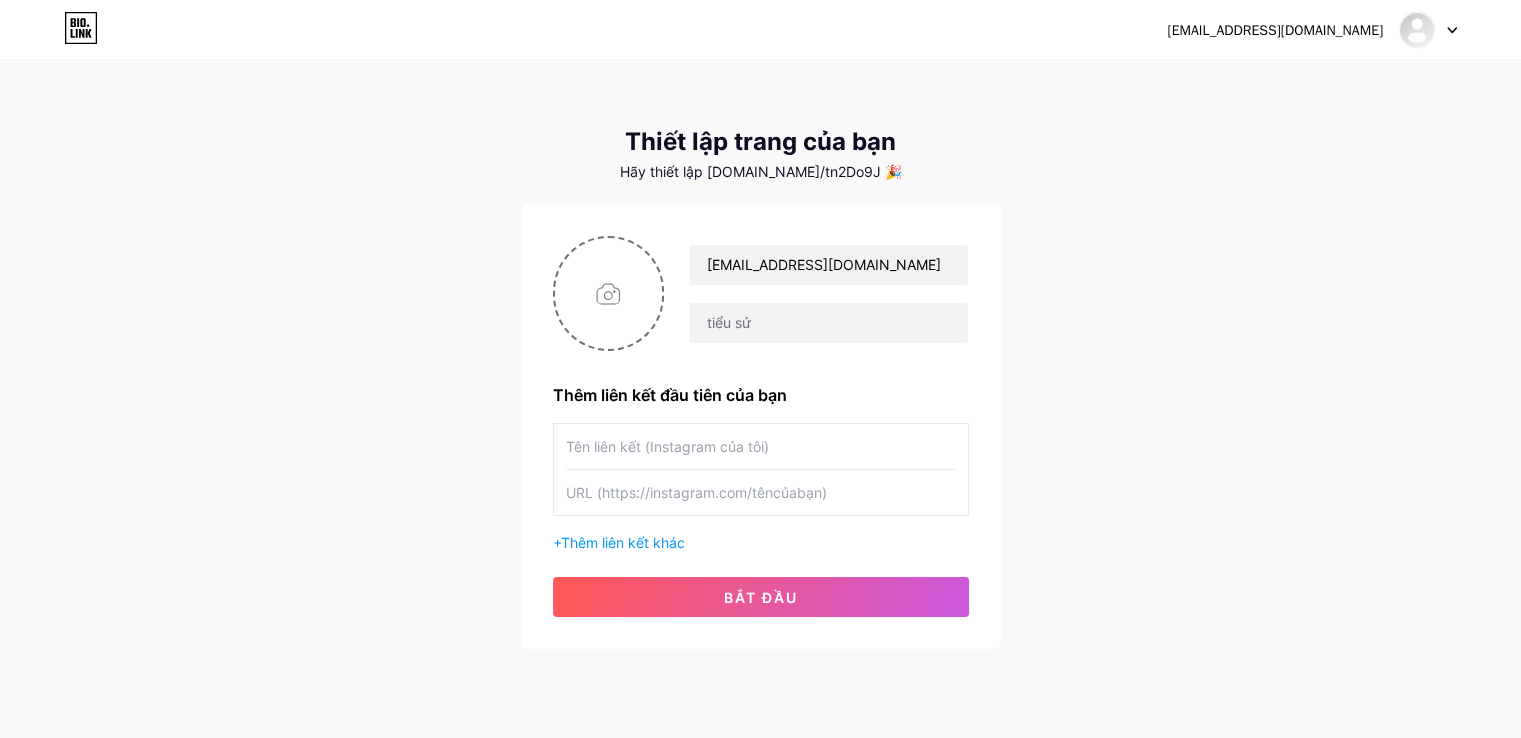 click at bounding box center (828, 323) 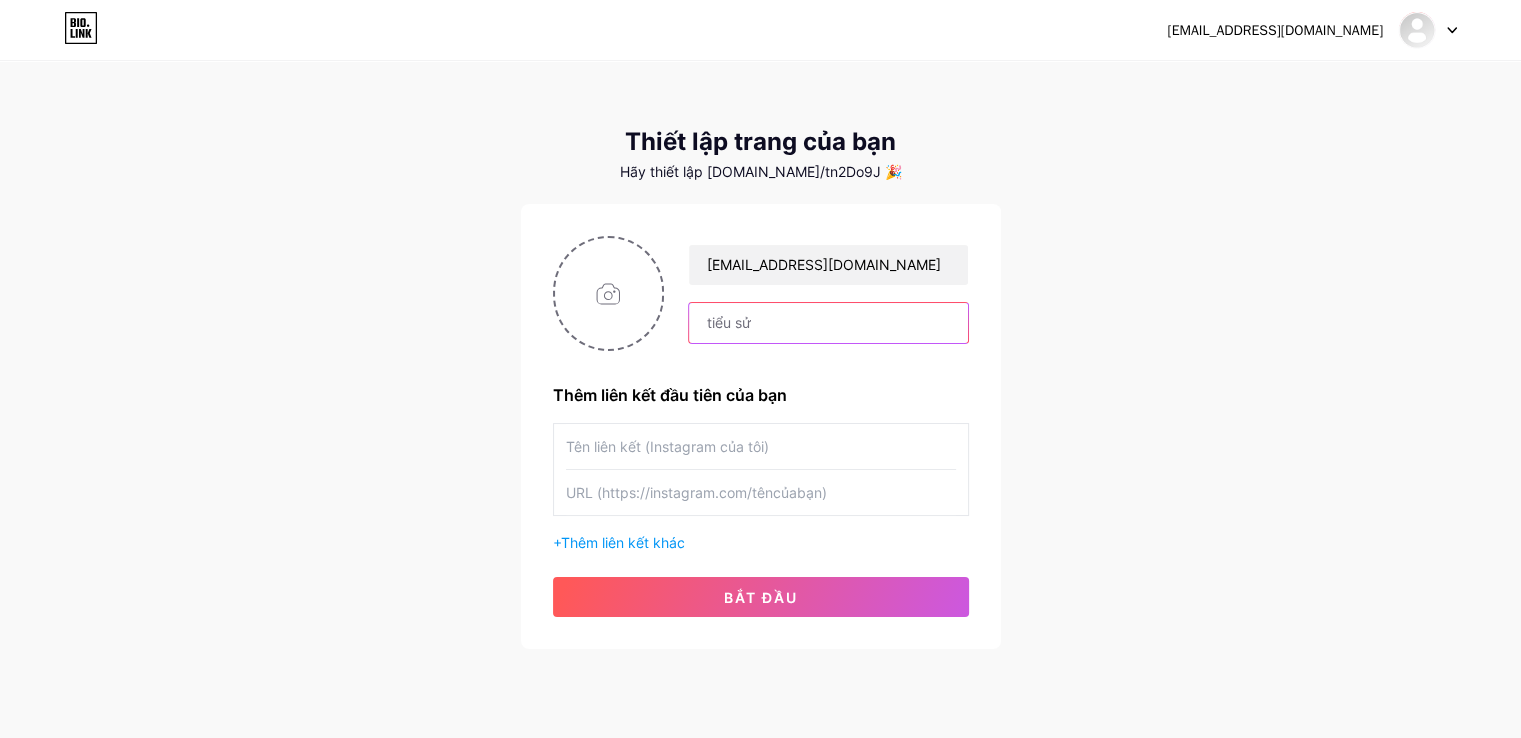 click at bounding box center [828, 323] 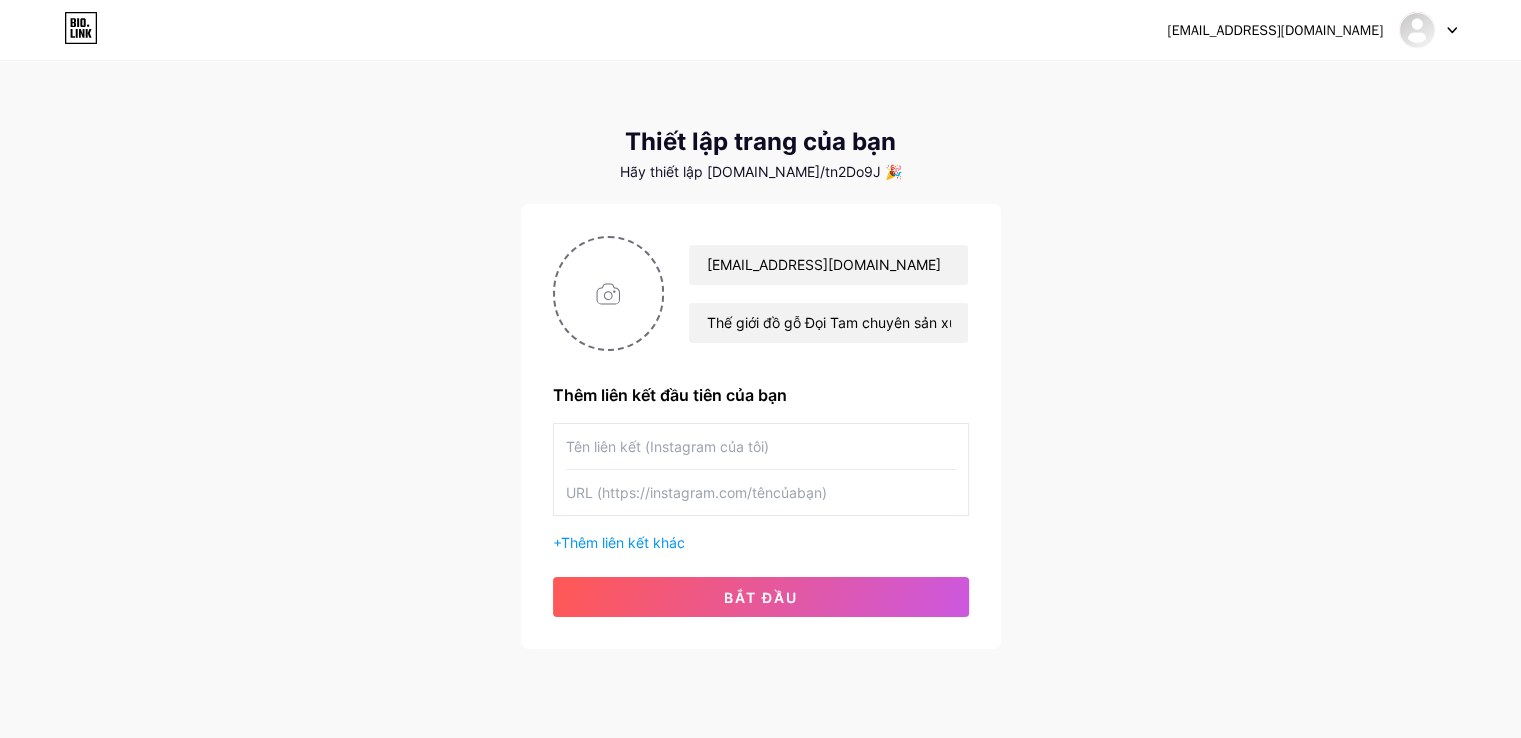 click at bounding box center [761, 446] 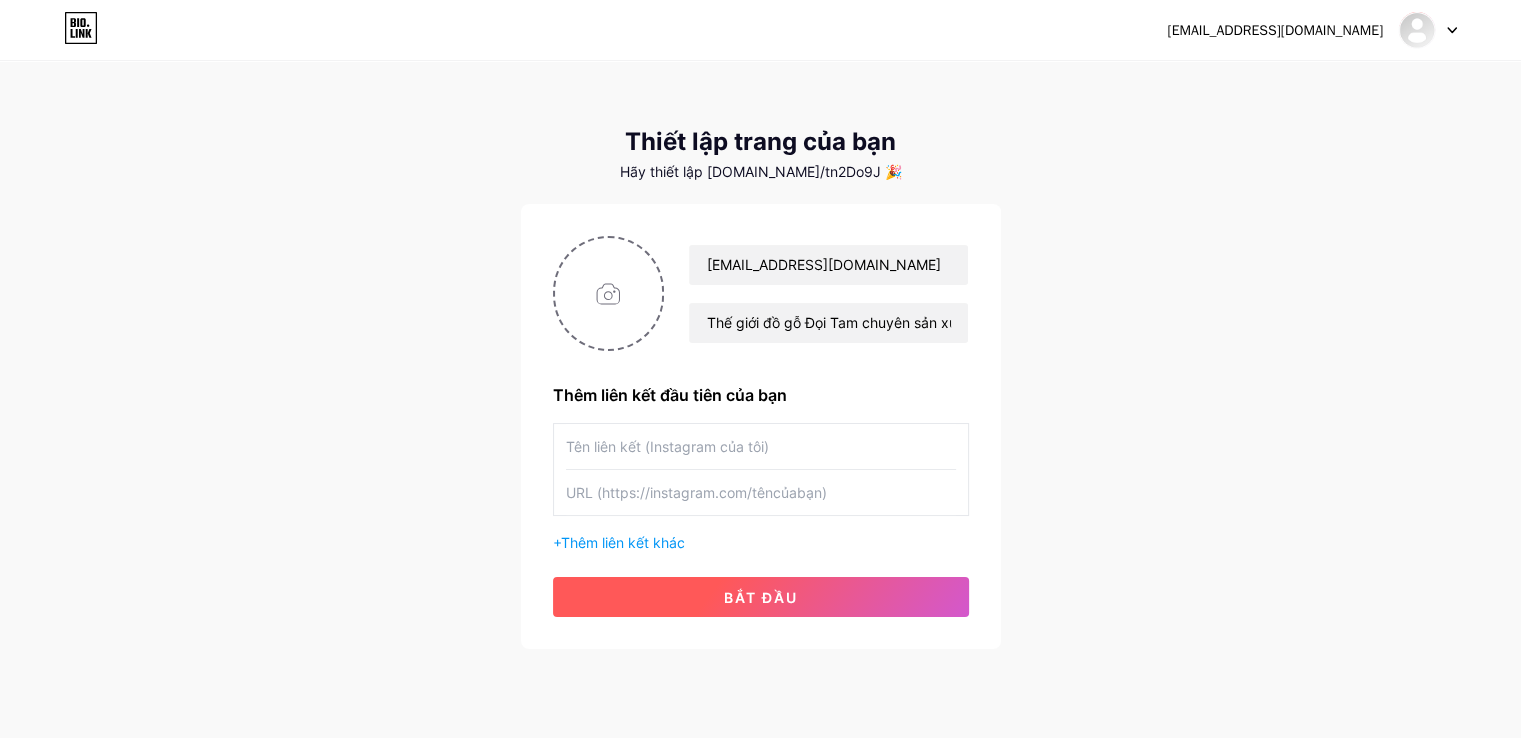 click on "bắt đầu" at bounding box center [761, 597] 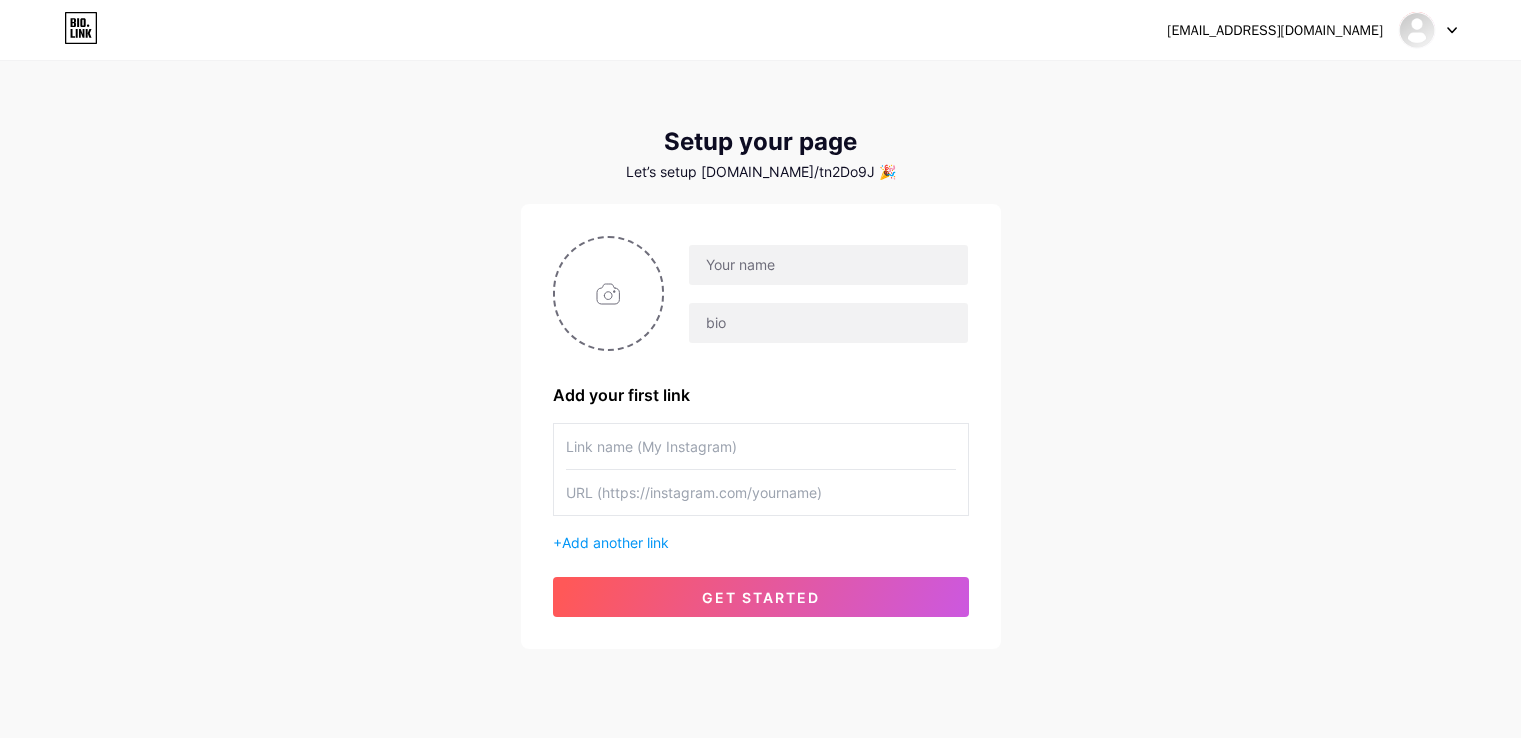 scroll, scrollTop: 0, scrollLeft: 0, axis: both 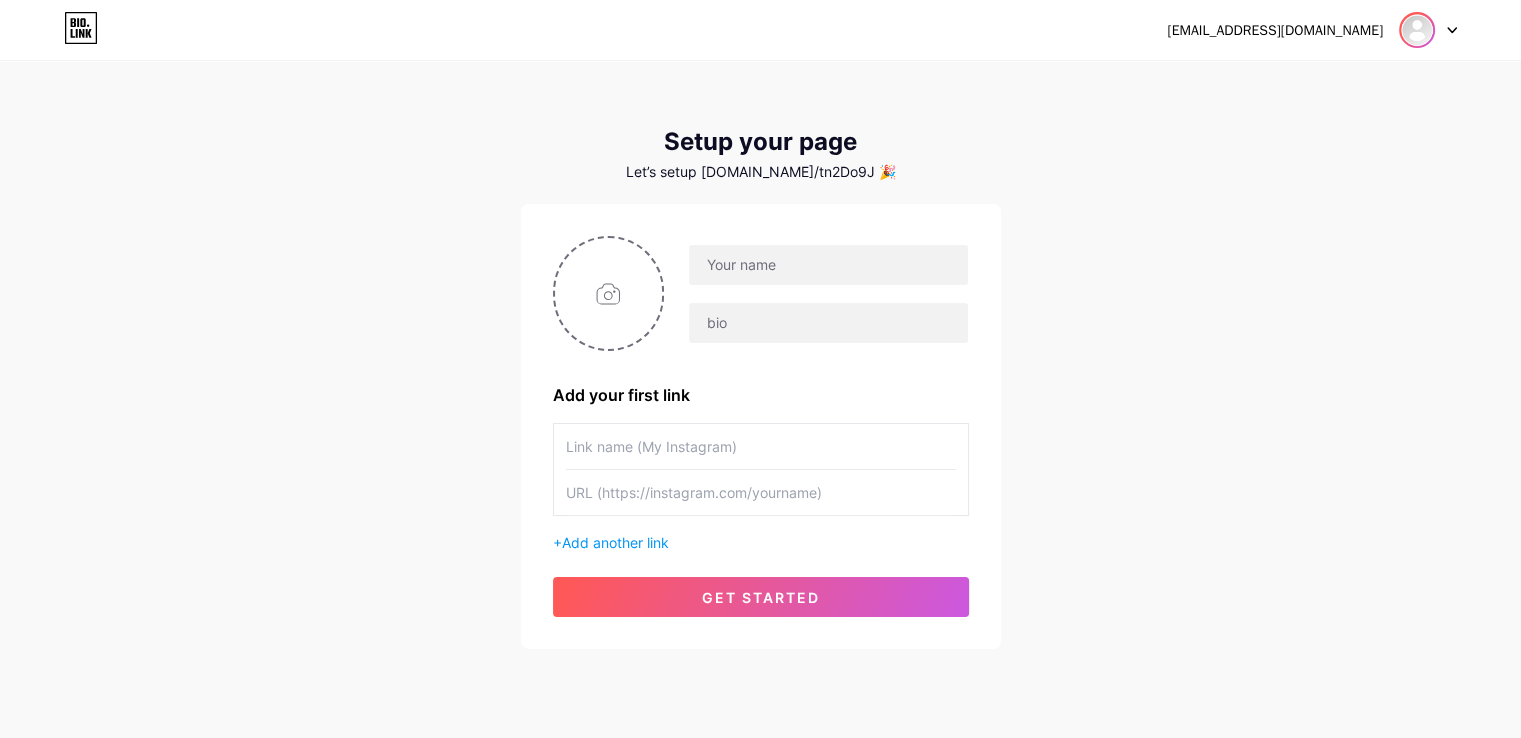 click at bounding box center [1417, 30] 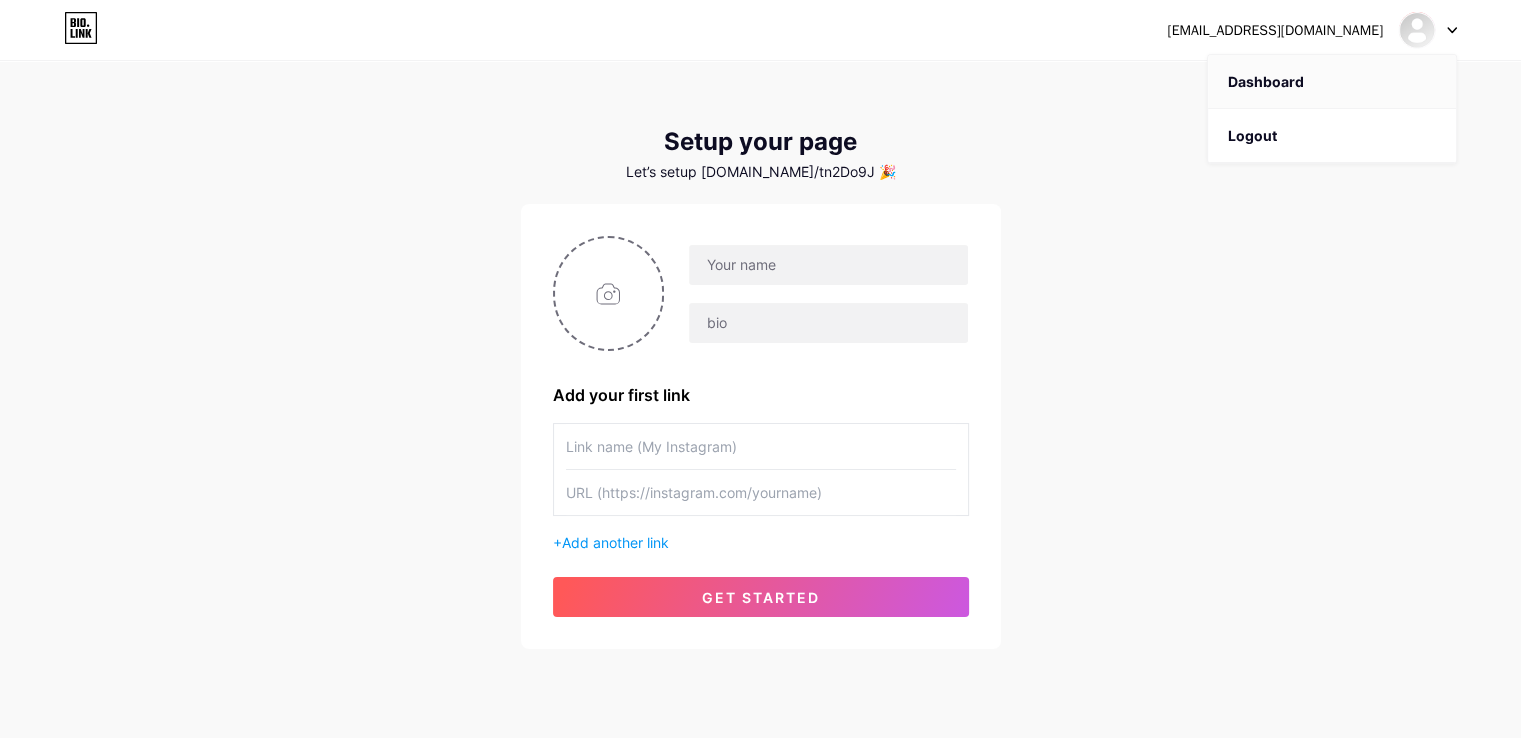click on "Dashboard" at bounding box center [1332, 82] 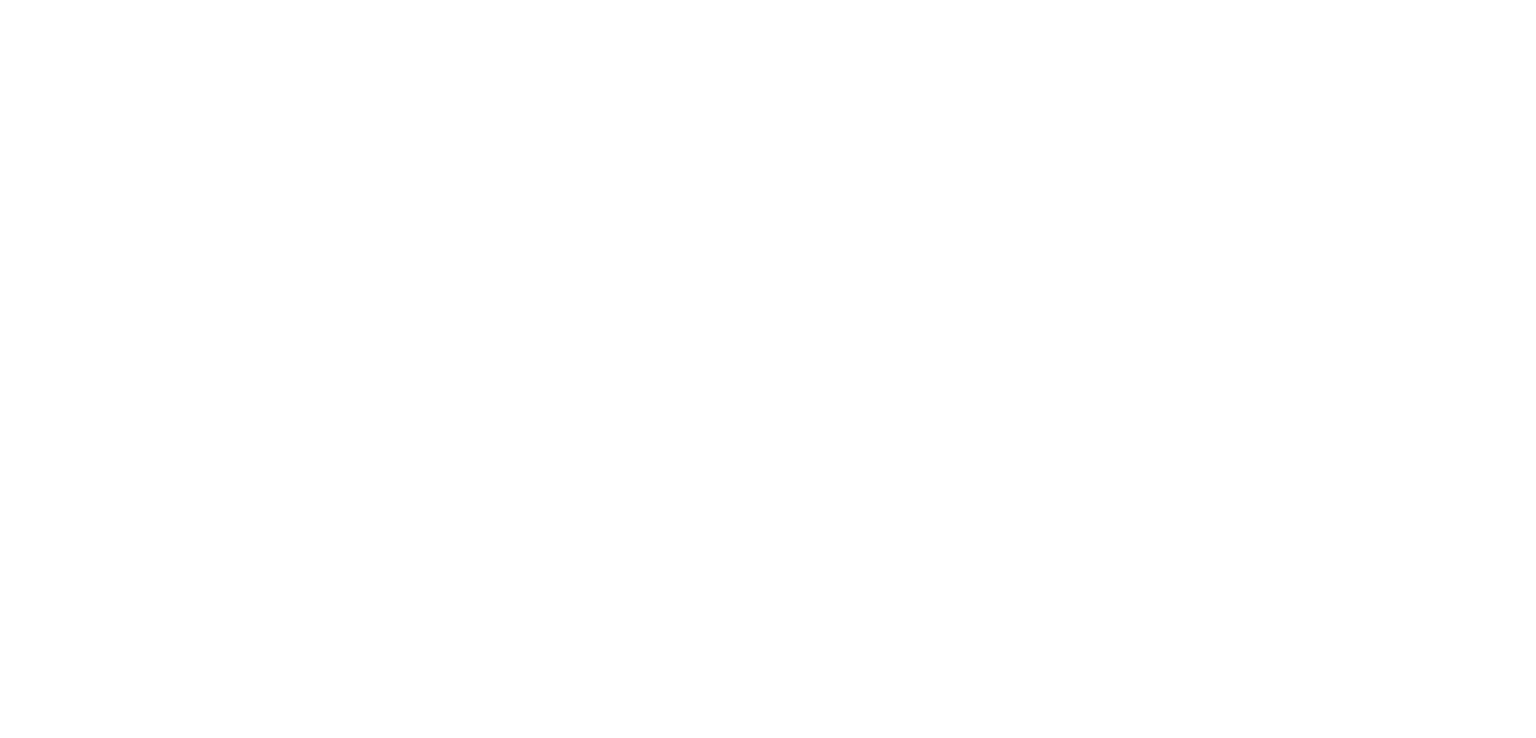 click at bounding box center (768, 0) 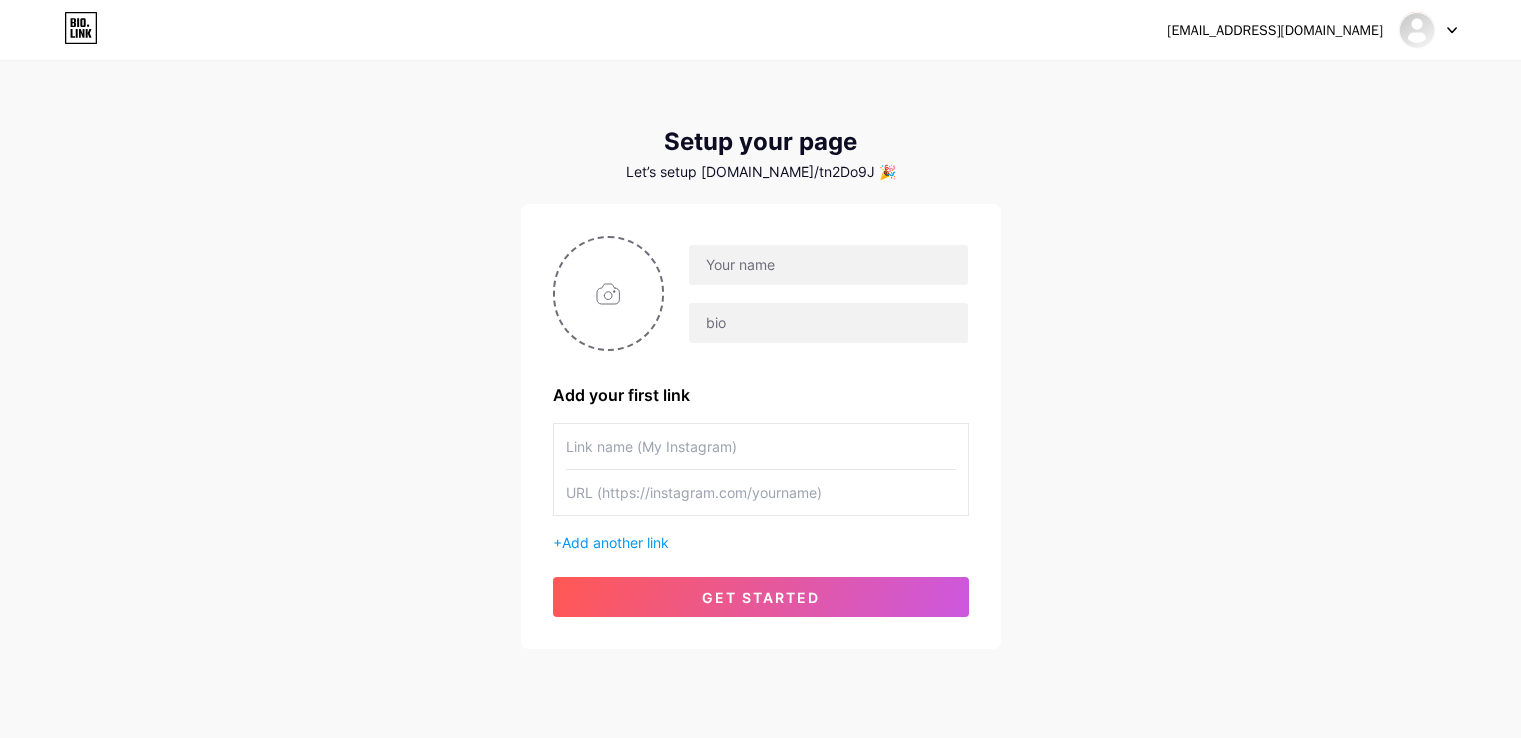 scroll, scrollTop: 0, scrollLeft: 0, axis: both 